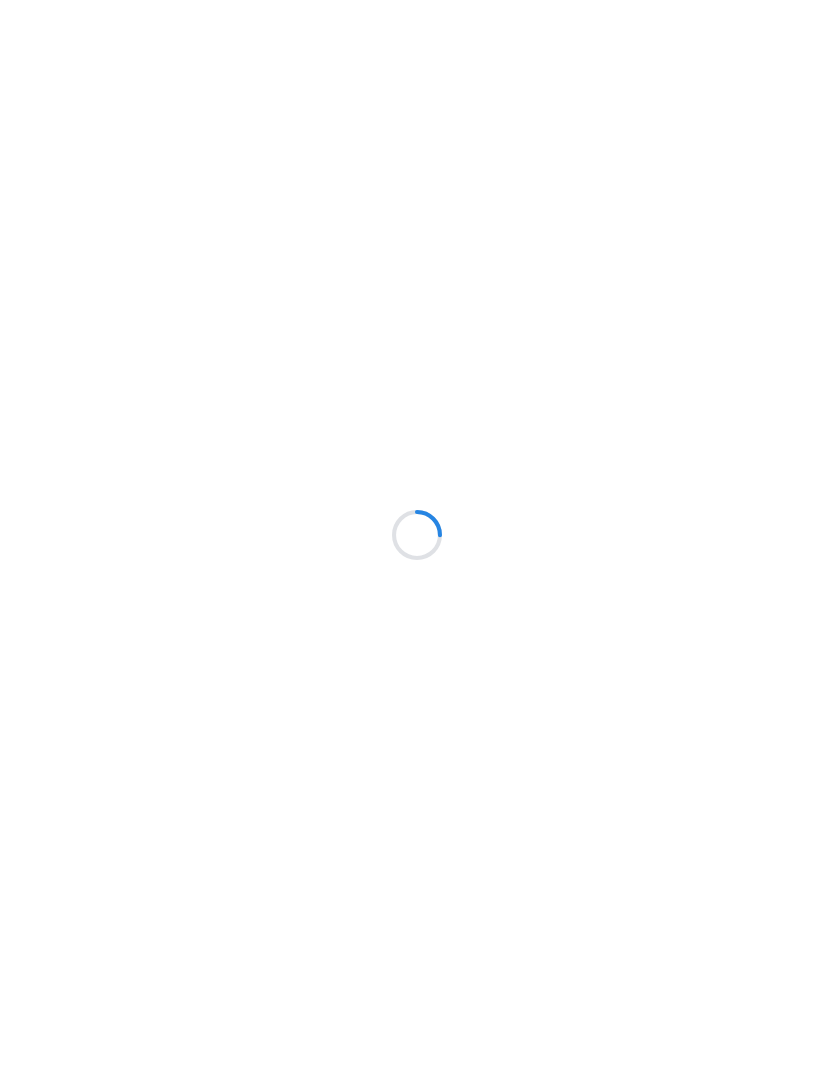 scroll, scrollTop: 0, scrollLeft: 0, axis: both 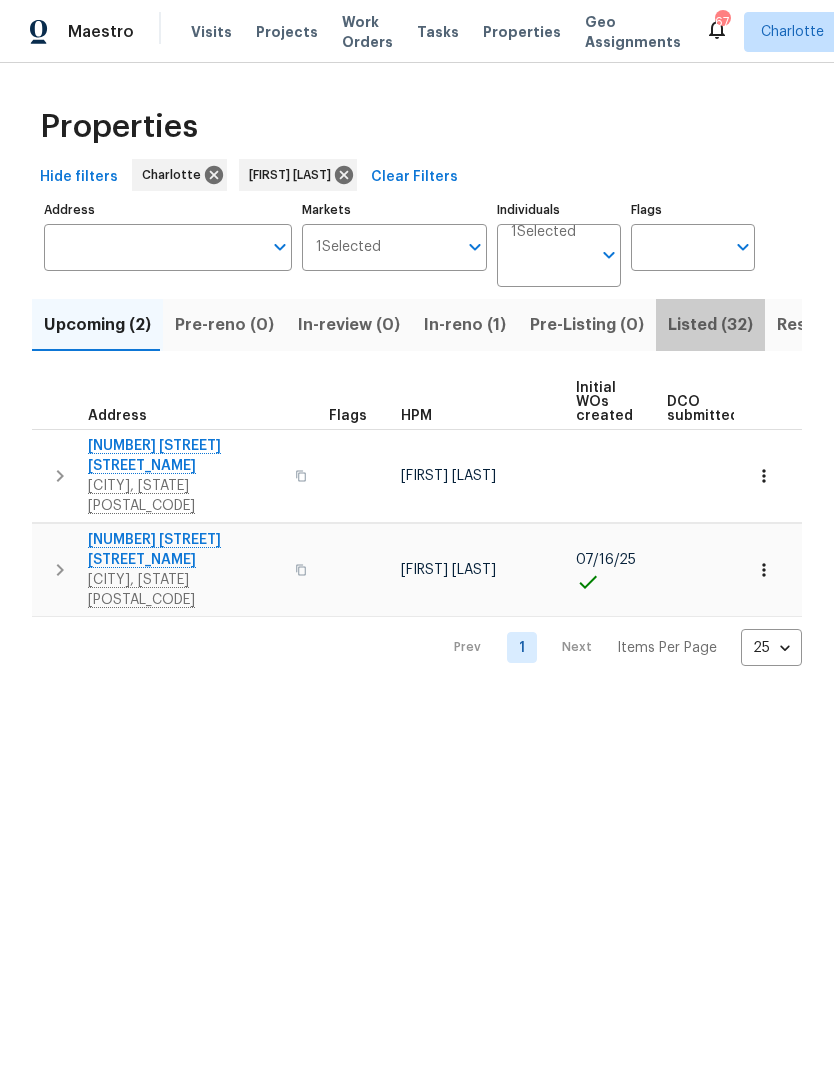 click on "Listed (32)" at bounding box center [710, 325] 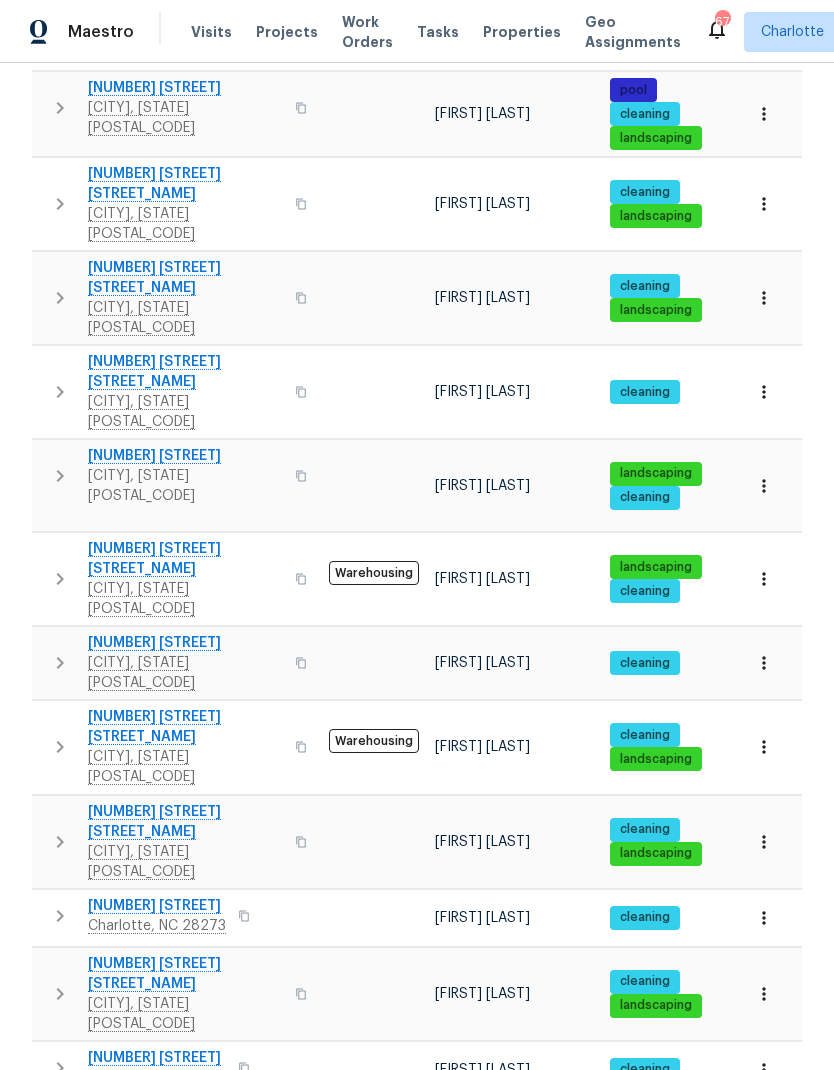 scroll, scrollTop: 923, scrollLeft: 0, axis: vertical 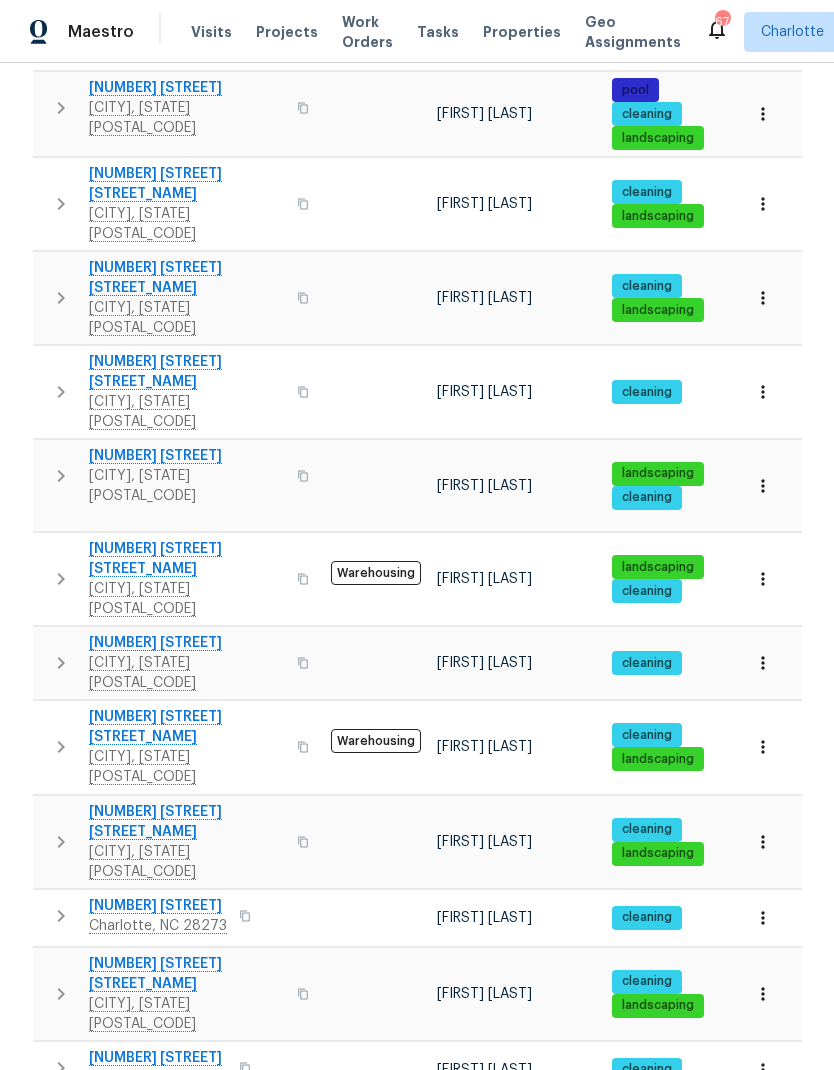 click on "Notes" at bounding box center [505, 1226] 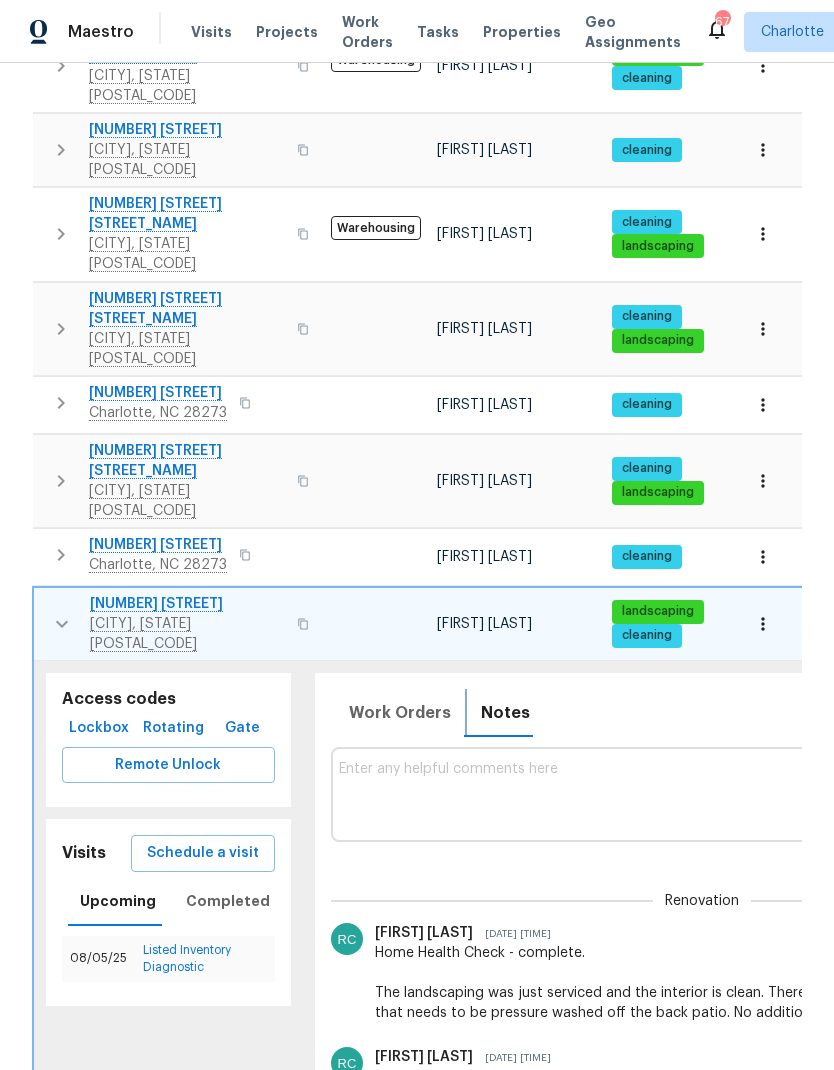 scroll, scrollTop: 1435, scrollLeft: 0, axis: vertical 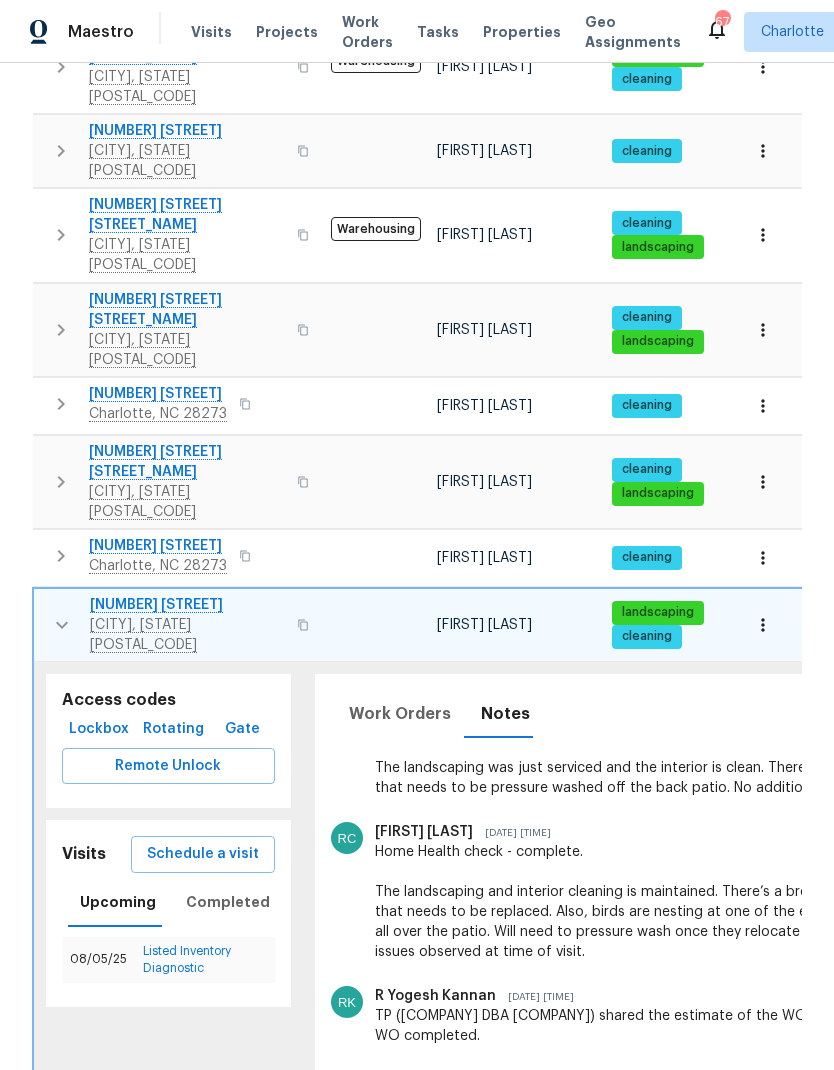 click 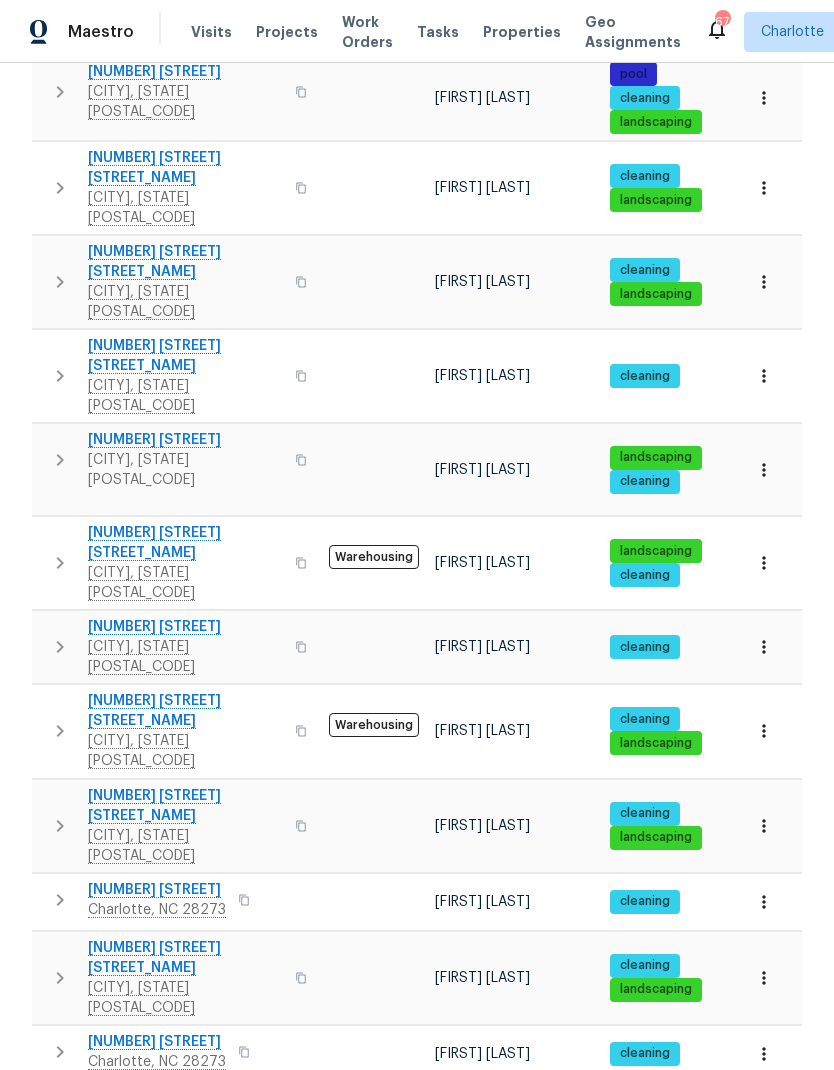 scroll, scrollTop: 923, scrollLeft: 0, axis: vertical 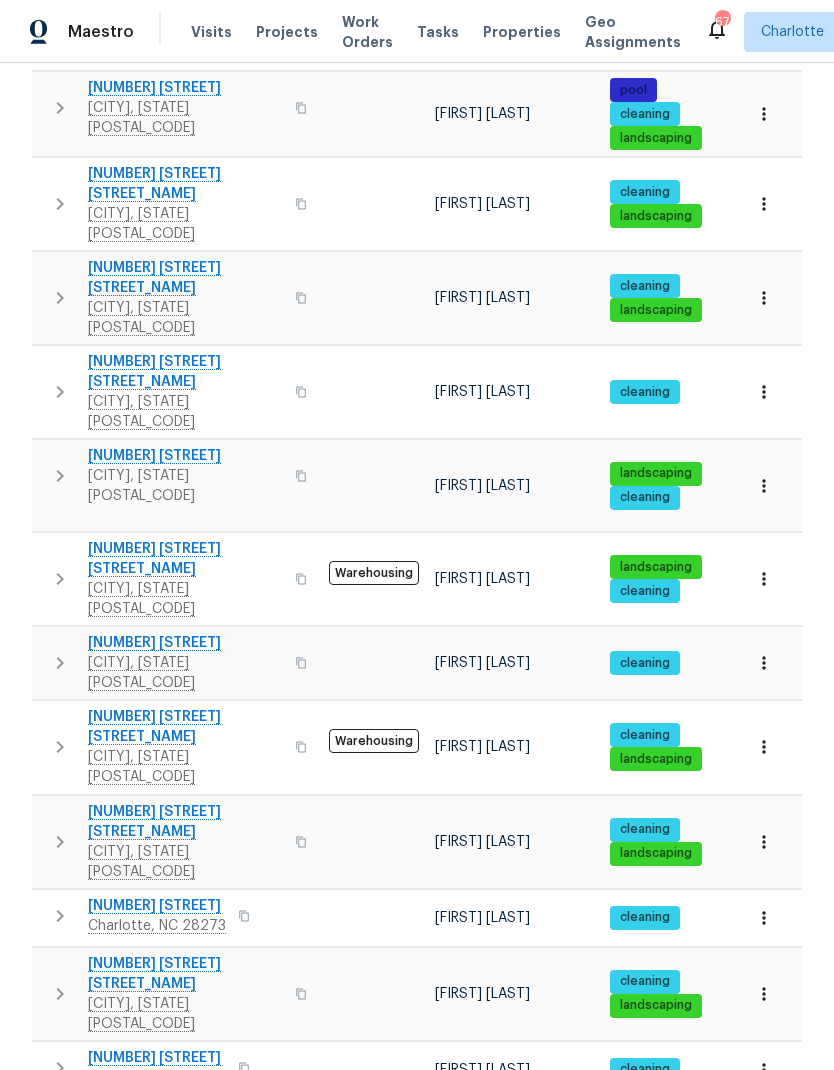 click on "2650 Whisper Ridge Ln" at bounding box center (185, 456) 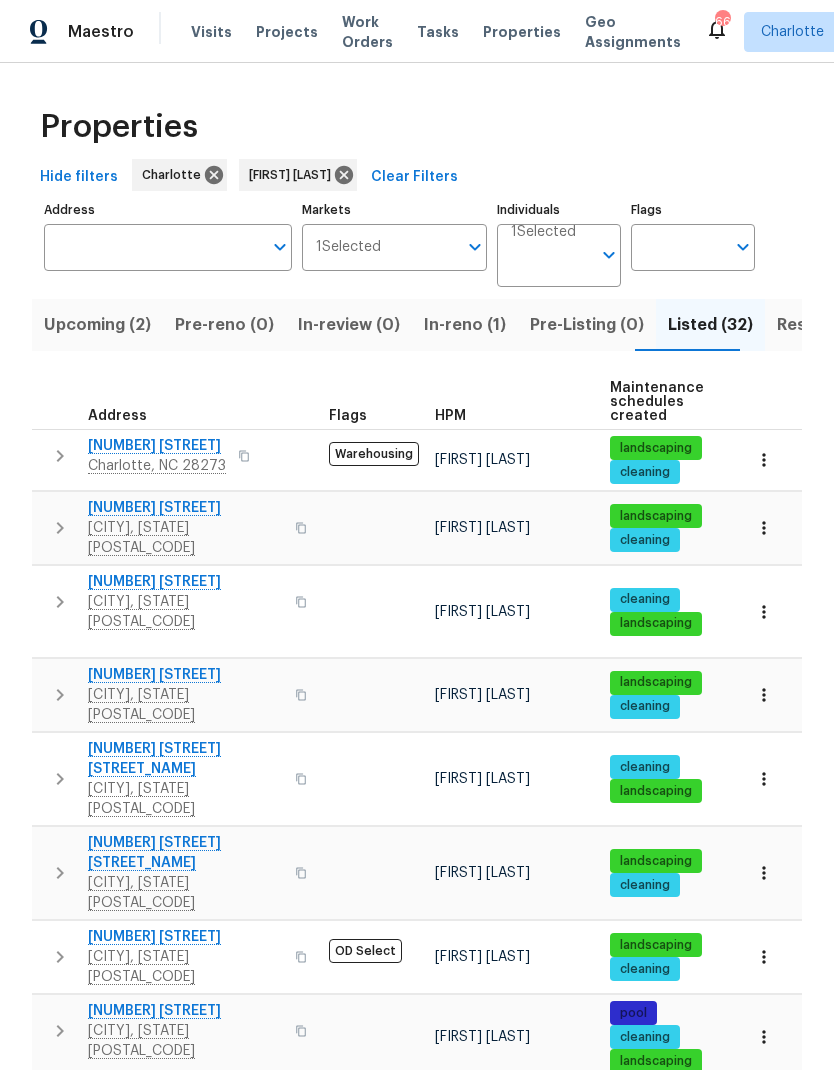 scroll, scrollTop: 0, scrollLeft: 0, axis: both 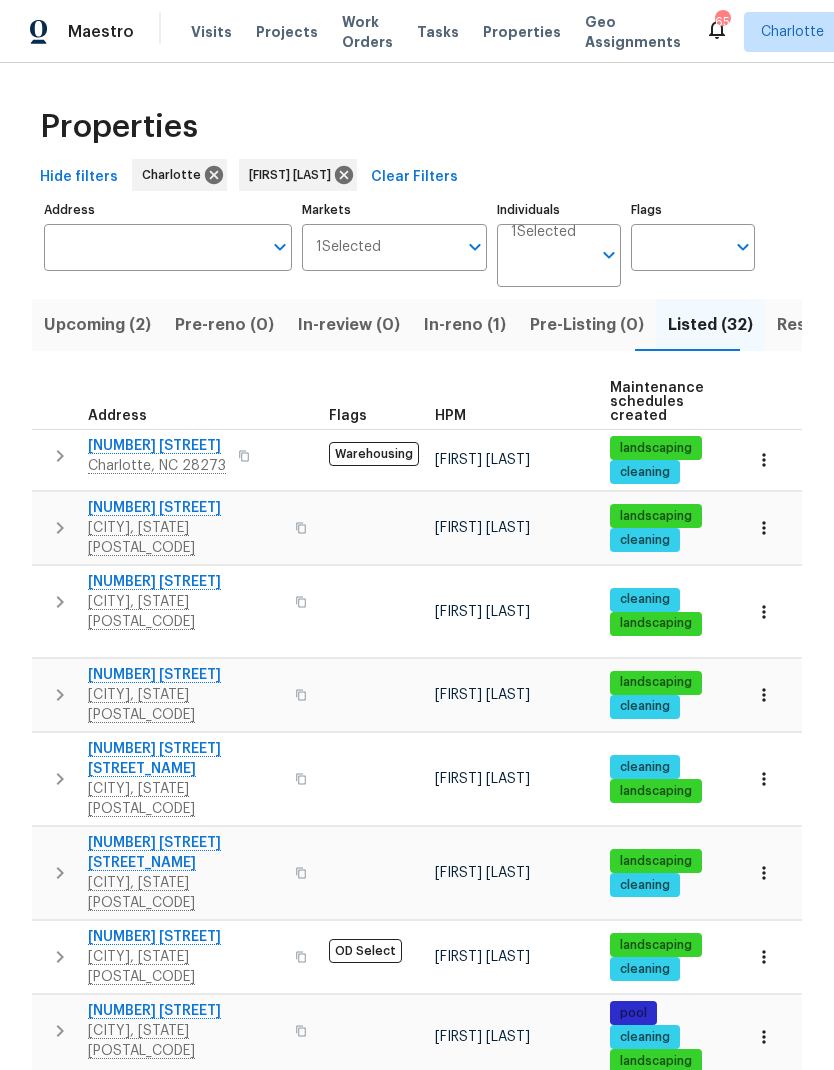 click on "In-reno (1)" at bounding box center (465, 325) 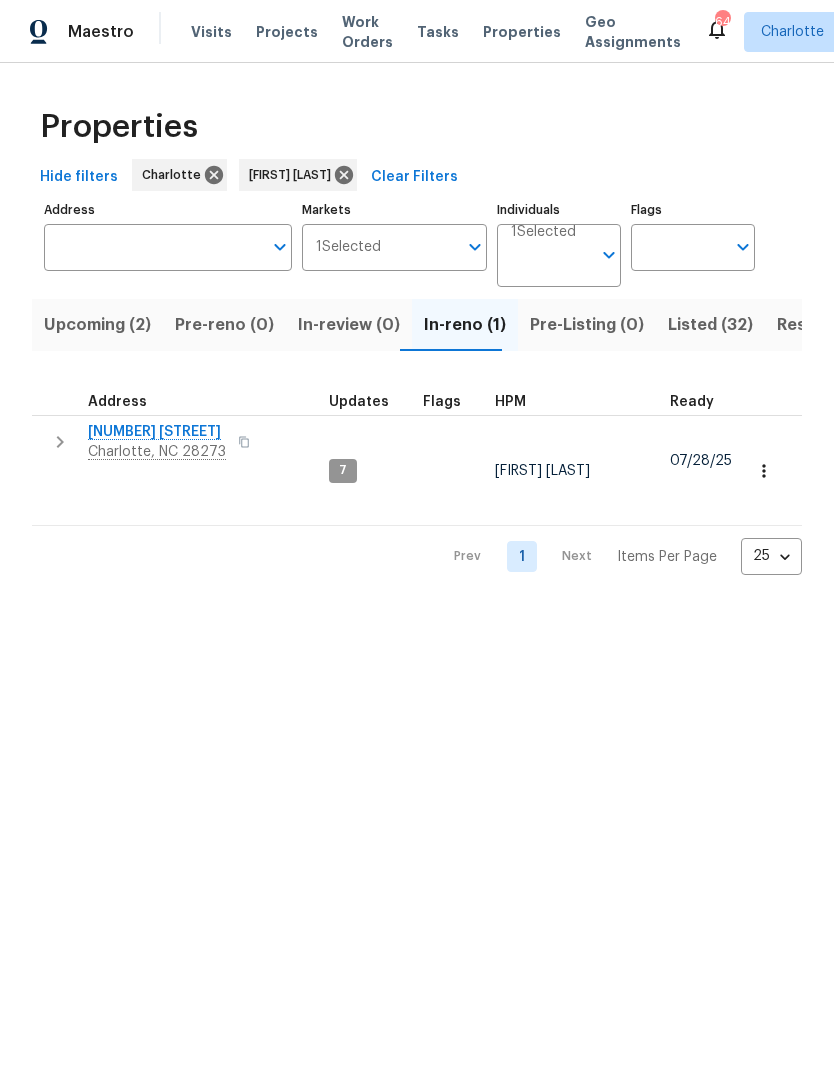 click on "Resale (2)" at bounding box center (816, 325) 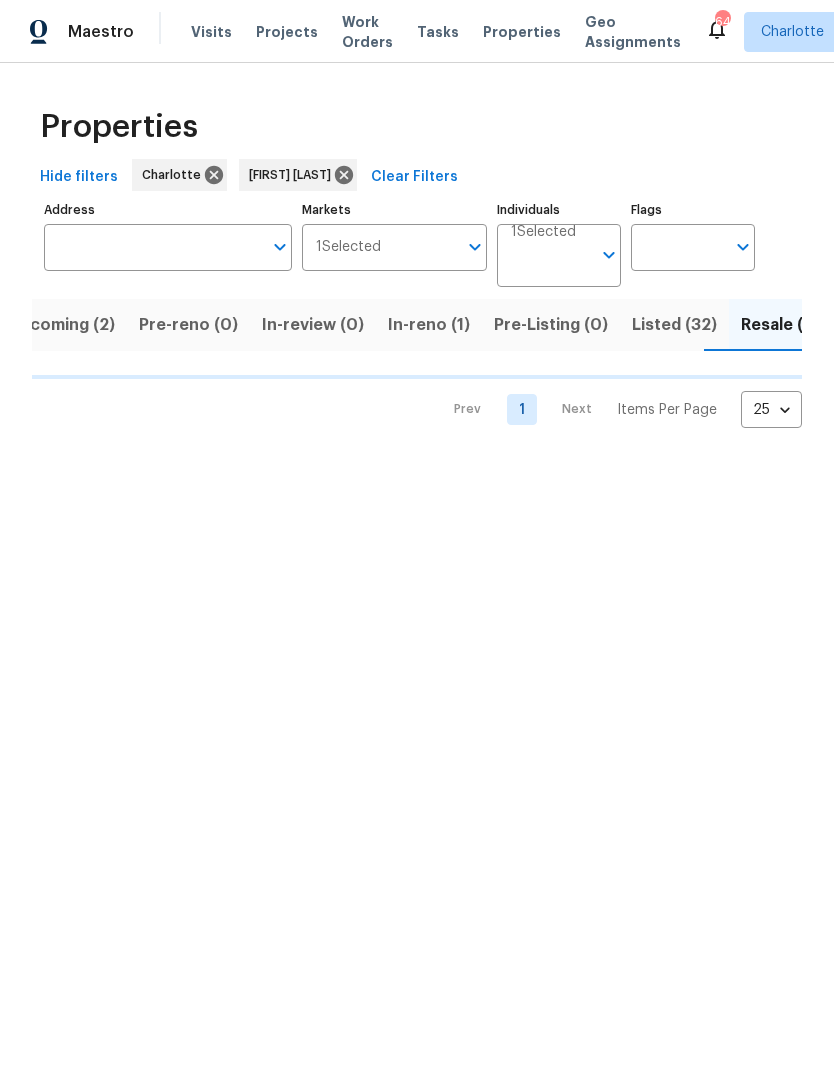scroll, scrollTop: 0, scrollLeft: 37, axis: horizontal 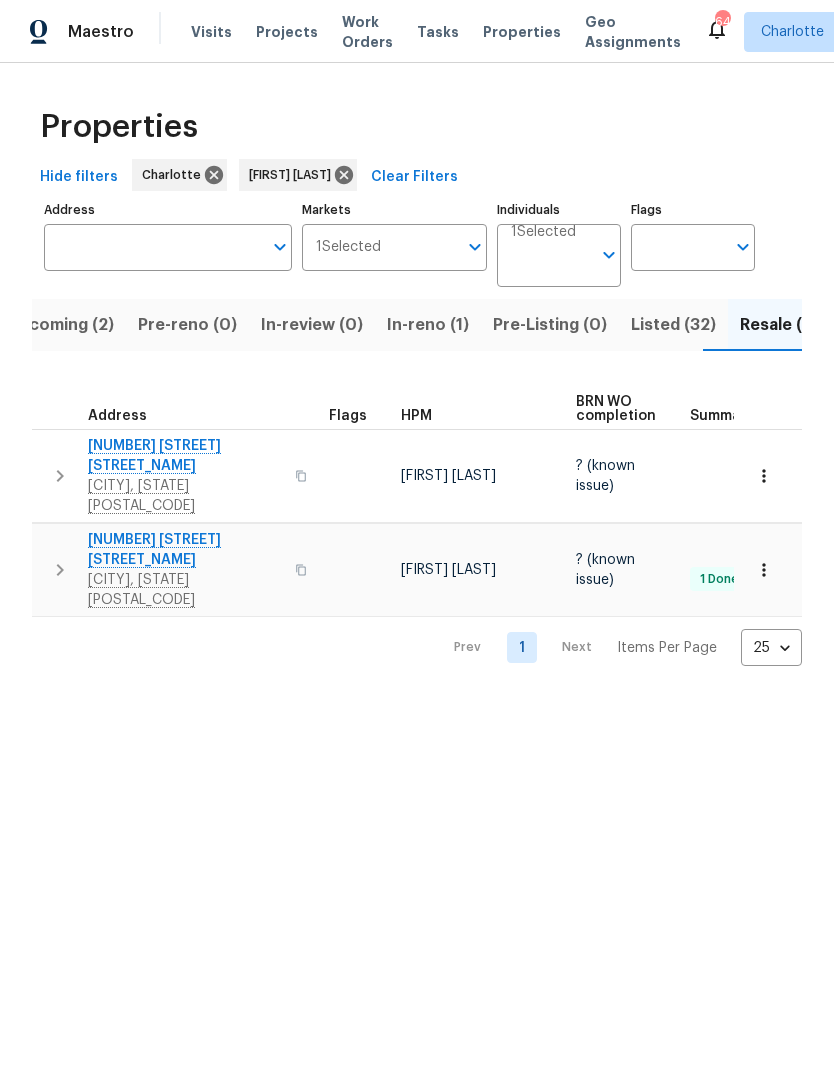 click on "In-reno (1)" at bounding box center [428, 325] 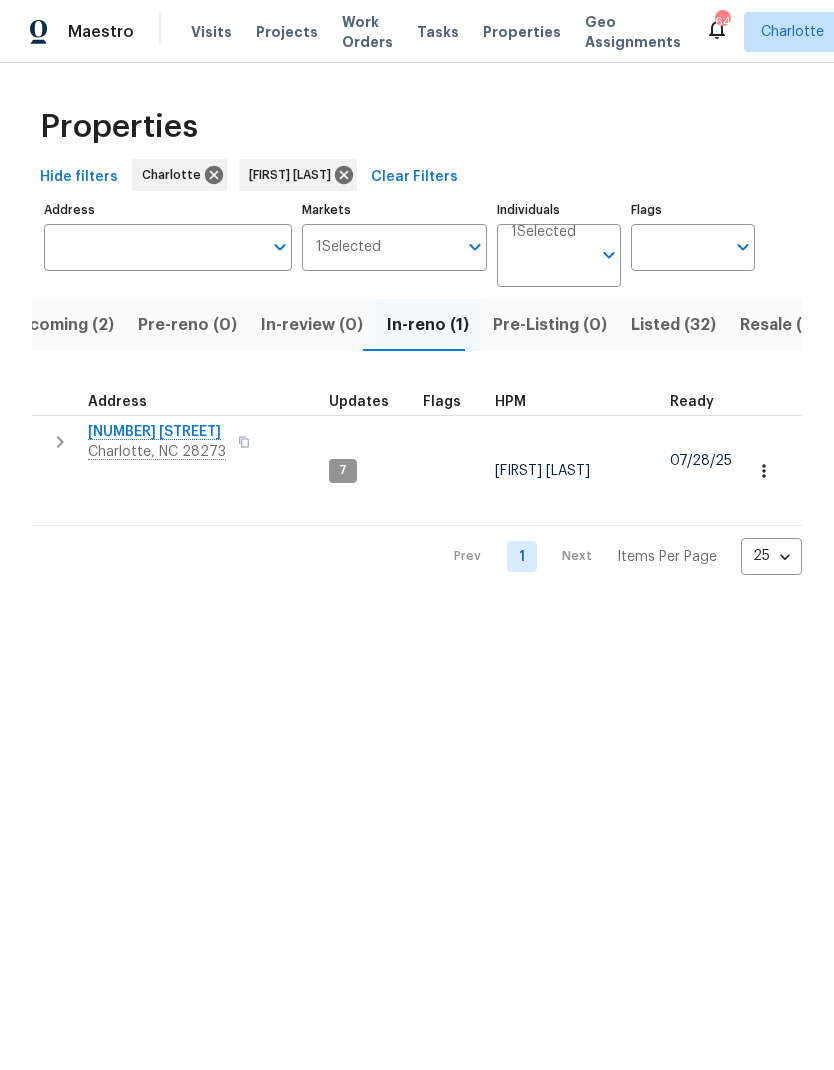 click on "2222 Merimac Dr Charlotte, NC 28273" at bounding box center (176, 442) 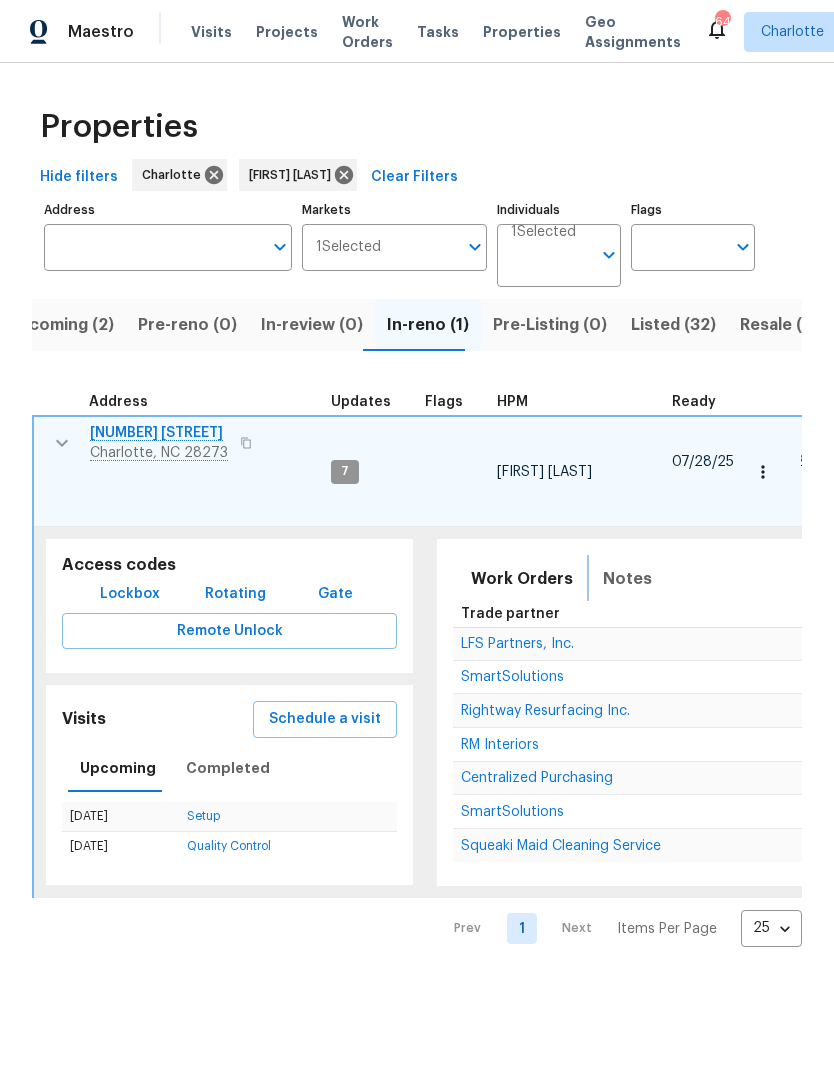 click on "Notes" at bounding box center (627, 579) 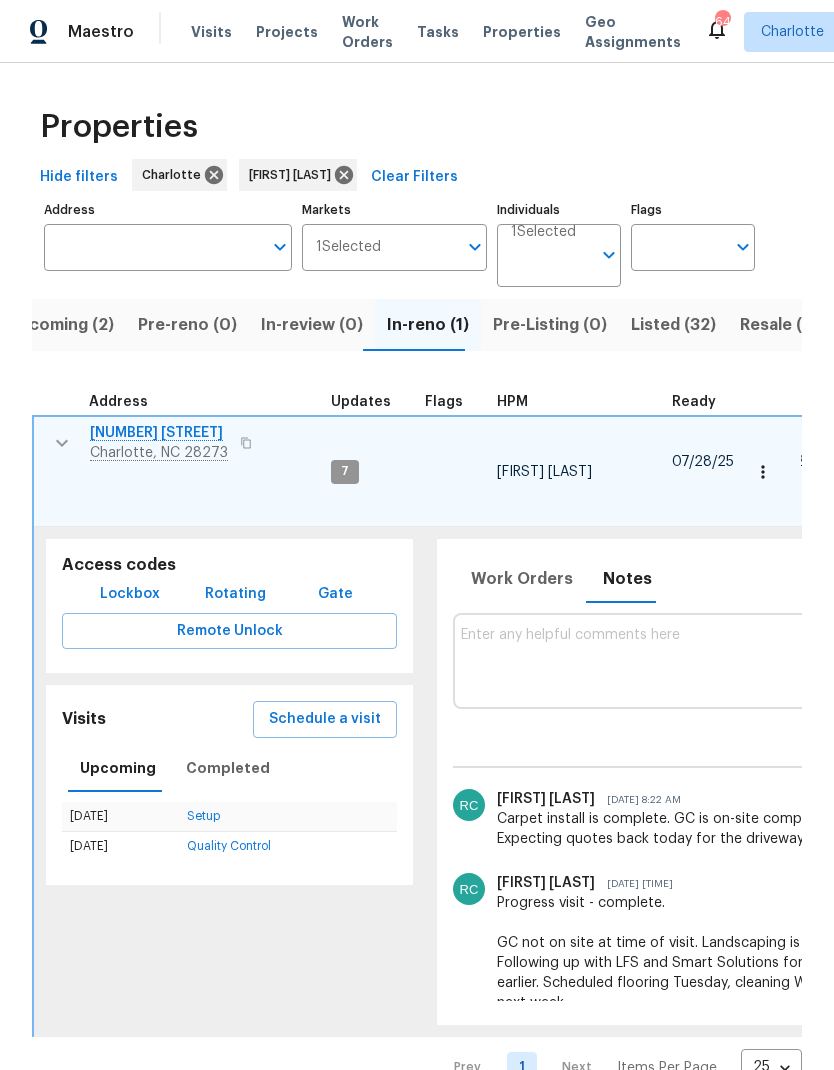 click at bounding box center [1008, 660] 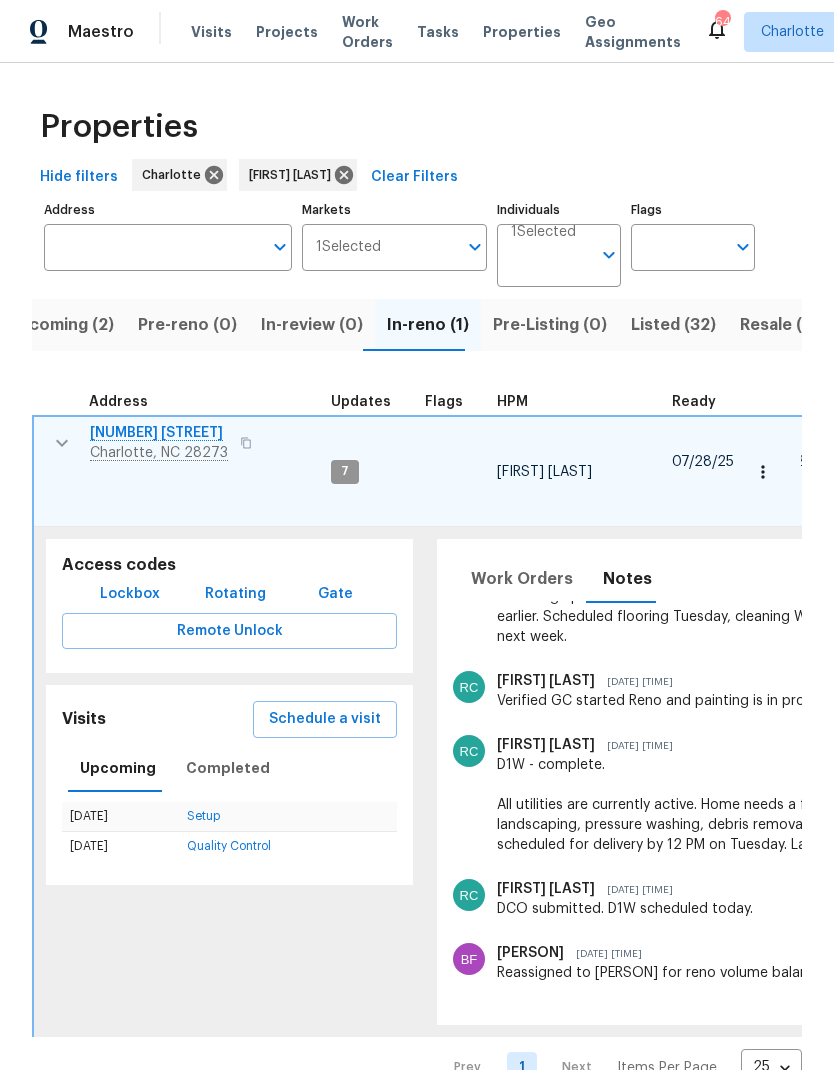 scroll, scrollTop: 383, scrollLeft: 0, axis: vertical 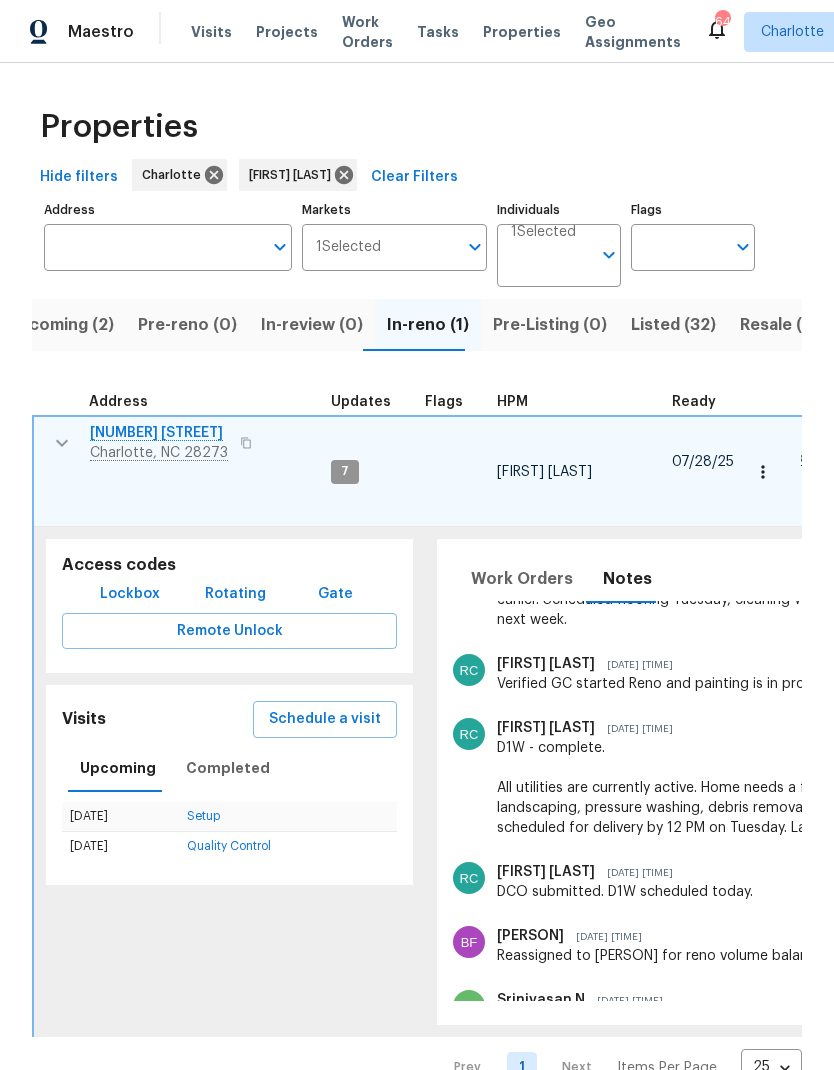 click on "2222 Merimac Dr" at bounding box center (159, 433) 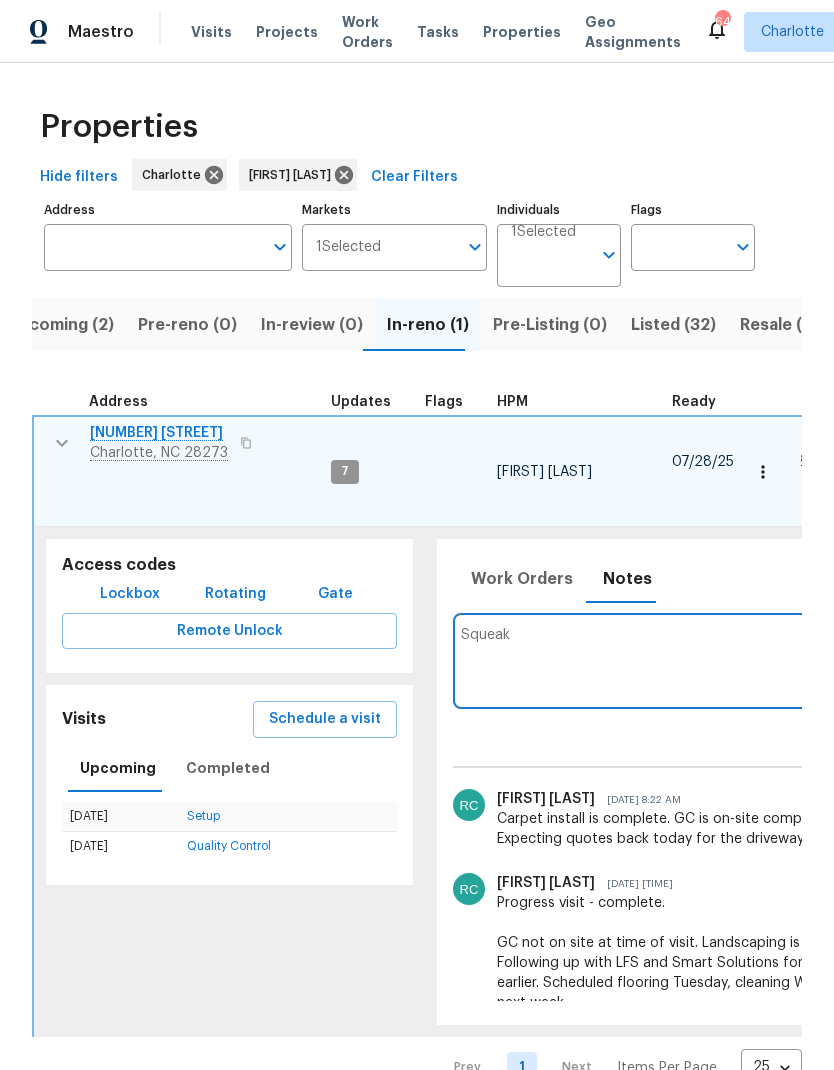 scroll, scrollTop: -1, scrollLeft: 0, axis: vertical 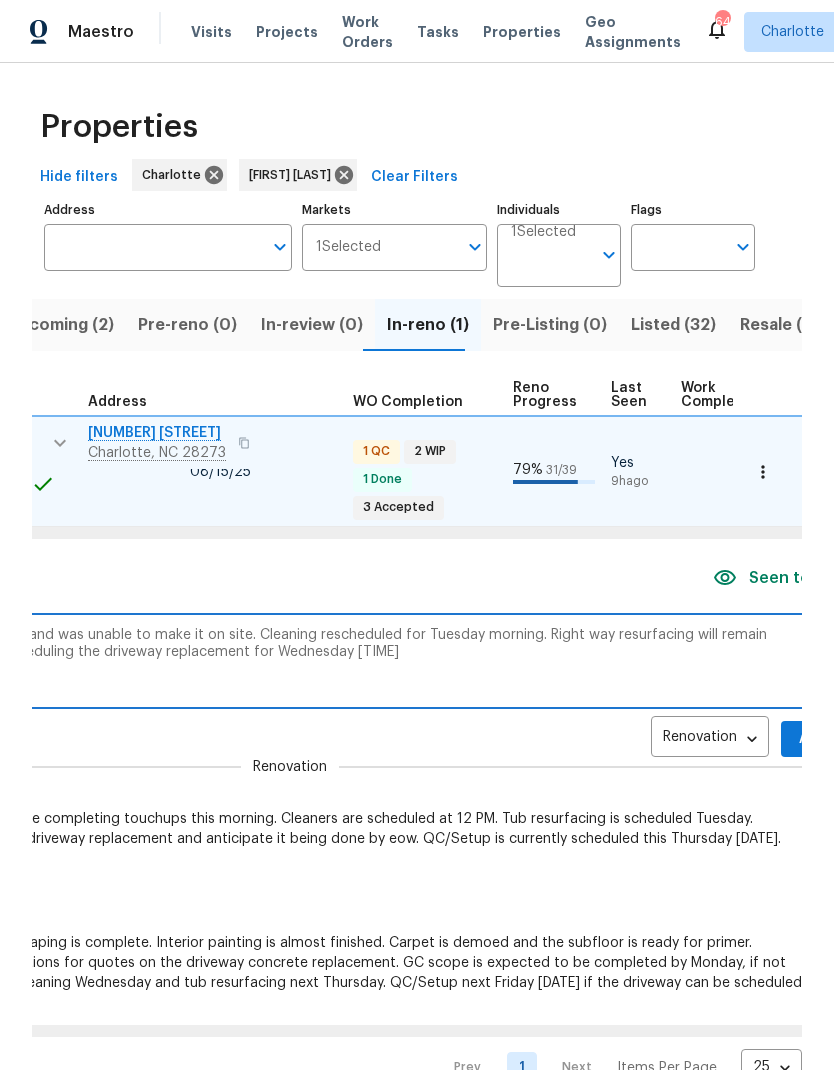 click on "Squeaki Maid had a family emergency today and was unable to make it on site. Cleaning rescheduled for Tuesday morning. Right way resurfacing will remain scheduled for the afternoon. Manuel is scheduling the driveway replacement for Wednesday 8/6." at bounding box center [289, 660] 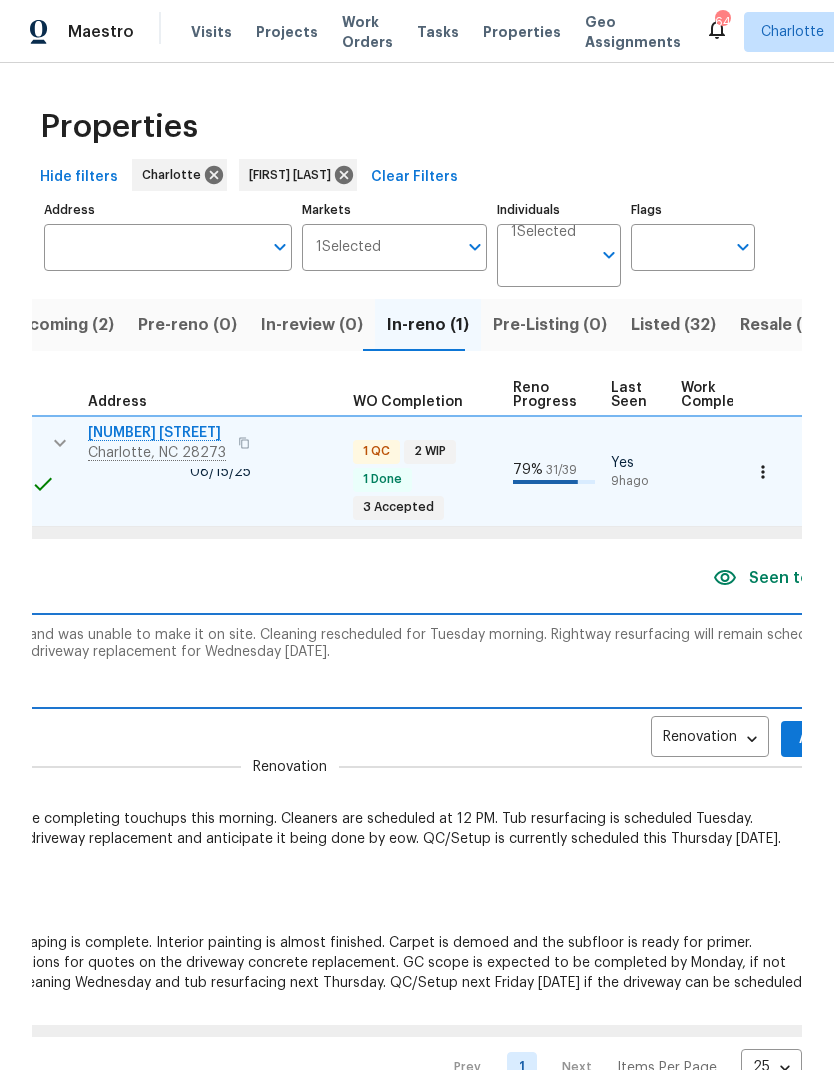click on "Squeaki Maid had a family emergency today and was unable to make it on site. Cleaning rescheduled for Tuesday morning. Rightway resurfacing will remain scheduled for the afternoon. Manuel is scheduling the driveway replacement for Wednesday 8/6." at bounding box center [289, 660] 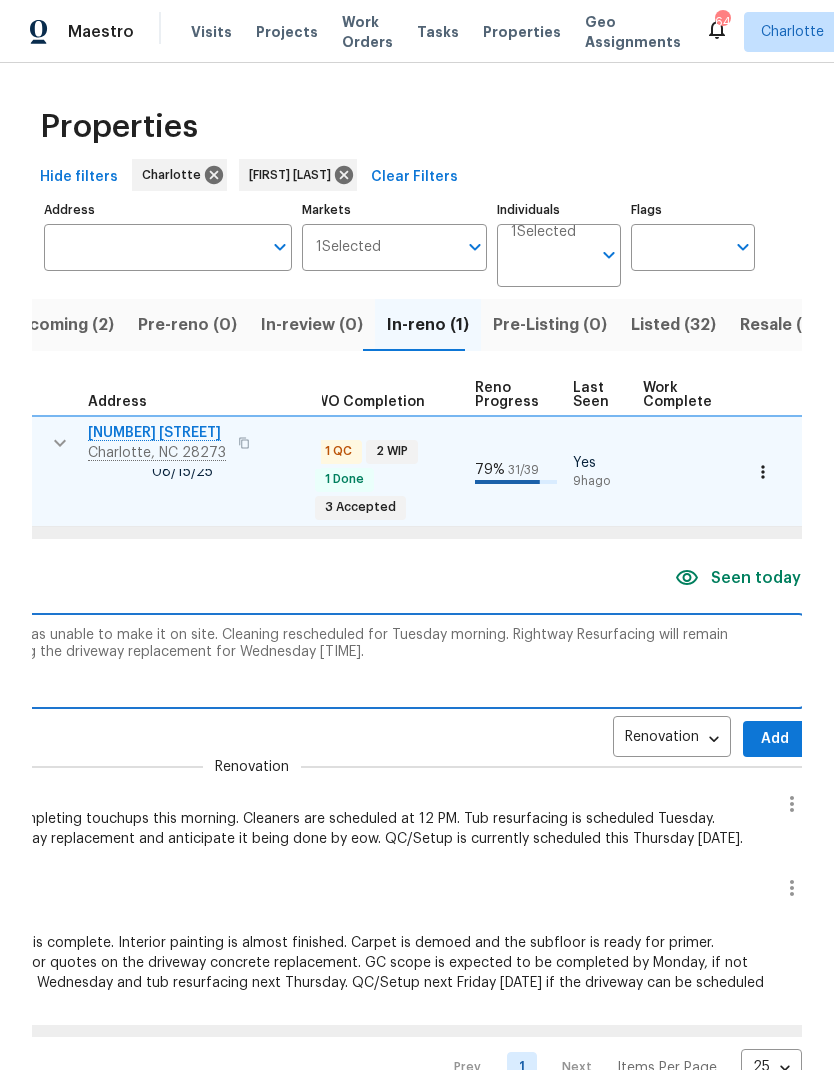 scroll, scrollTop: 0, scrollLeft: 767, axis: horizontal 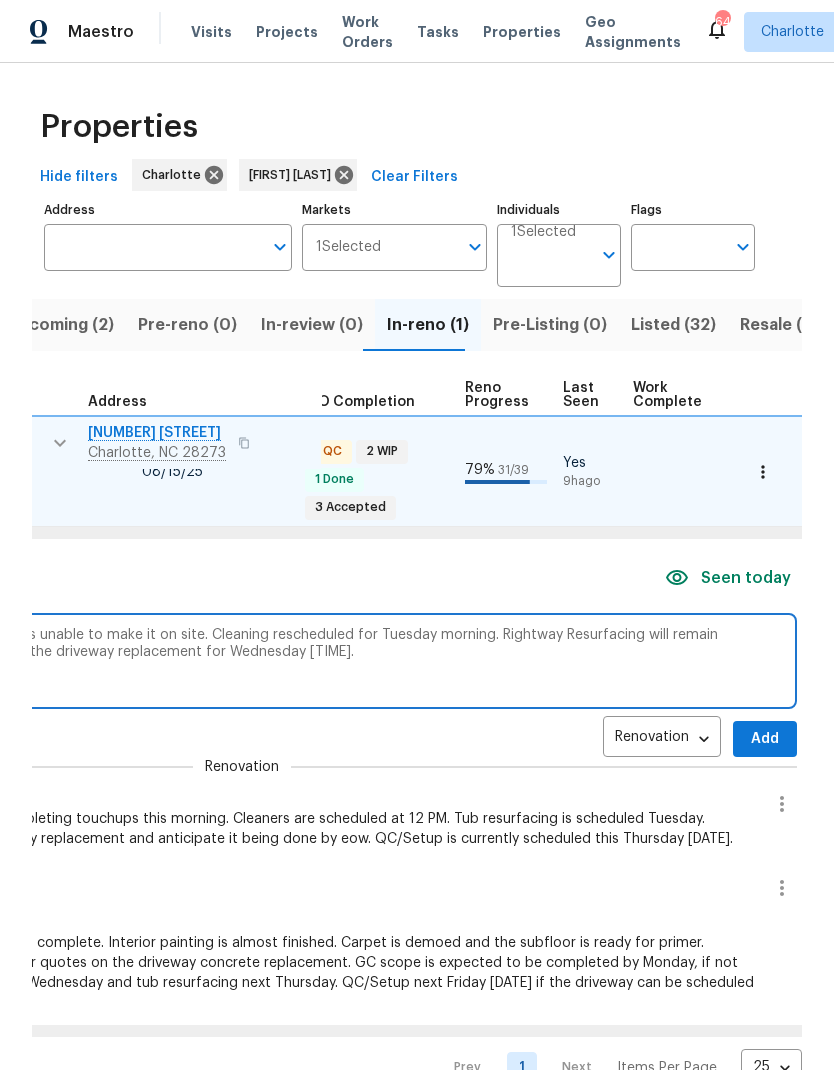 type on "Squeaki Maid had a family emergency today and was unable to make it on site. Cleaning rescheduled for Tuesday morning. Rightway Resurfacing will remain scheduled for the afternoon. Manuel is scheduling the driveway replacement for Wednesday 8/6." 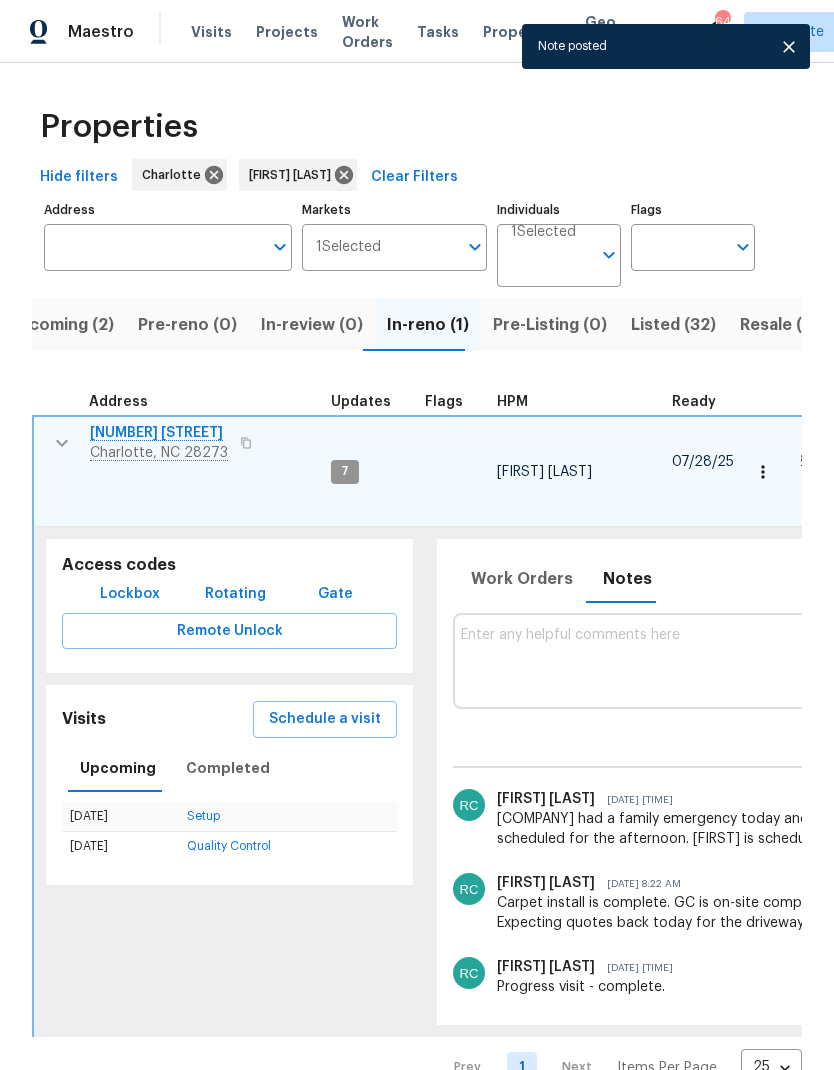 scroll, scrollTop: 0, scrollLeft: 0, axis: both 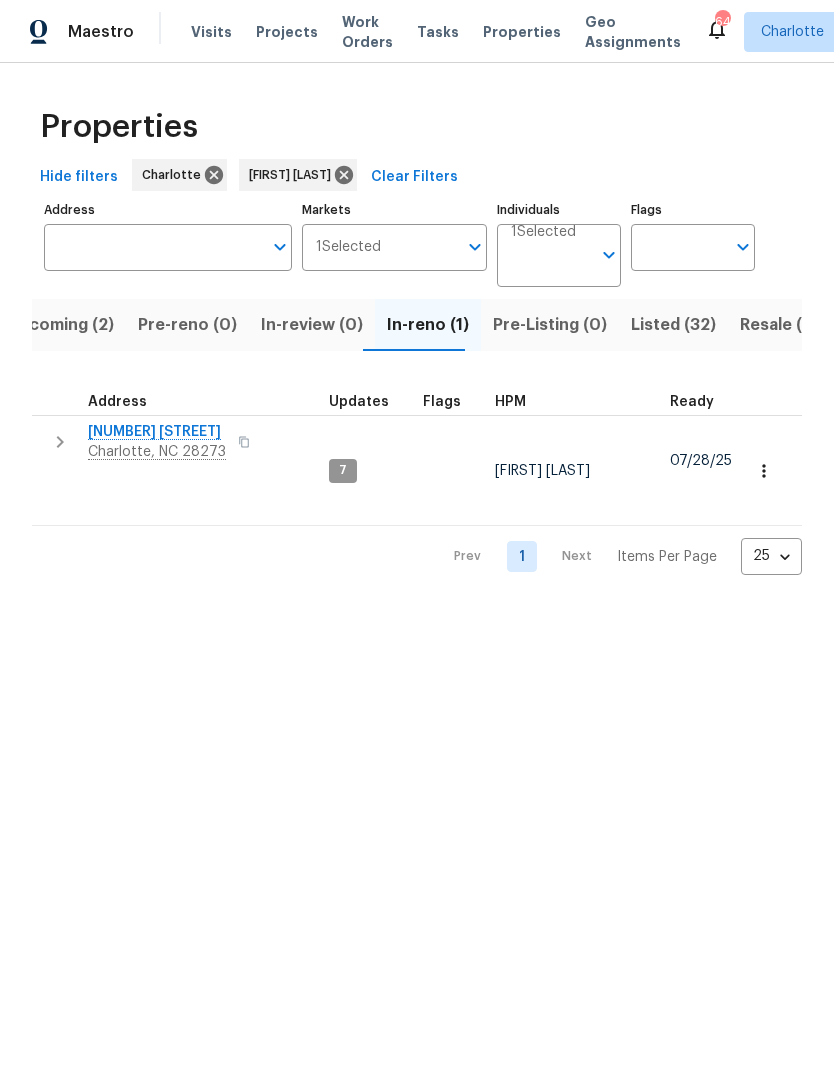 click on "Maestro Visits Projects Work Orders Tasks Properties Geo Assignments 64 Charlotte Ryan Craven Properties Hide filters Charlotte Ryan Craven Clear Filters Address Address Markets 1  Selected Markets Individuals 1  Selected Individuals Flags Flags Upcoming (2) Pre-reno (0) In-review (0) In-reno (1) Pre-Listing (0) Listed (32) Resale (2) Done (223) Unknown (0) Address Updates Flags HPM Ready Start Target Finish Overall WO Completion Reno Progress Last Seen Work Complete Setup Complete QC Complete 2222 Merimac Dr Charlotte, NC 28273 7 Ryan Craven 07/28/25 07/28/25 08/15/25 08/15/25 1 QC 2 WIP 1 Done 3 Accepted 79 %   31 / 39 Yes 9h  ago Prev 1 Next Items Per Page 25 25 ​" at bounding box center [417, 303] 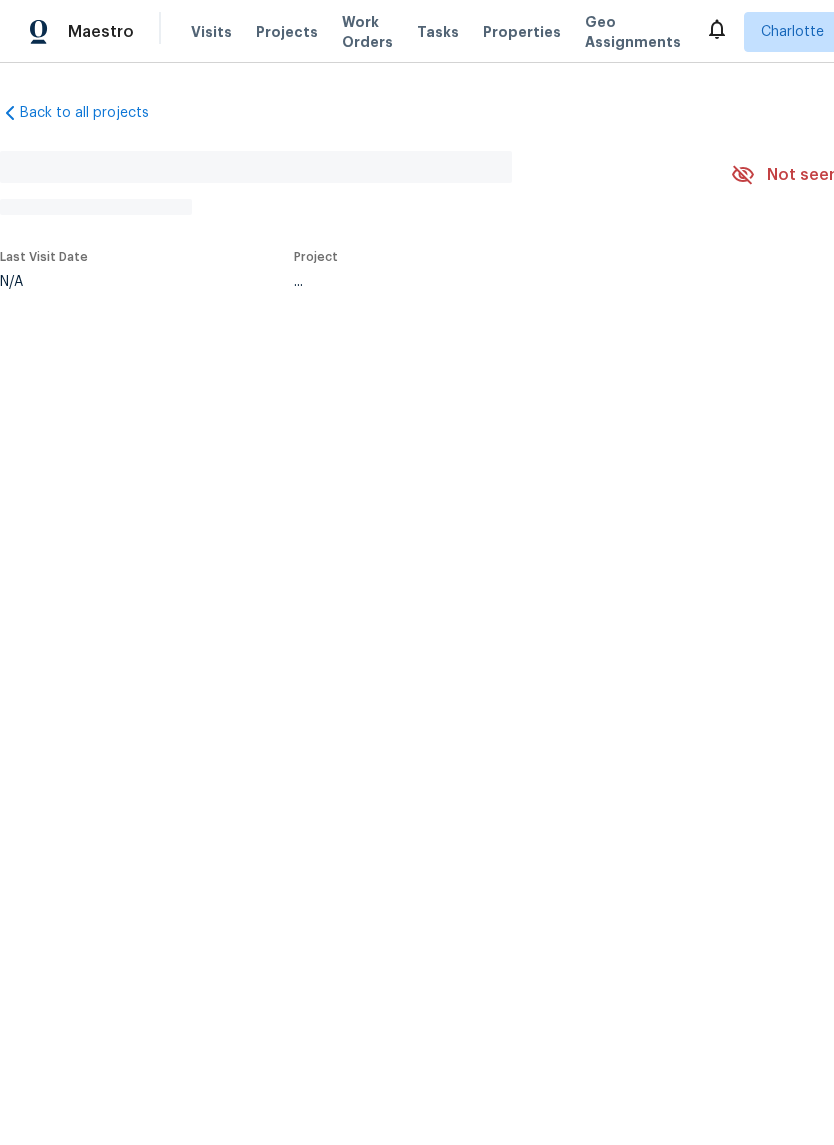 scroll, scrollTop: 0, scrollLeft: 0, axis: both 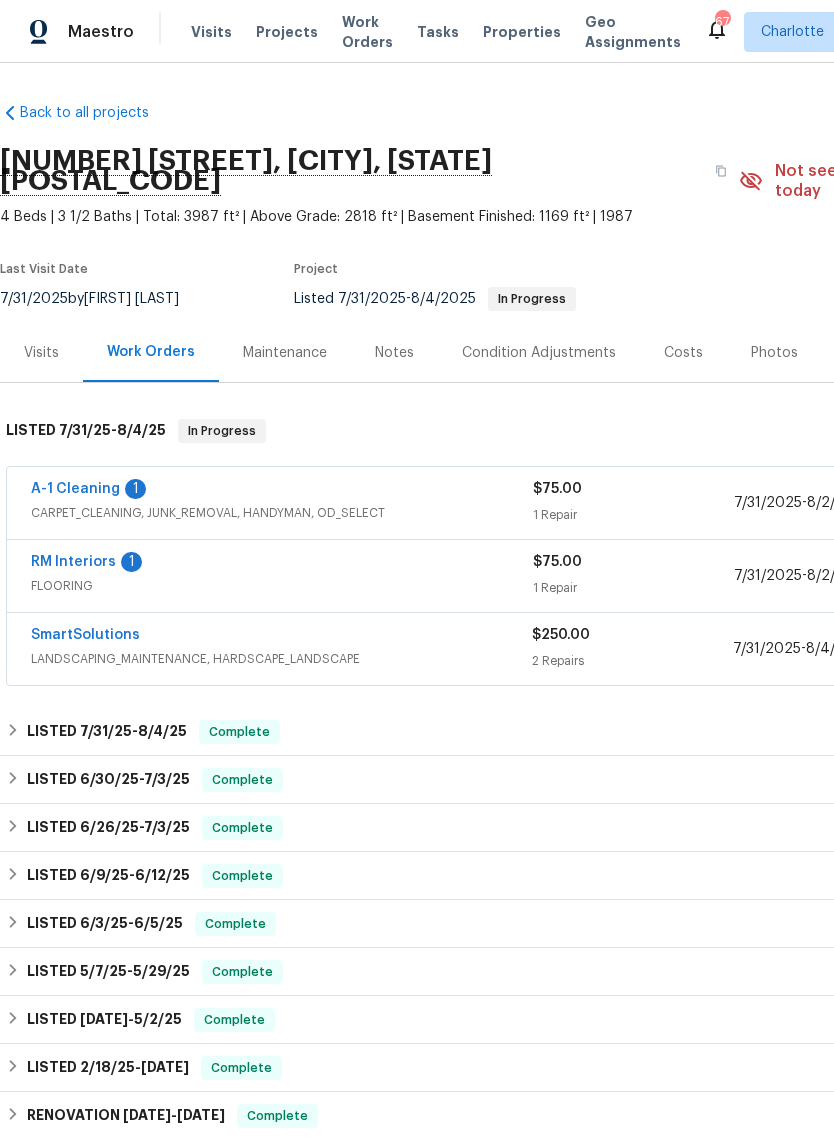 click on "A-1 Cleaning" at bounding box center [75, 489] 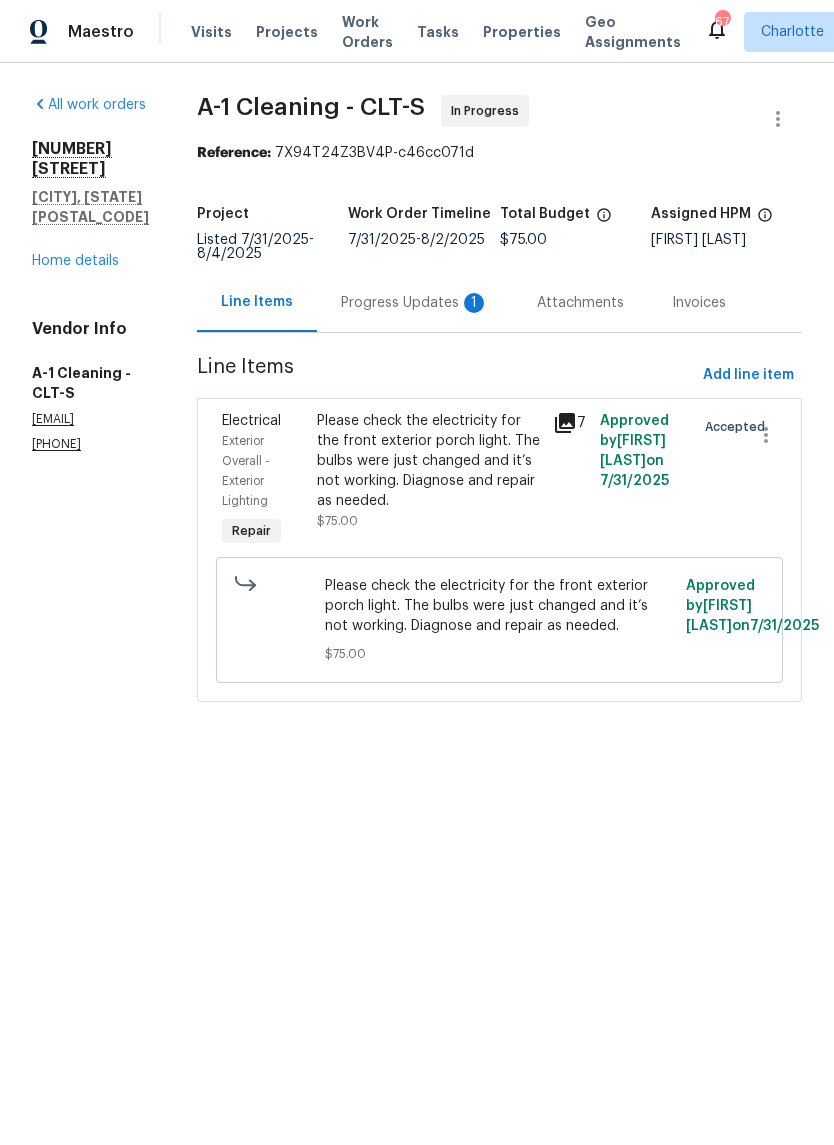 click on "Progress Updates 1" at bounding box center (415, 302) 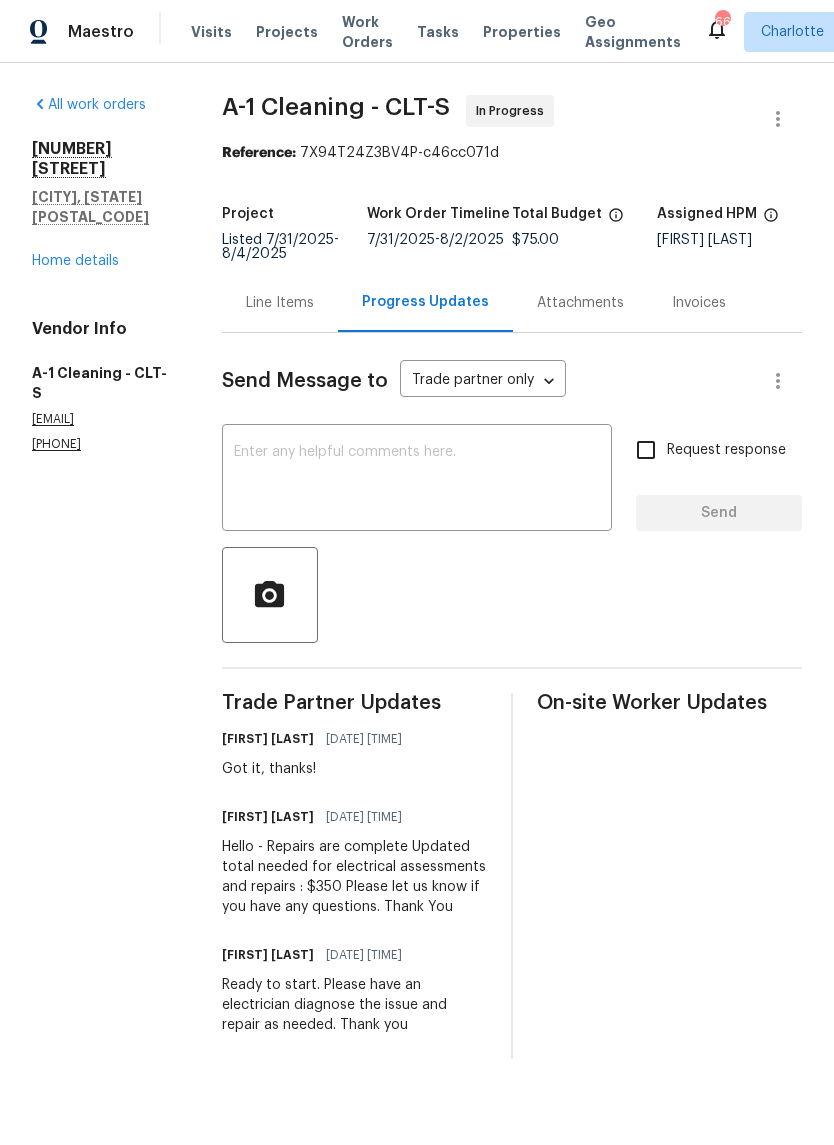 click on "Line Items" at bounding box center (280, 302) 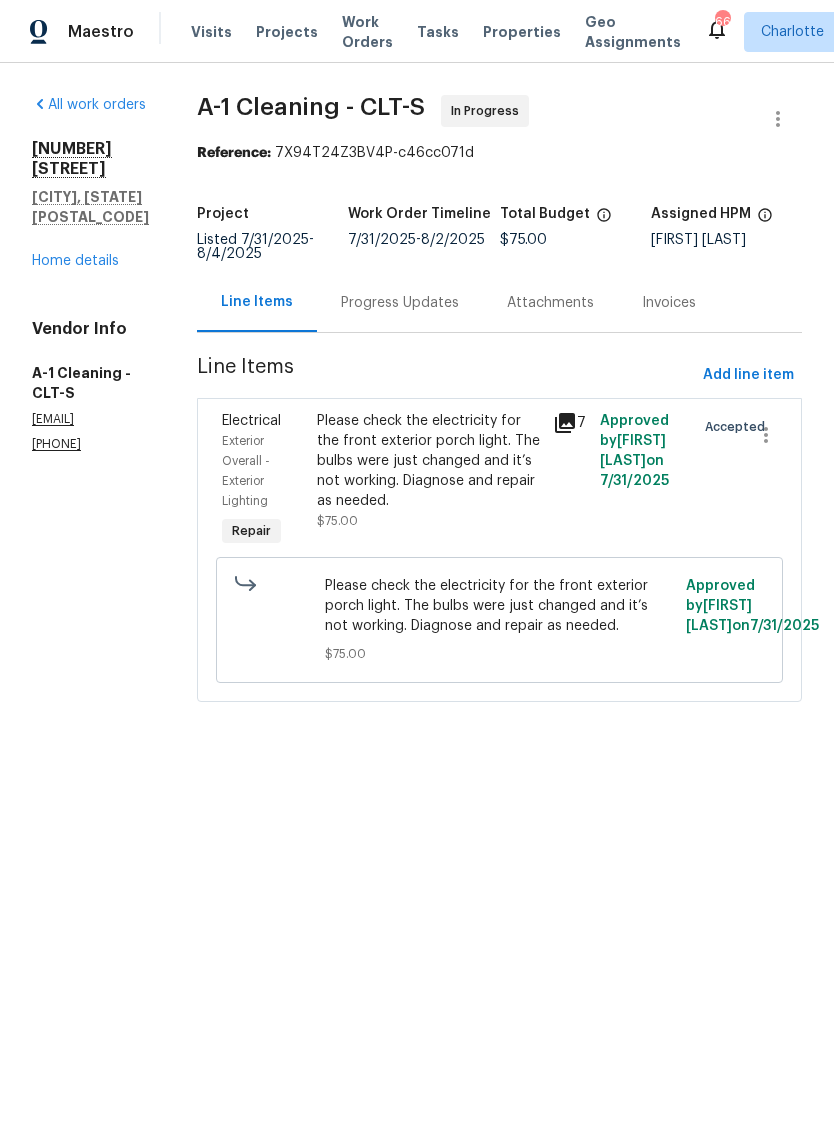 click on "Please check the electricity for the front exterior porch light. The bulbs were just changed and it’s not working. Diagnose and repair as needed." at bounding box center (429, 461) 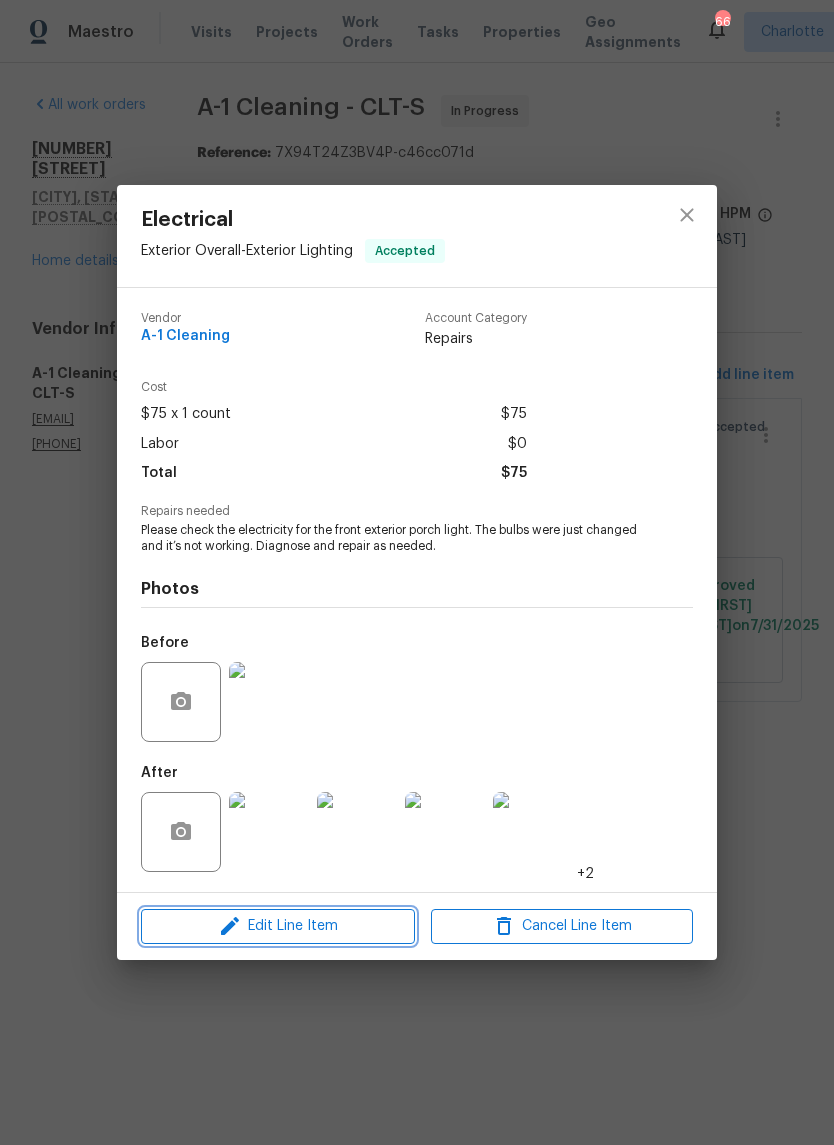 click on "Edit Line Item" at bounding box center [278, 926] 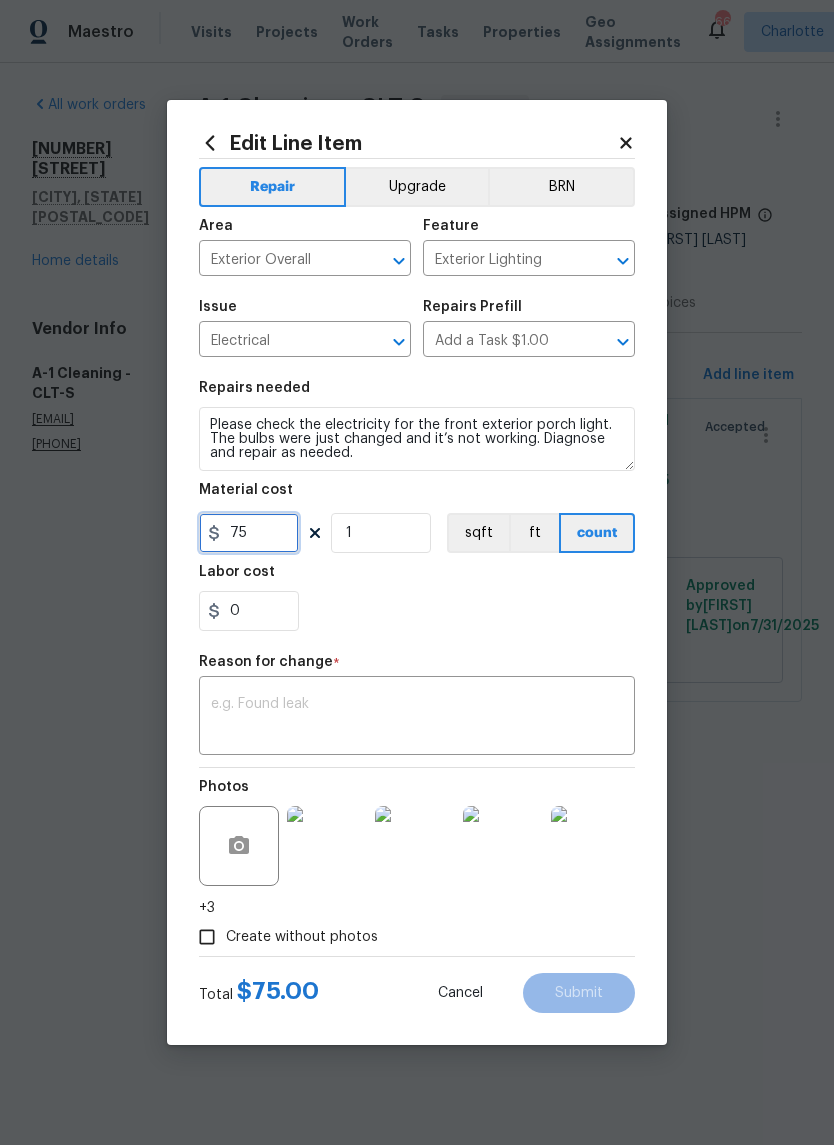 click on "75" at bounding box center (249, 533) 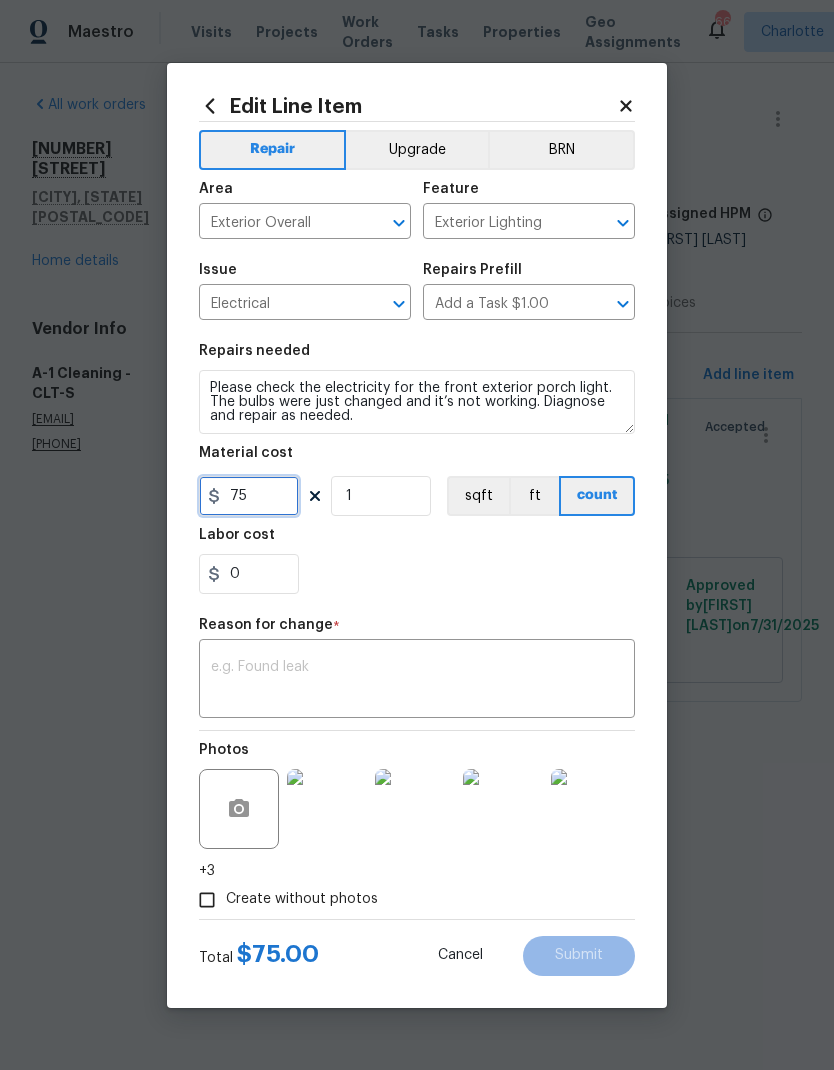 click on "75" at bounding box center [249, 496] 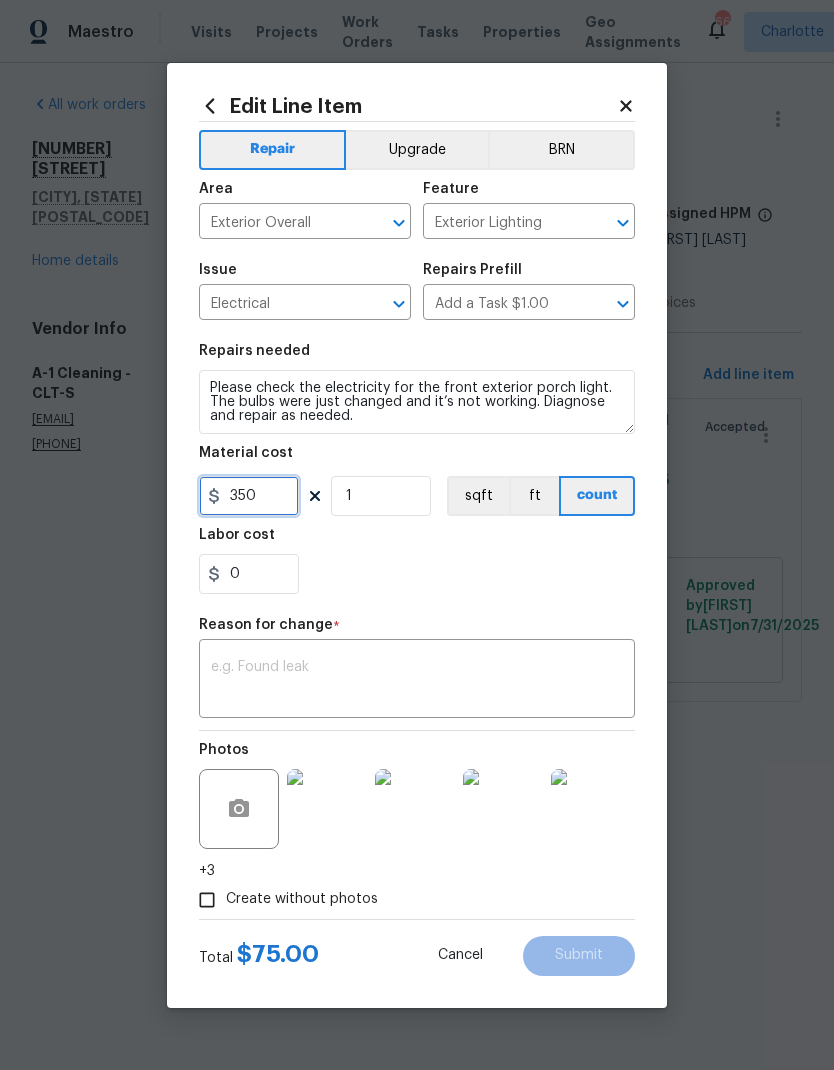 type on "350" 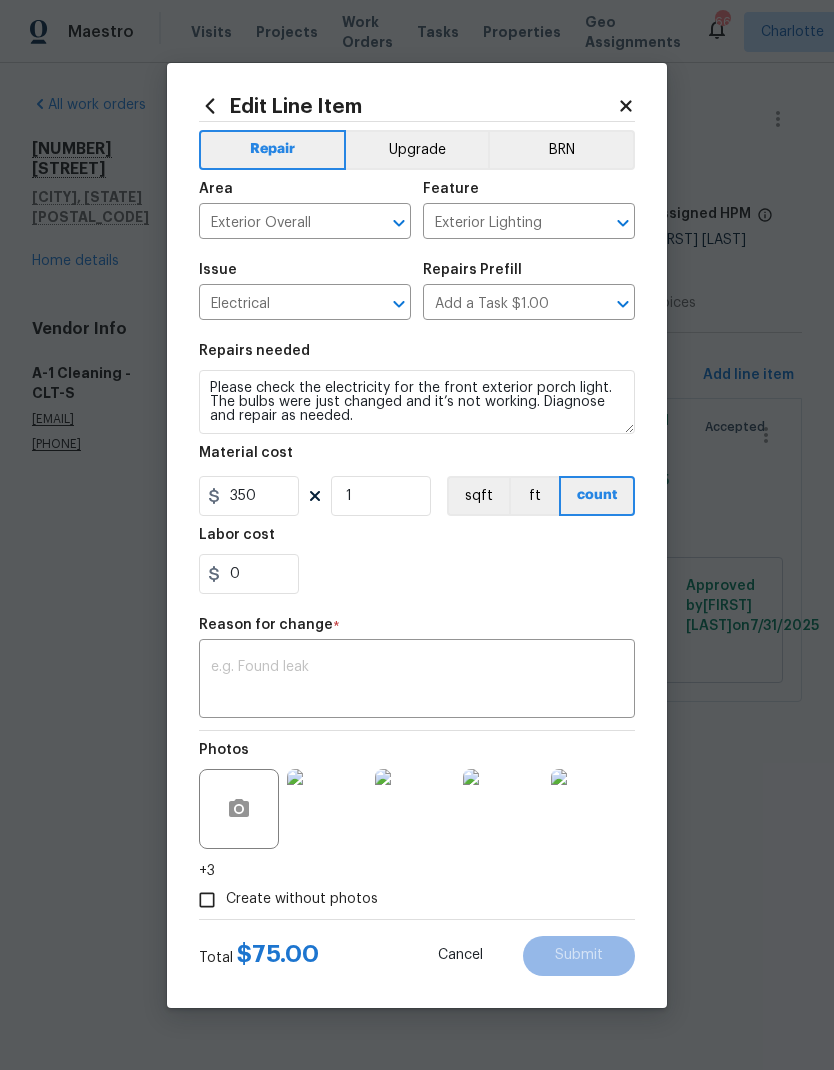 click at bounding box center [417, 681] 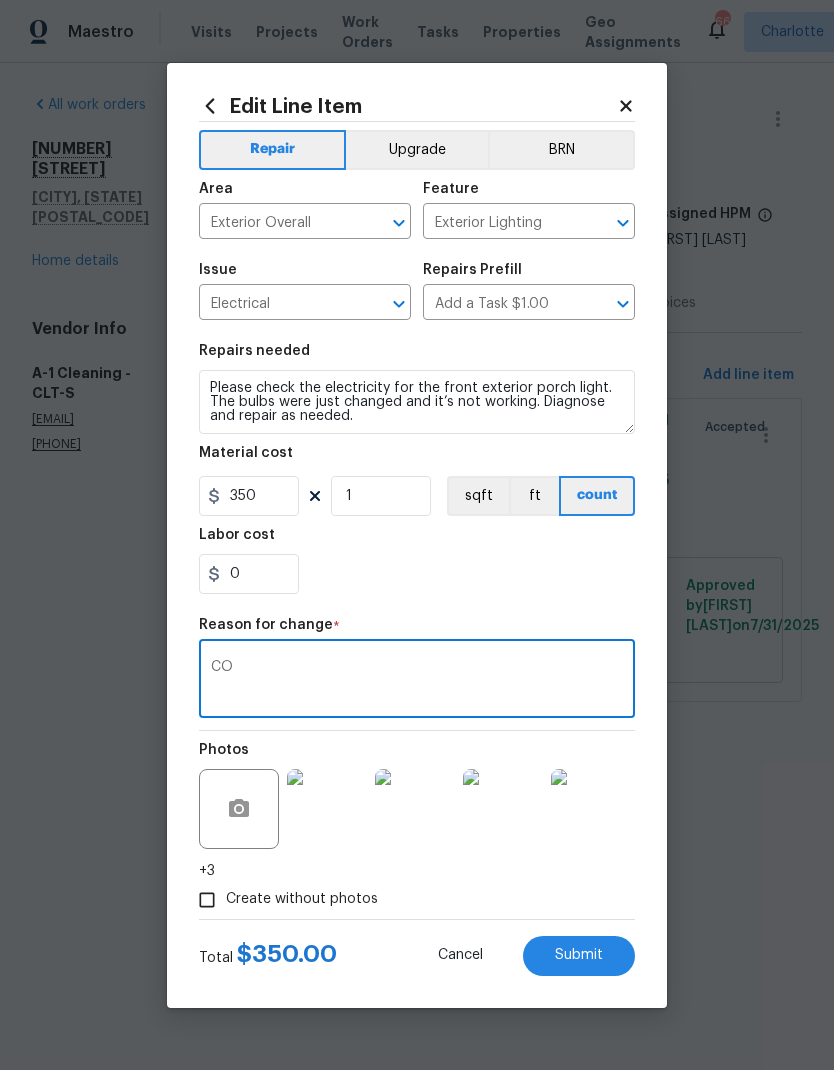 type on "CO" 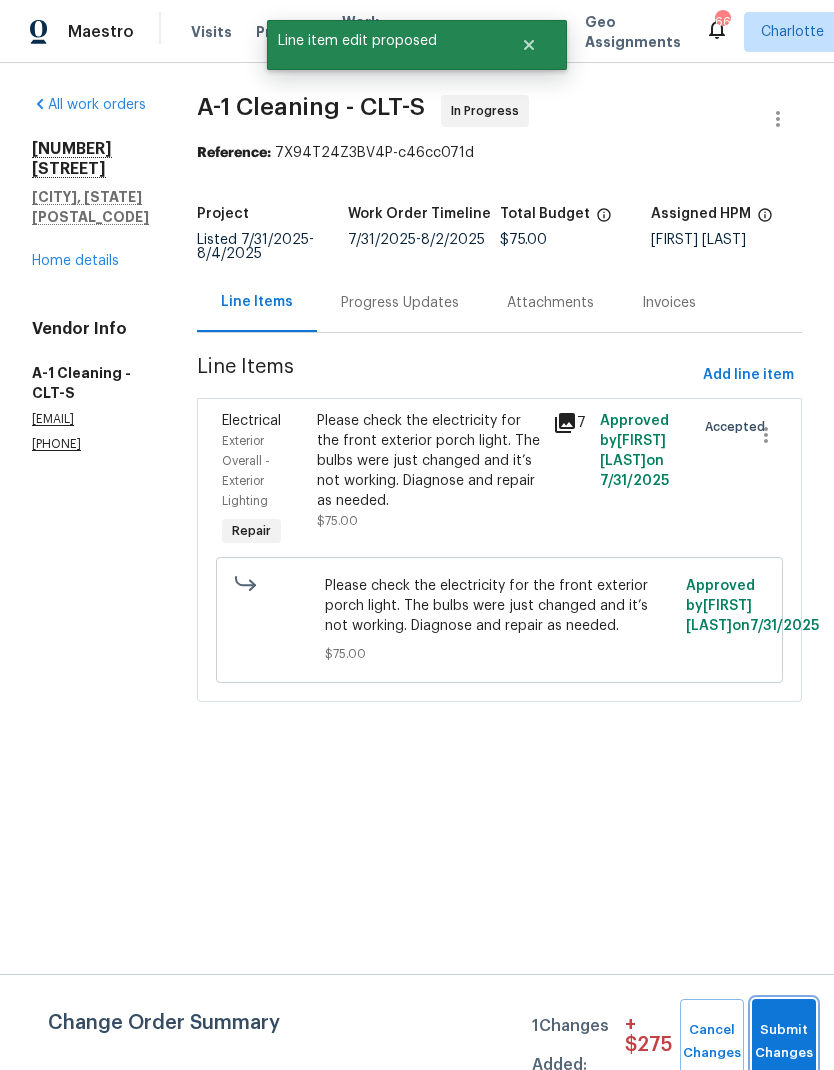 click on "Submit Changes" at bounding box center [784, 1042] 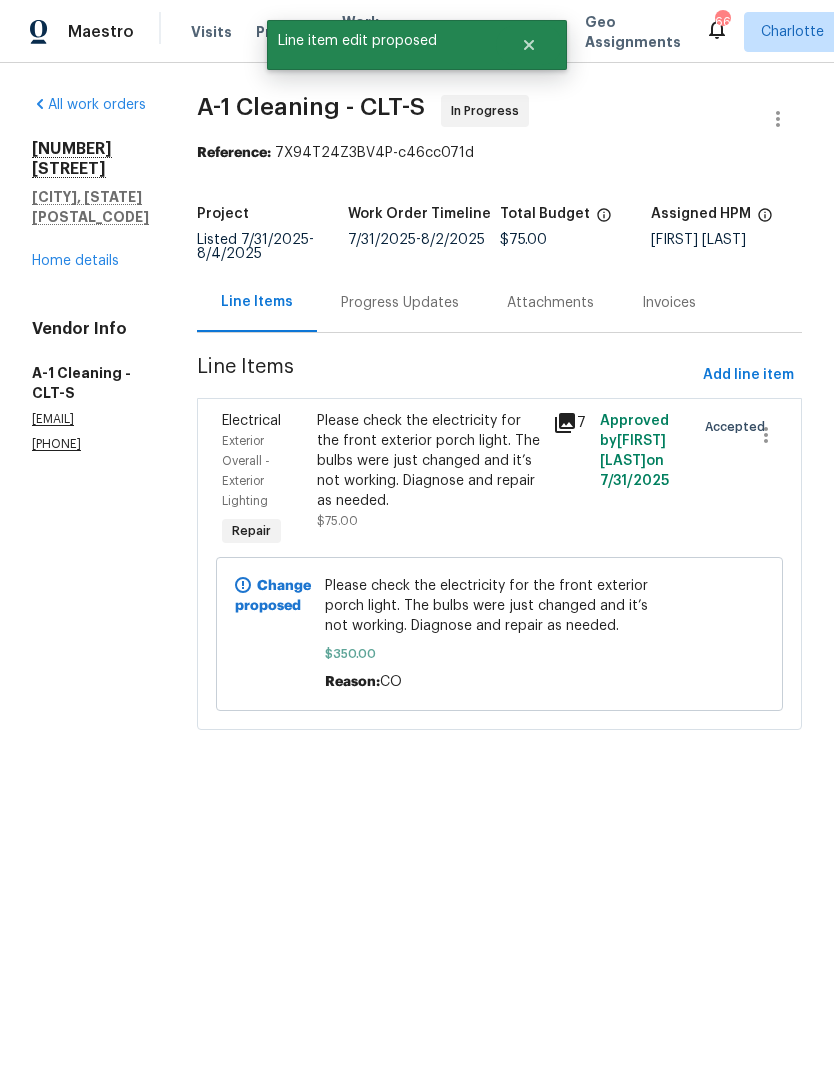 click on "Please check the electricity for the front exterior porch light. The bulbs were just changed and it’s not working. Diagnose and repair as needed." at bounding box center [429, 461] 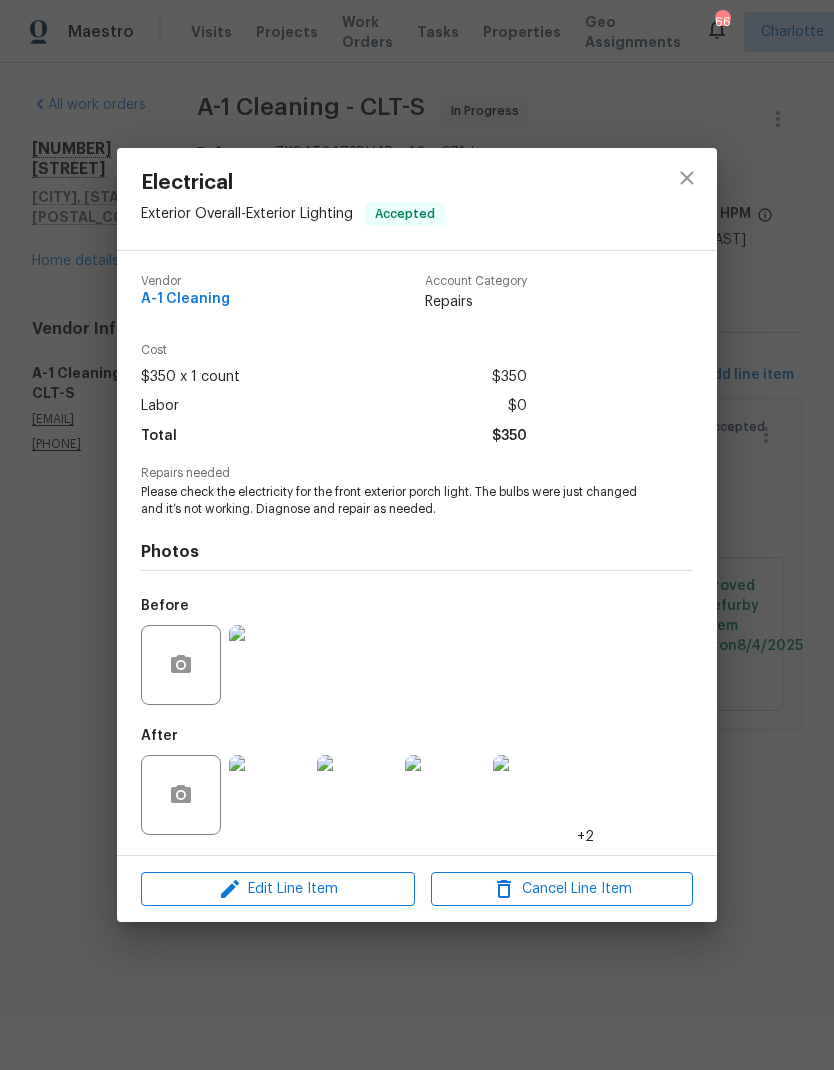 click at bounding box center (269, 795) 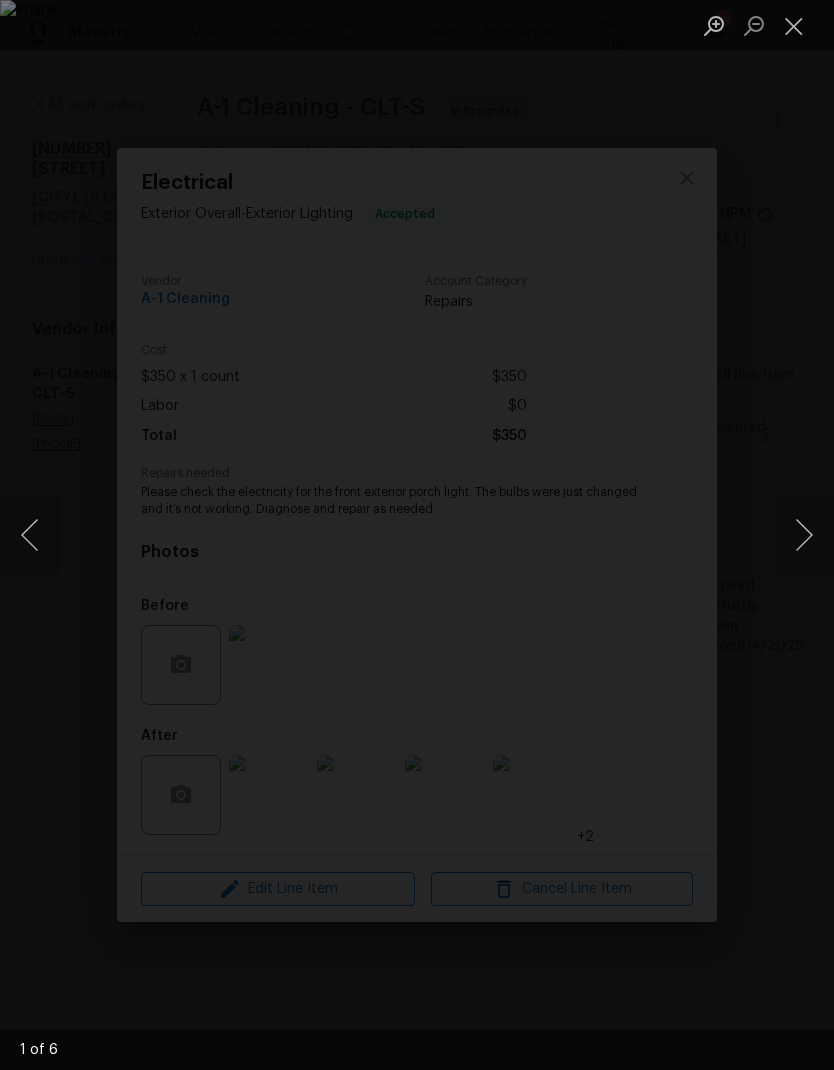 click at bounding box center (804, 535) 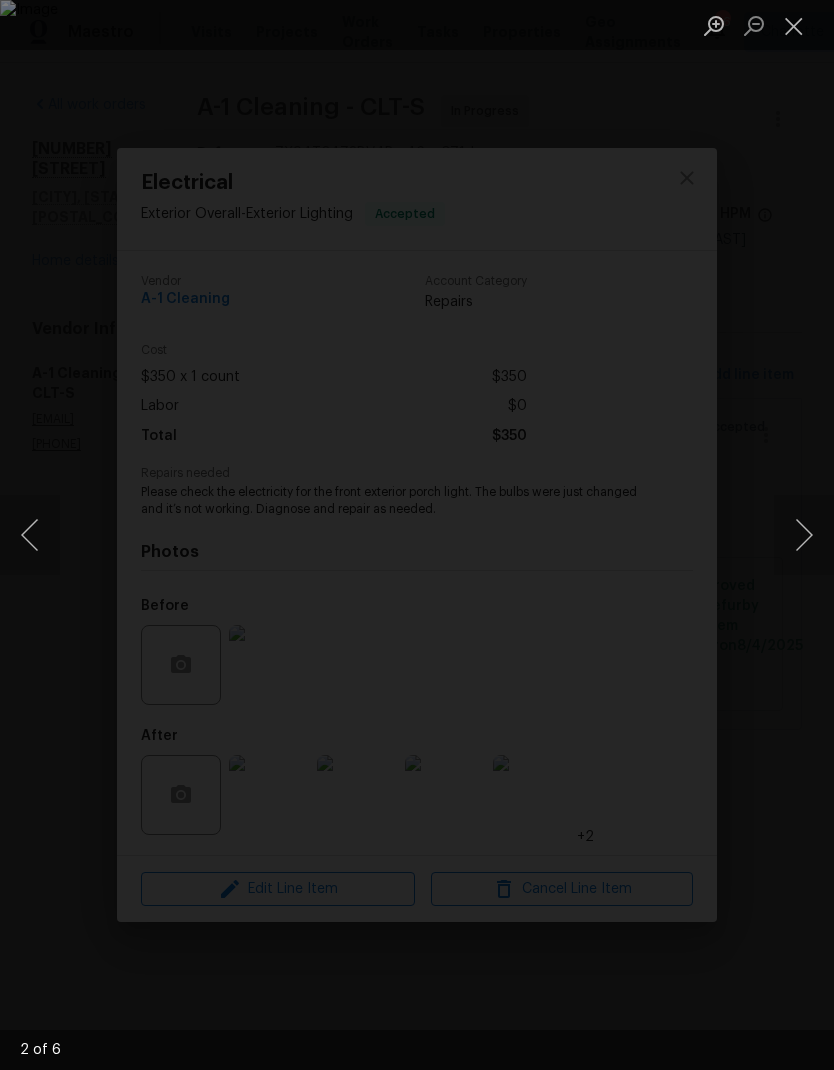 click at bounding box center (804, 535) 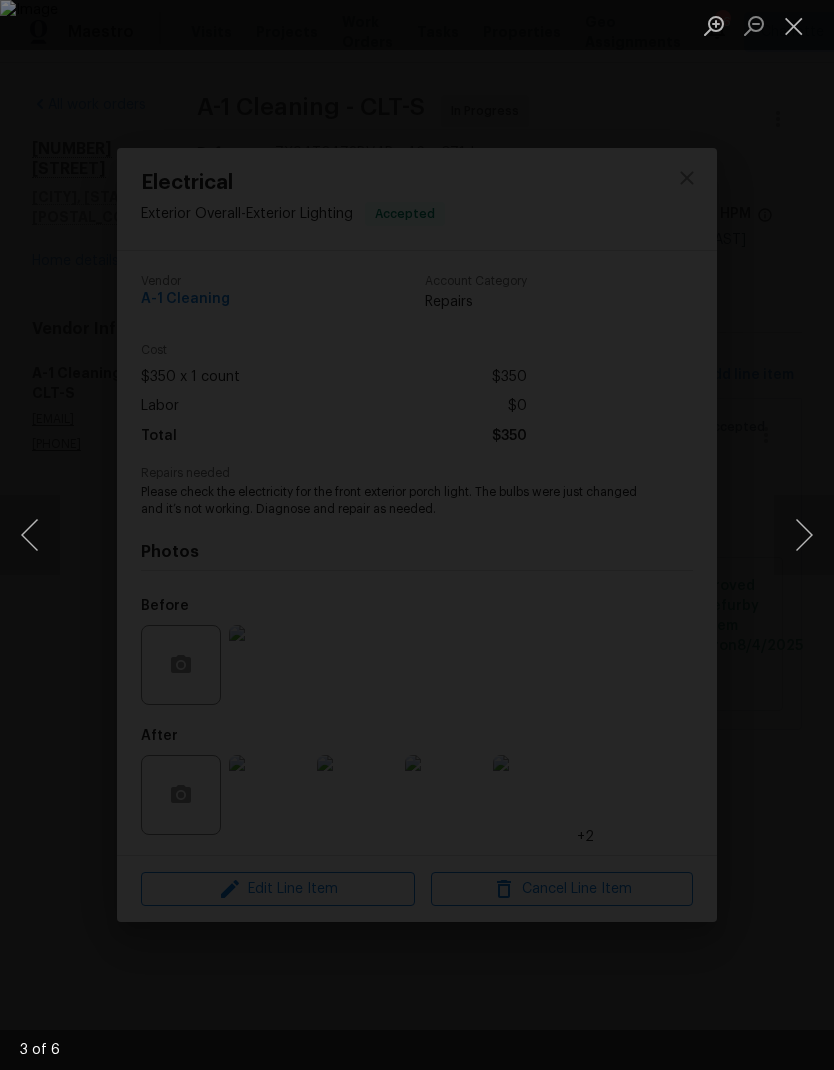 click at bounding box center [804, 535] 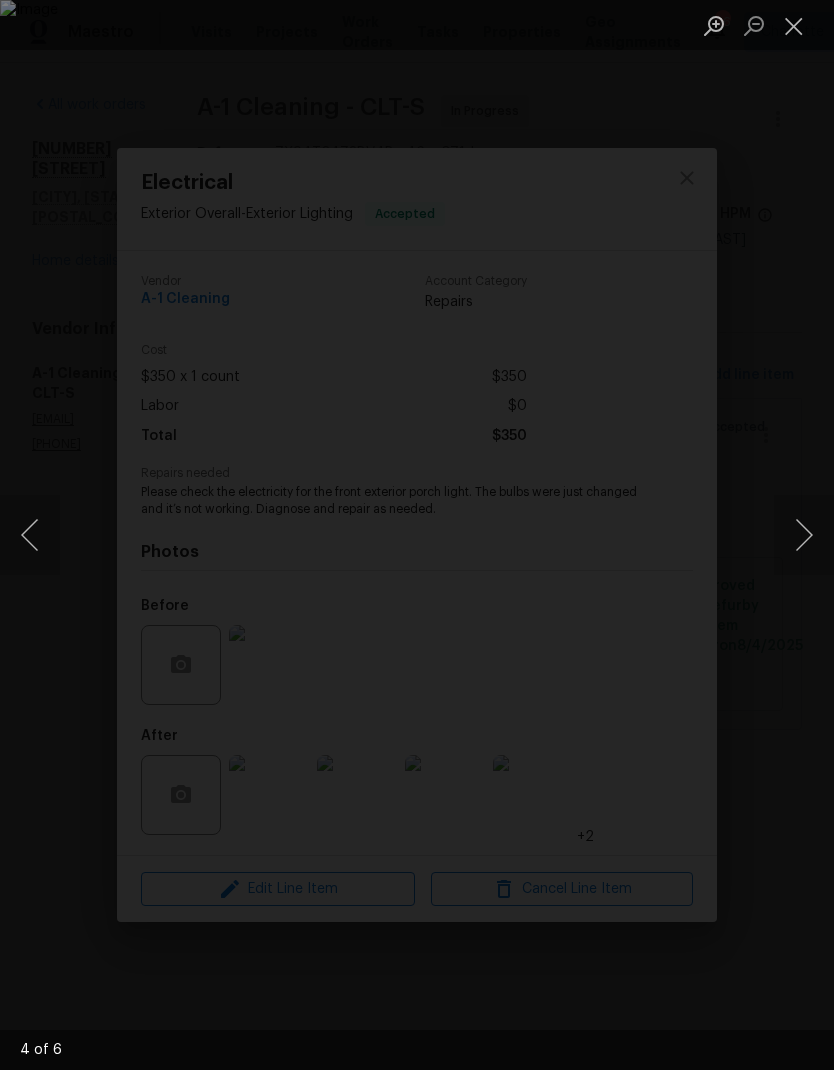 click at bounding box center (804, 535) 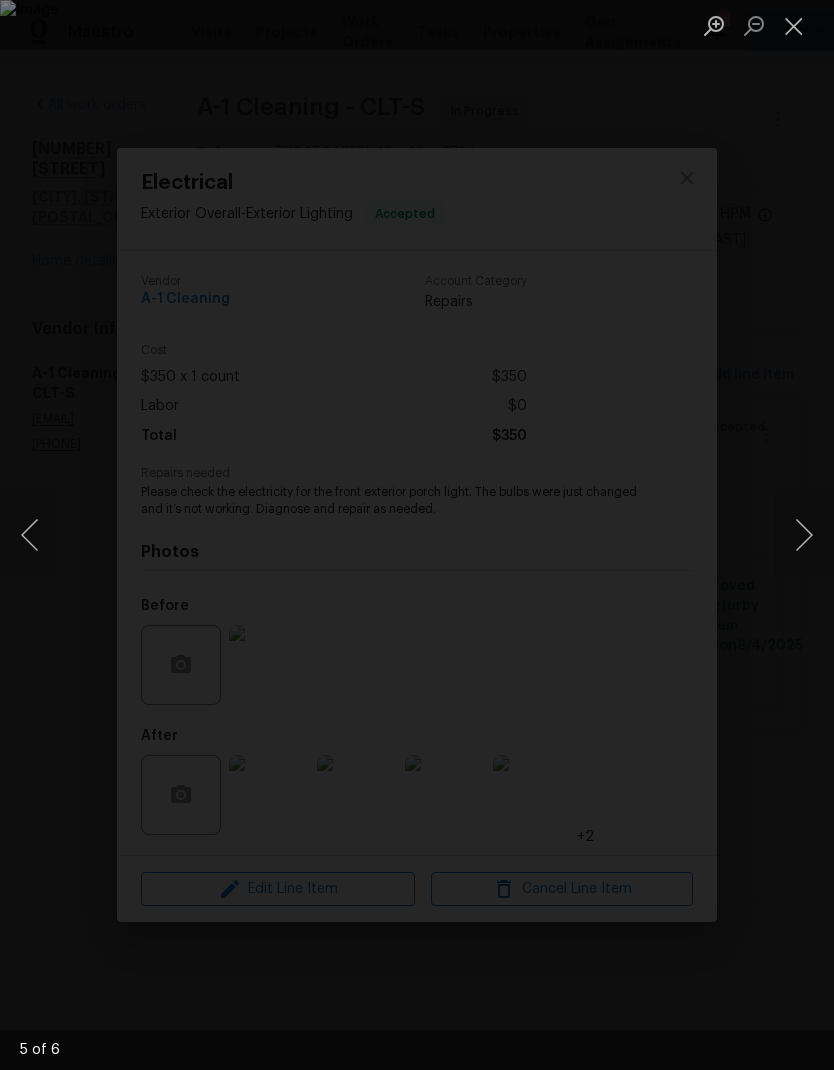 click at bounding box center [804, 535] 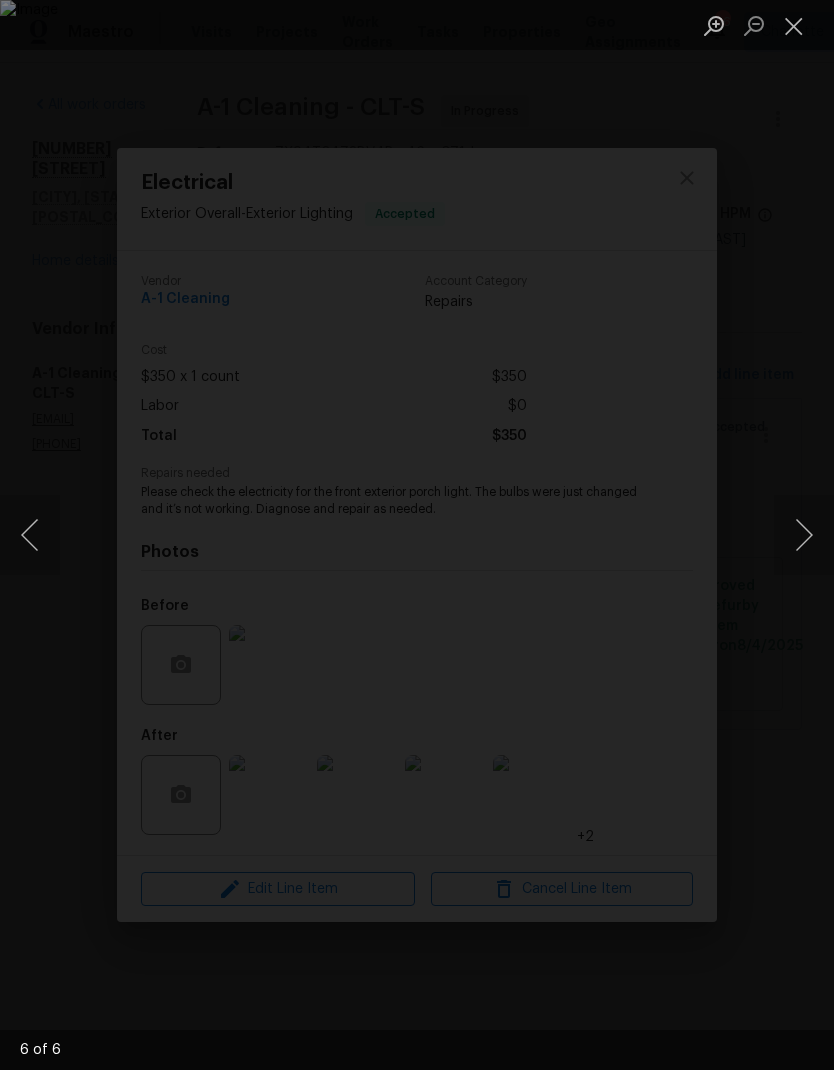 click at bounding box center (804, 535) 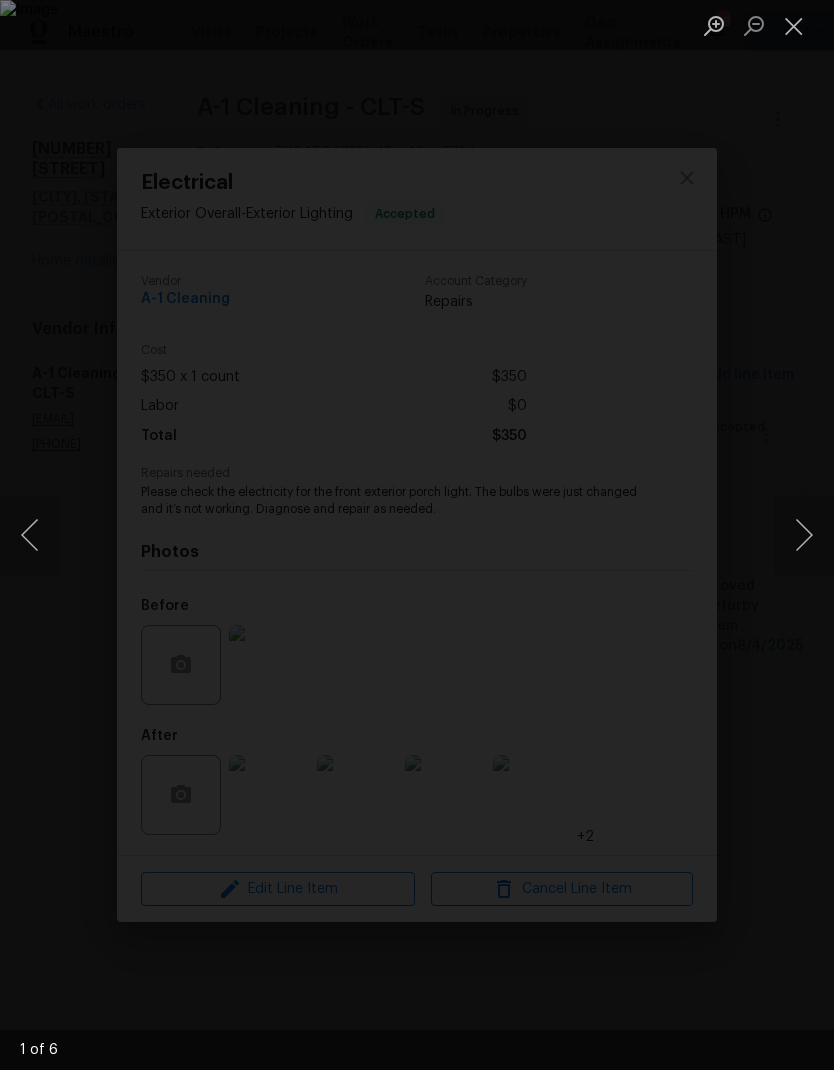click at bounding box center (804, 535) 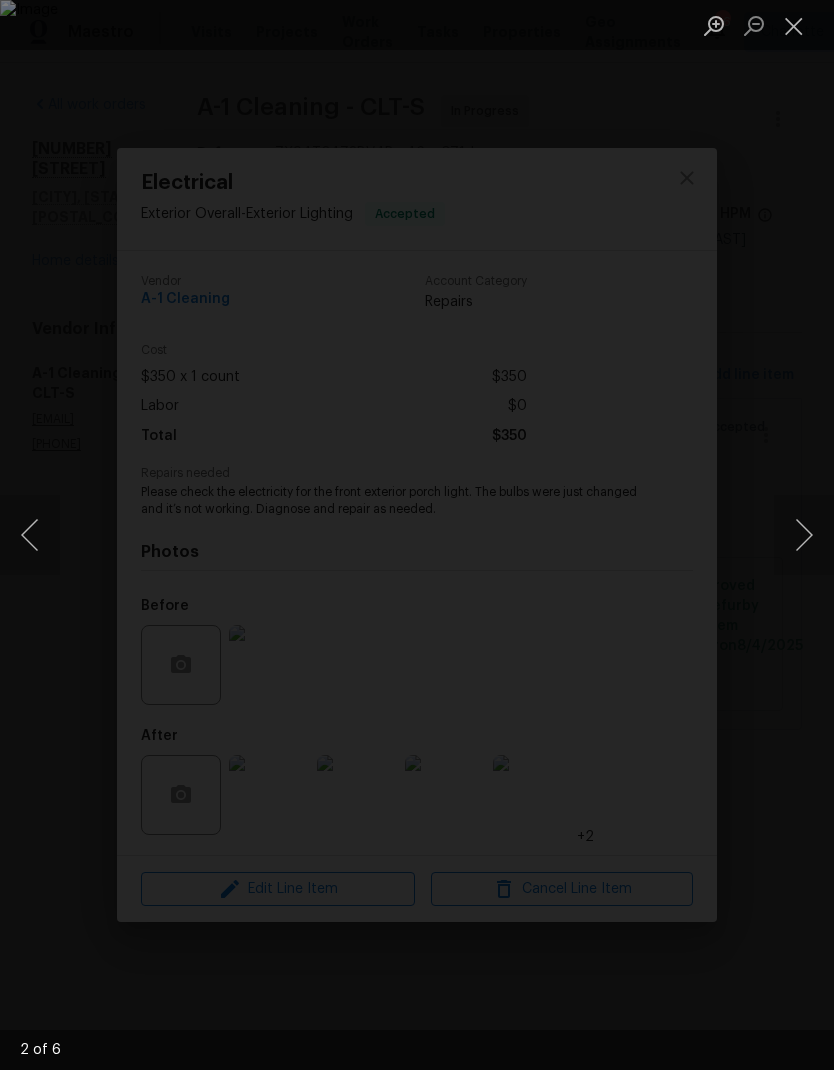 click at bounding box center (804, 535) 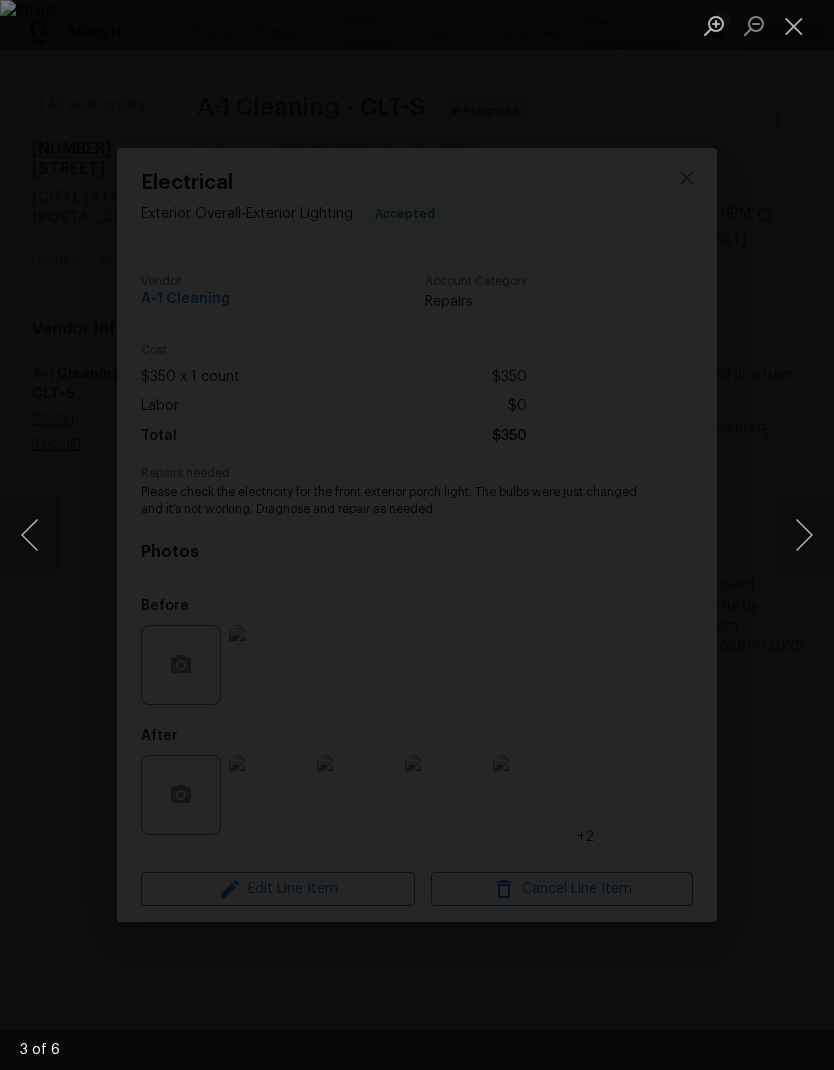 click at bounding box center (804, 535) 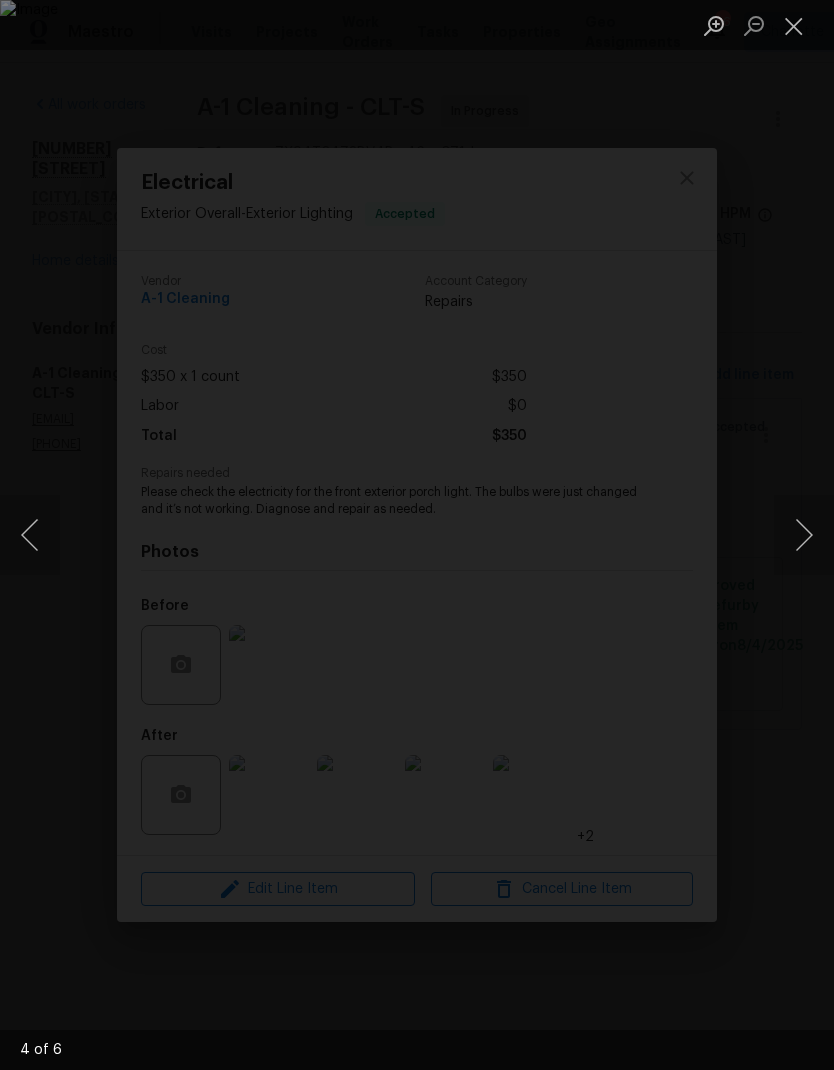 click at bounding box center (804, 535) 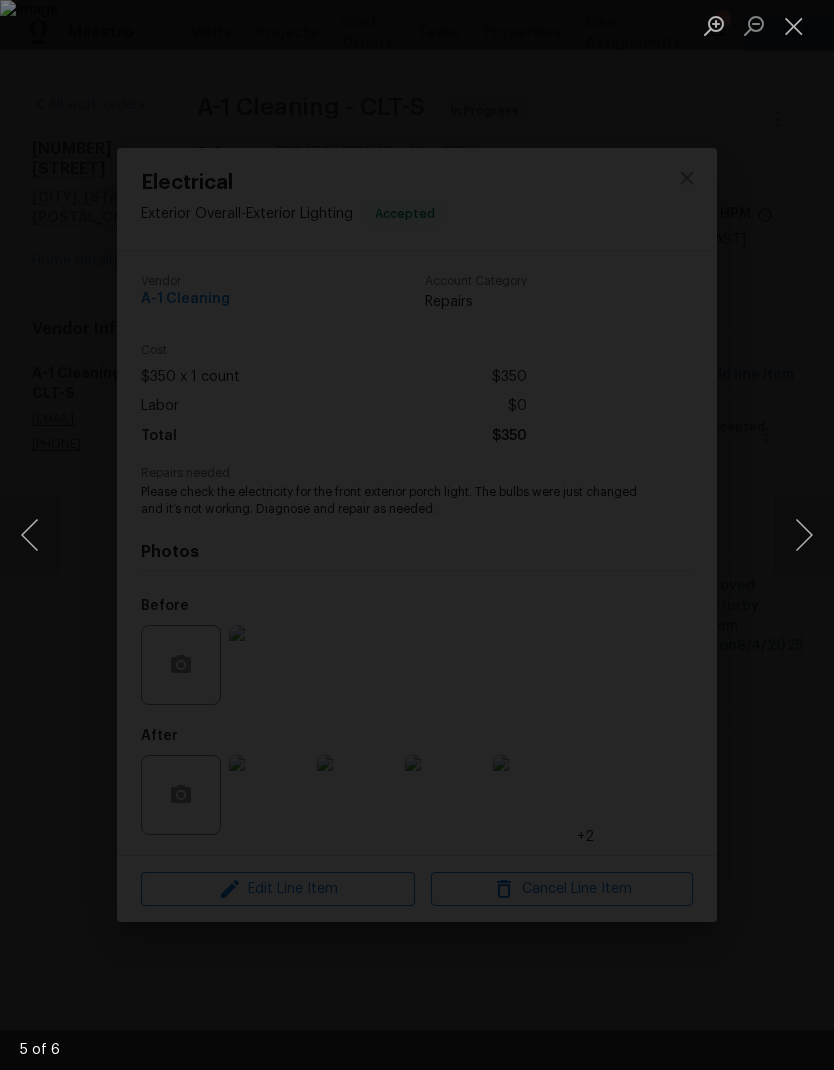 click at bounding box center [804, 535] 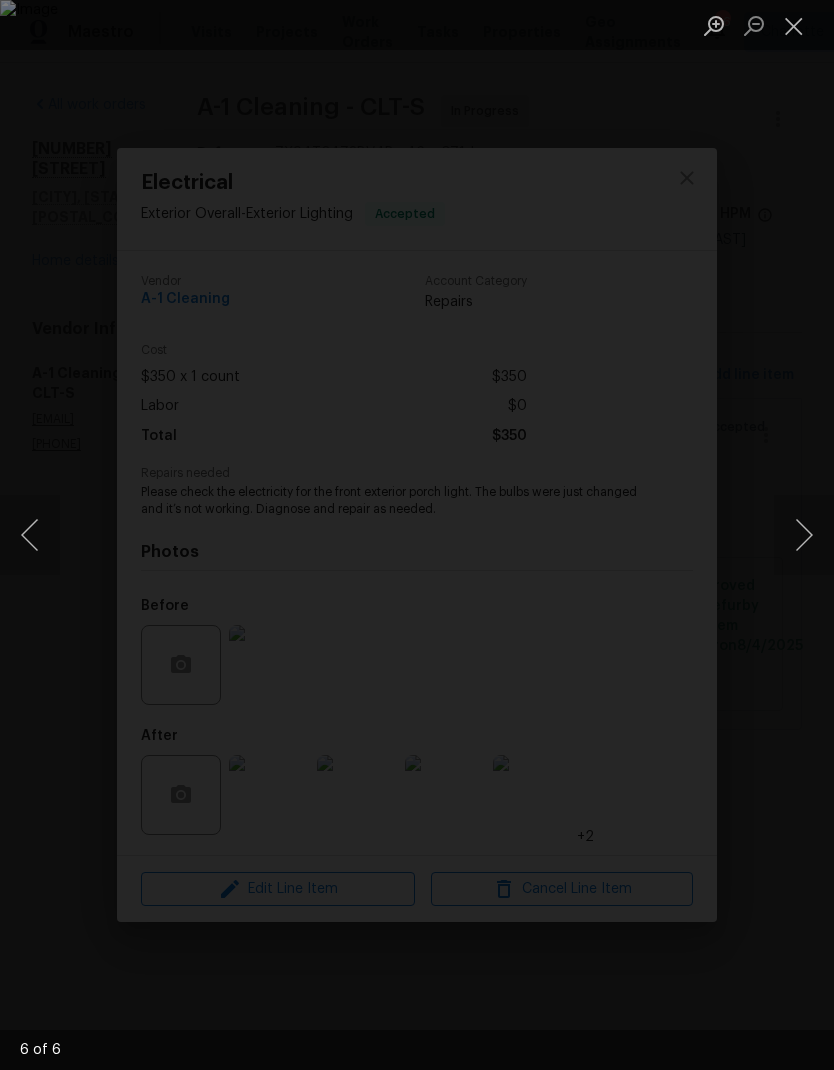 click at bounding box center [804, 535] 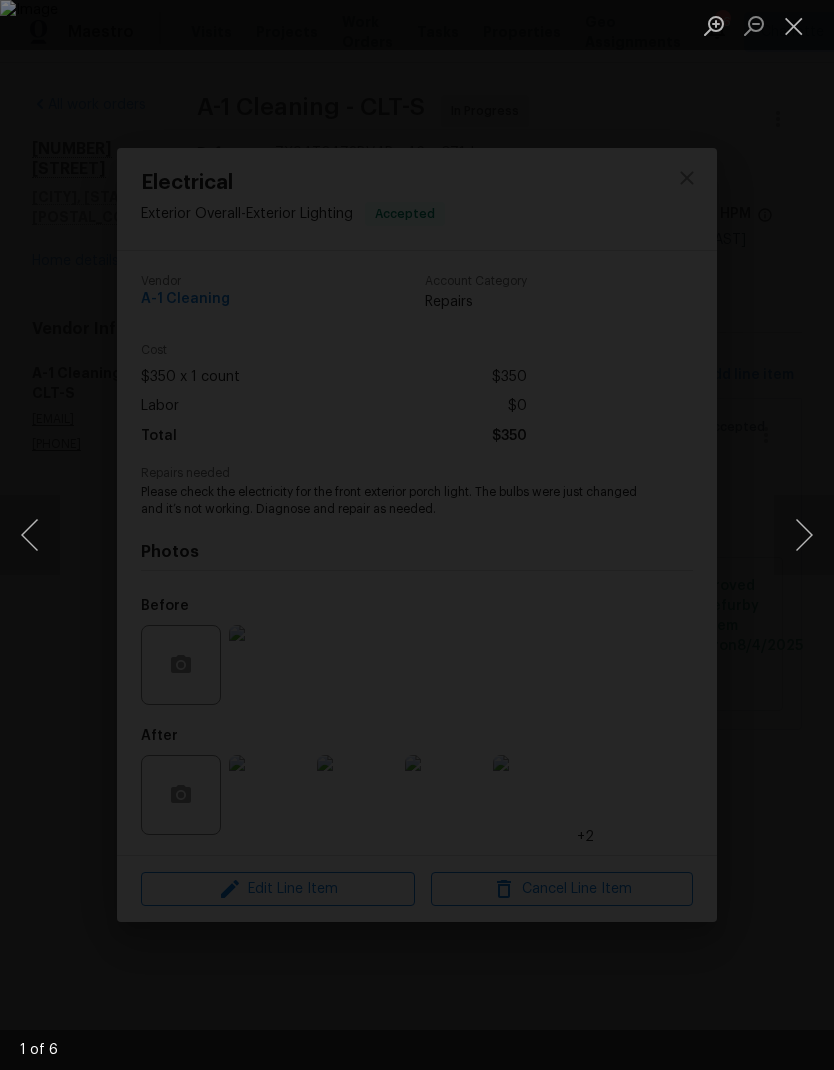 click at bounding box center (794, 25) 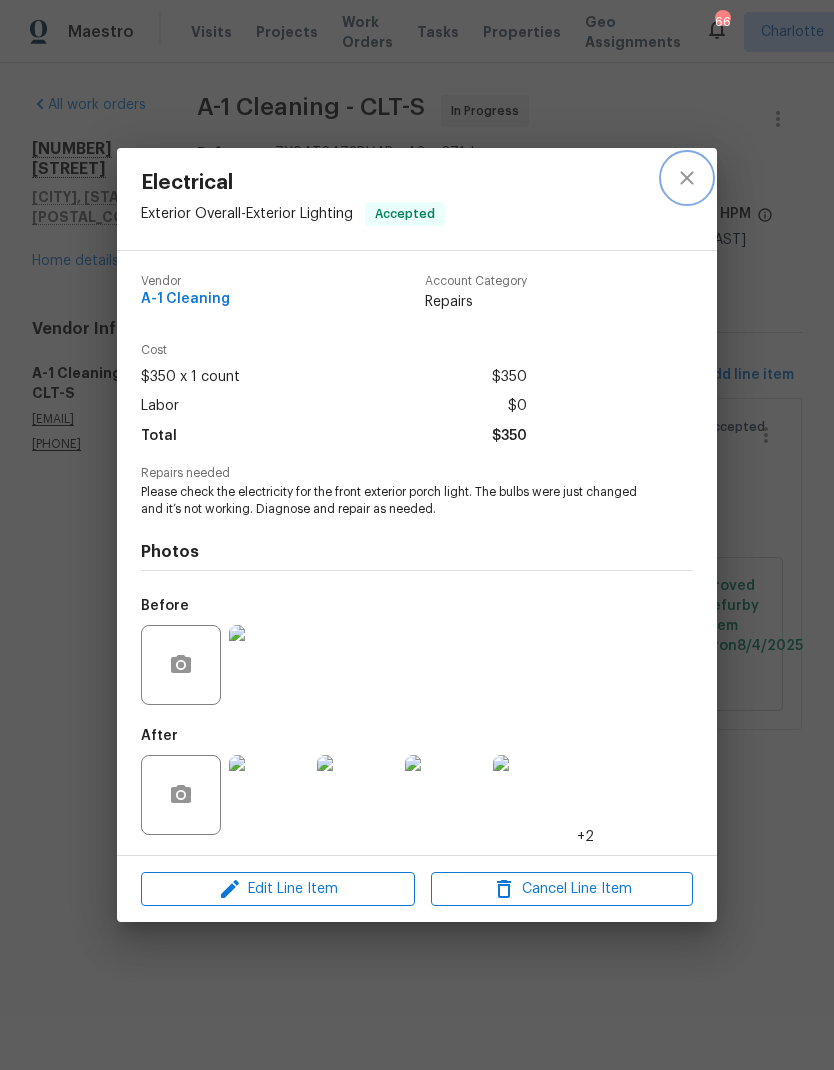 click at bounding box center (687, 178) 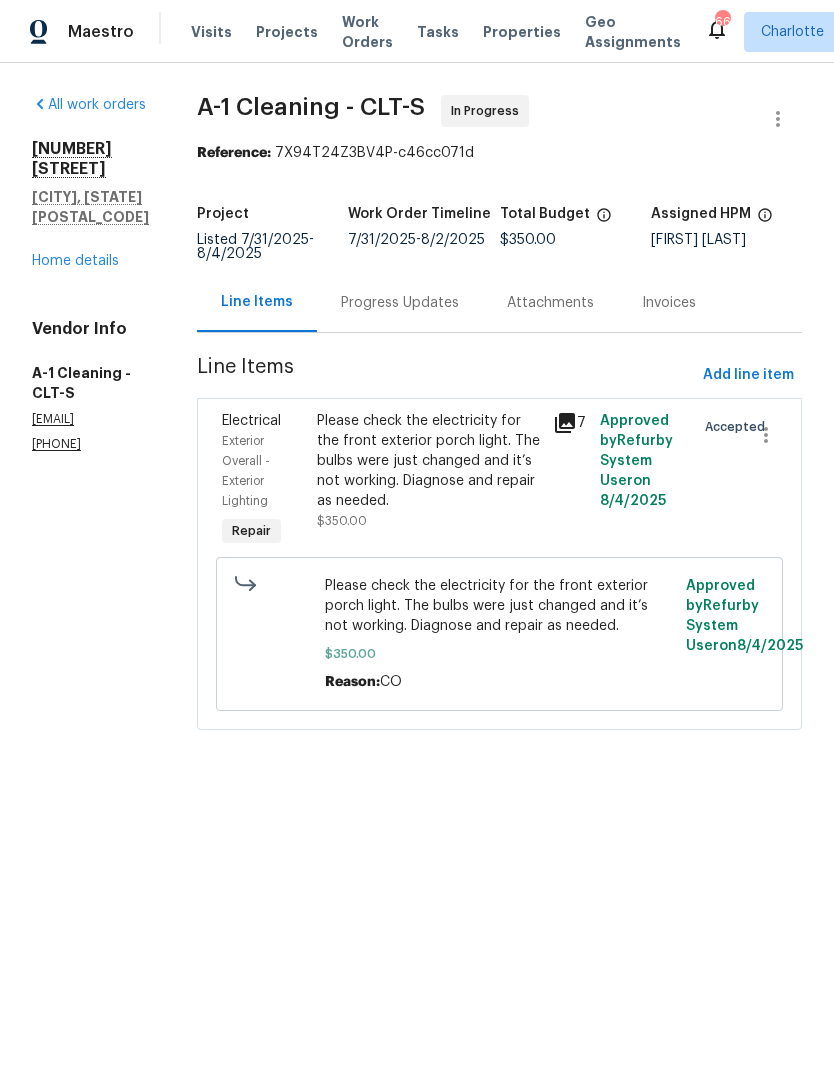 click on "Home details" at bounding box center [75, 261] 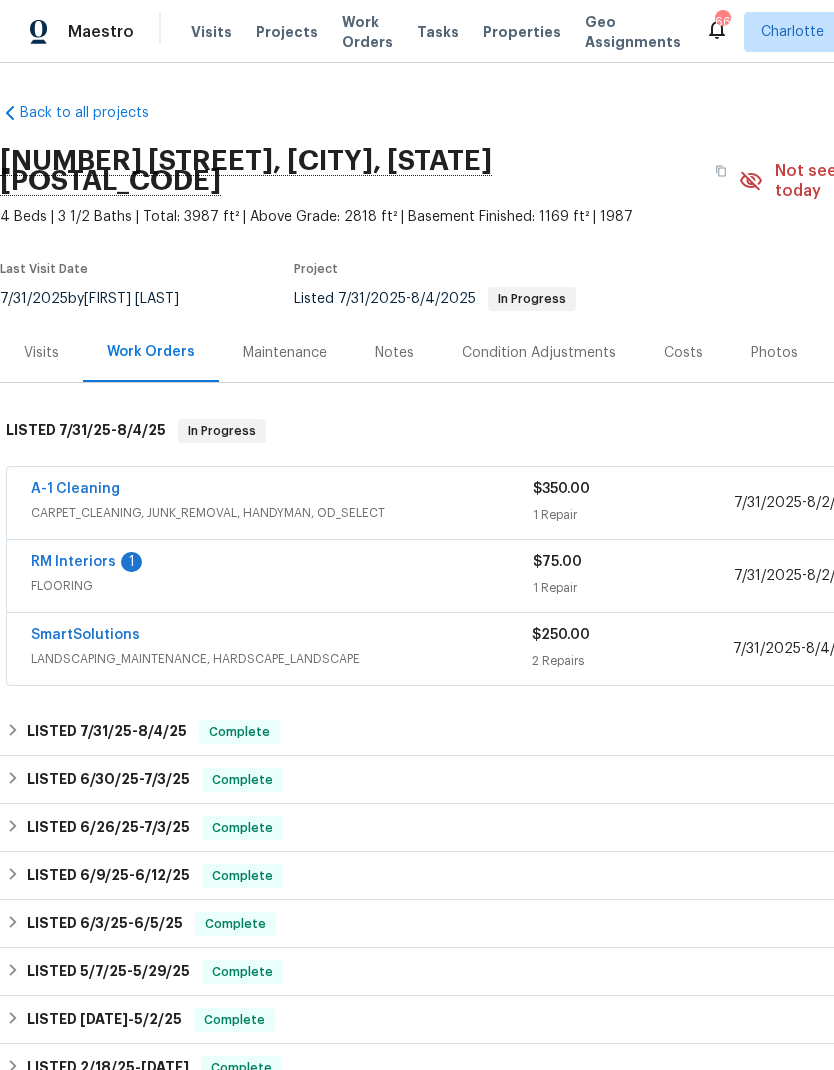 click on "RM Interiors" at bounding box center (73, 562) 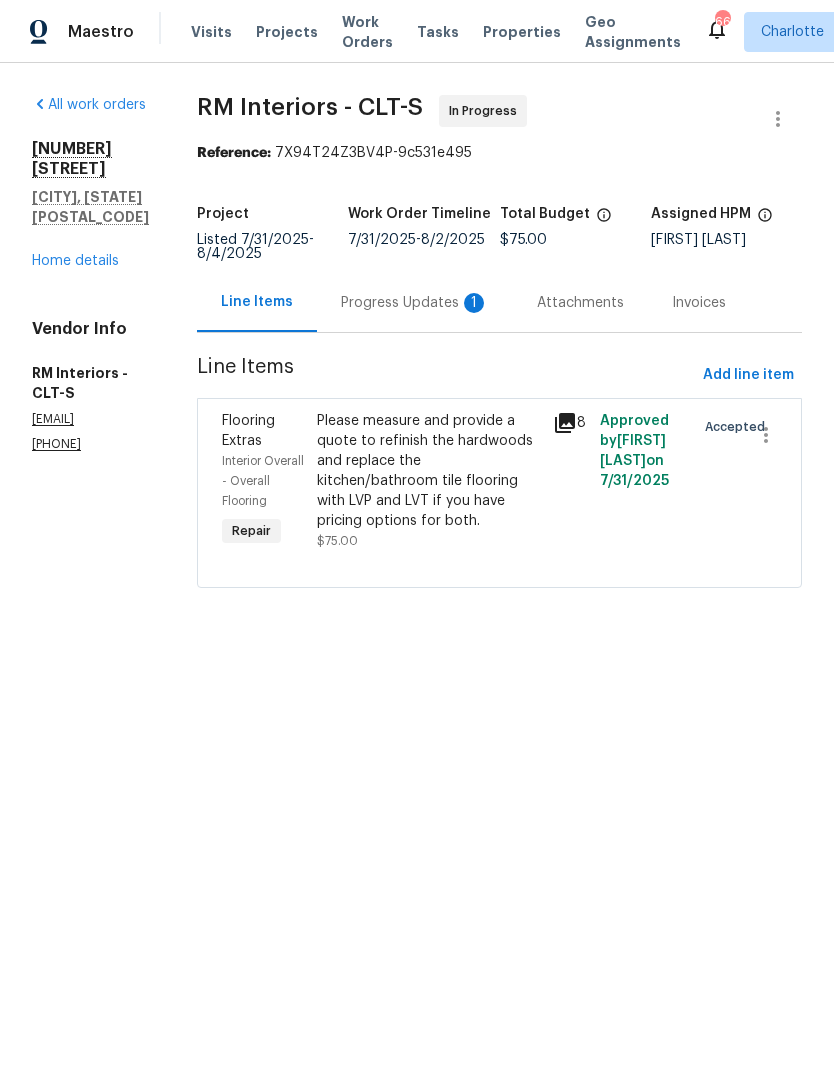 click on "Progress Updates 1" at bounding box center [415, 303] 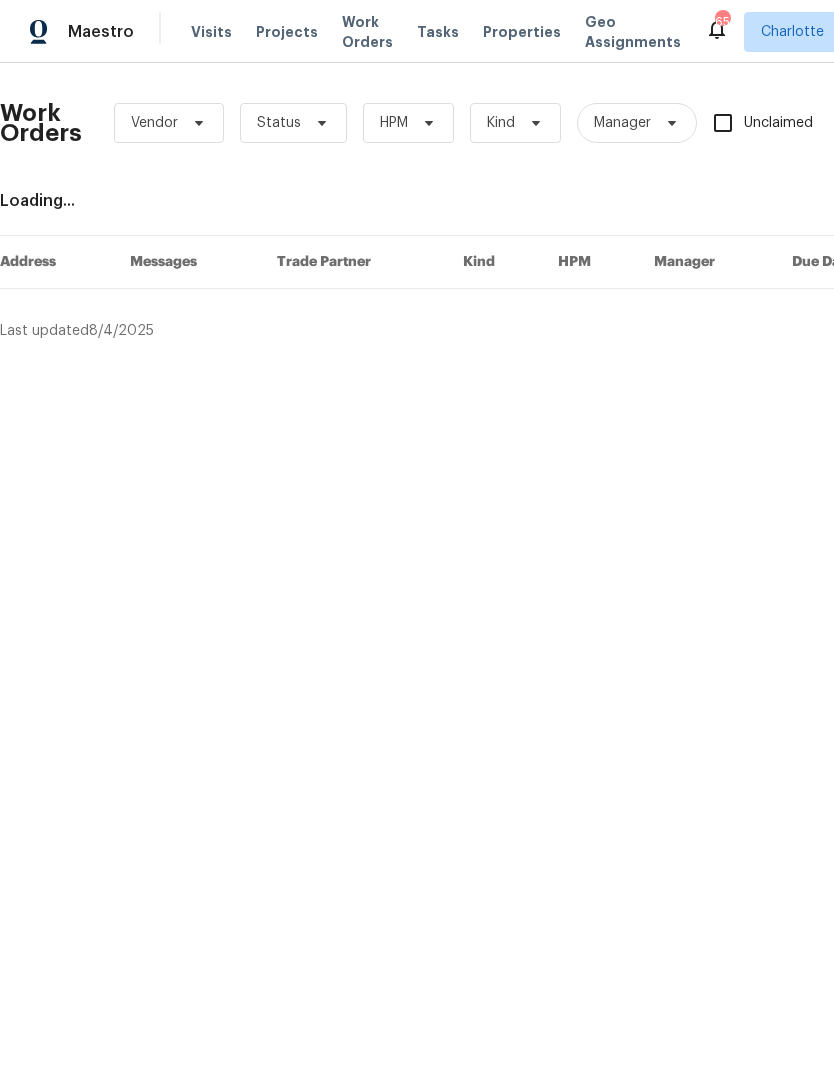 scroll, scrollTop: 0, scrollLeft: 0, axis: both 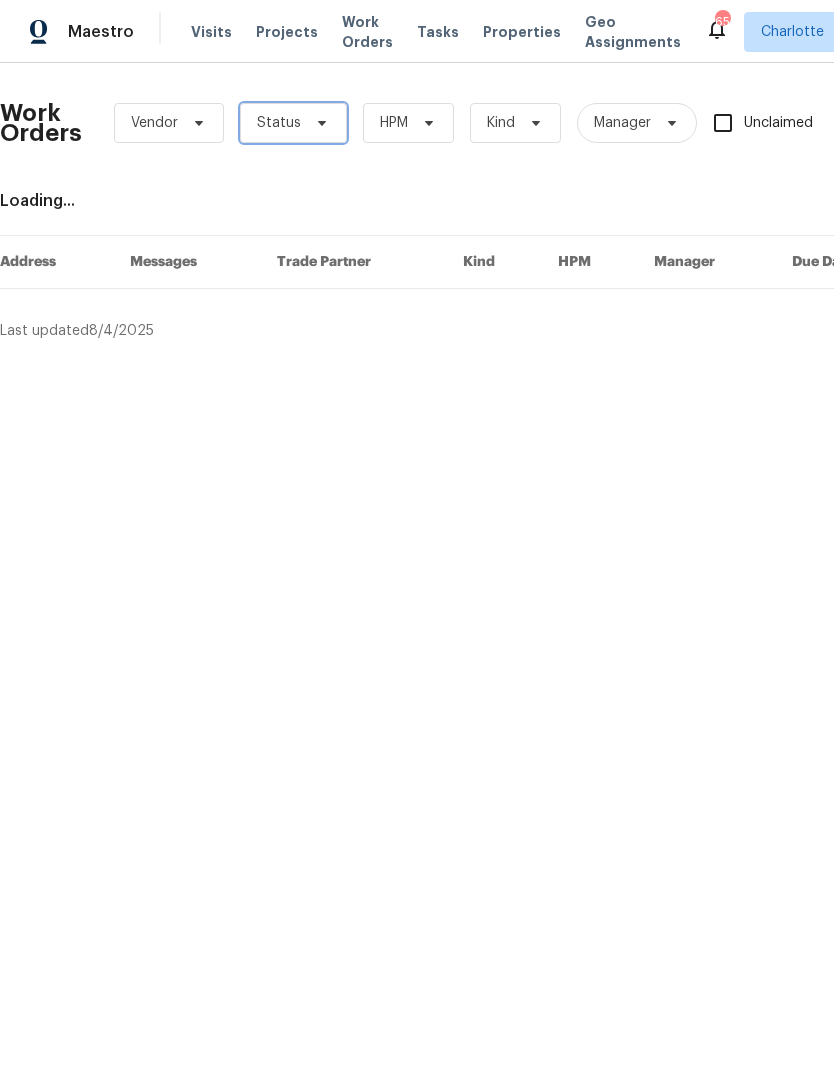 click 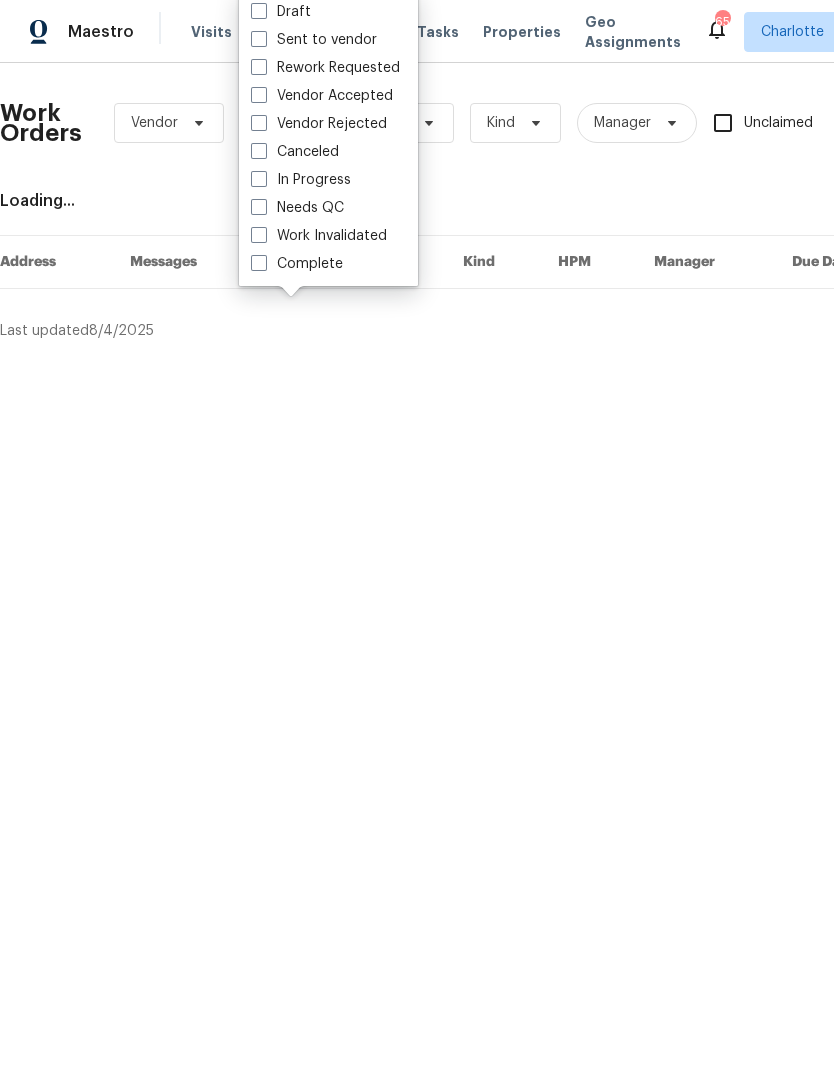click on "Needs QC" at bounding box center (297, 208) 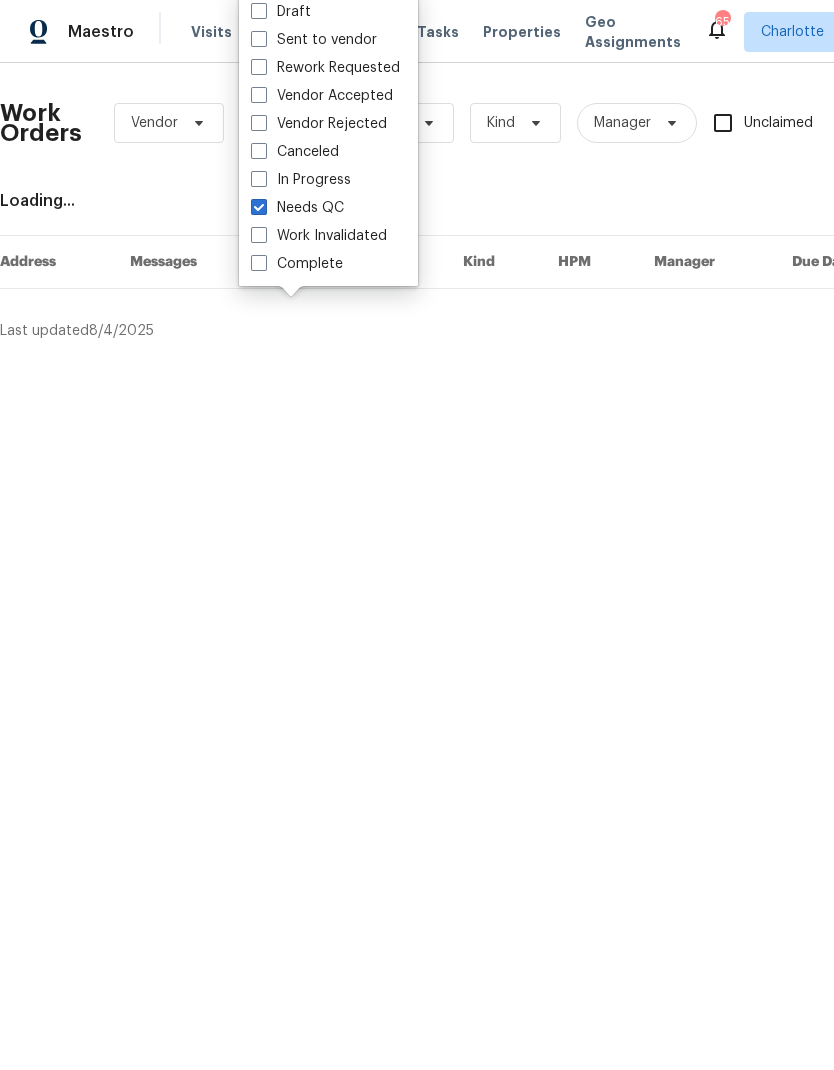 checkbox on "true" 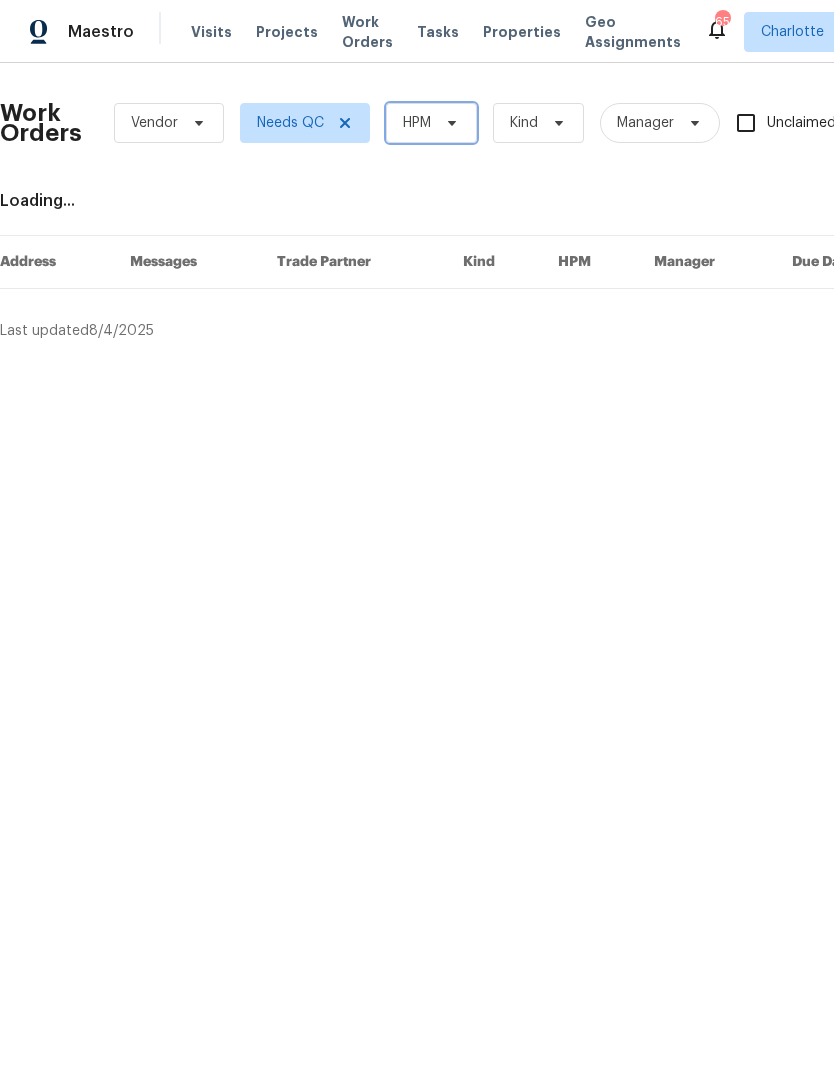click 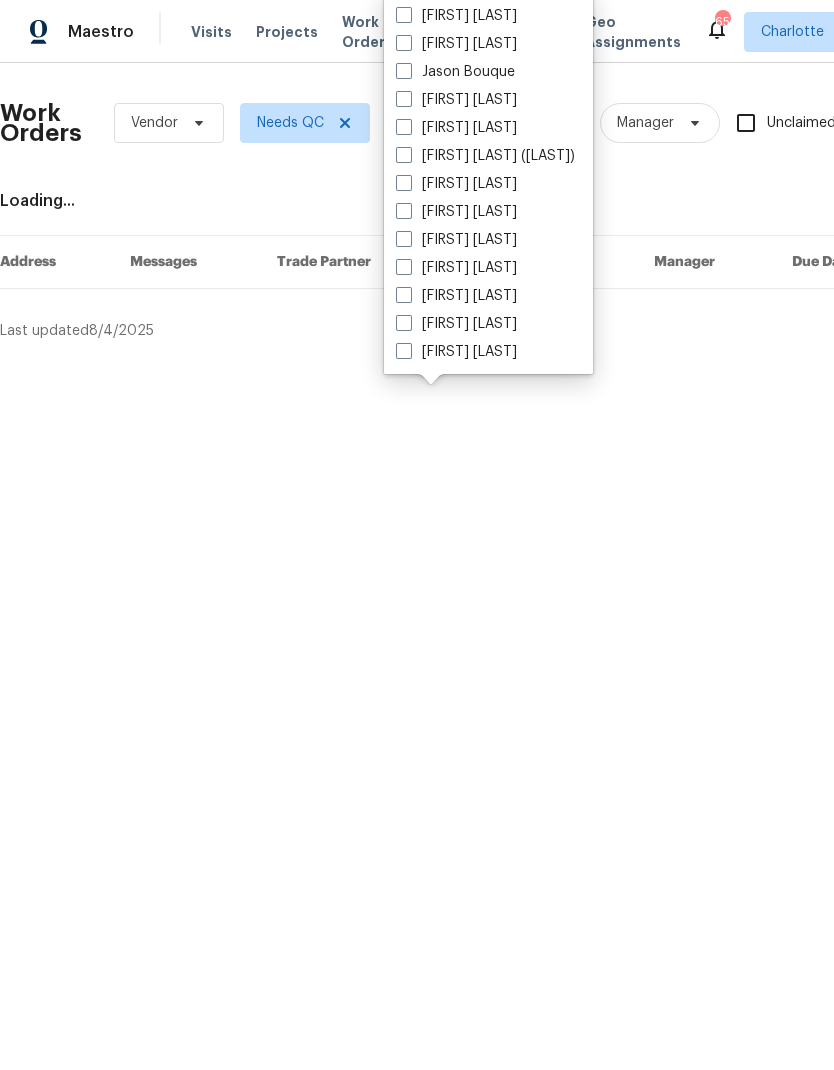 scroll, scrollTop: 248, scrollLeft: 0, axis: vertical 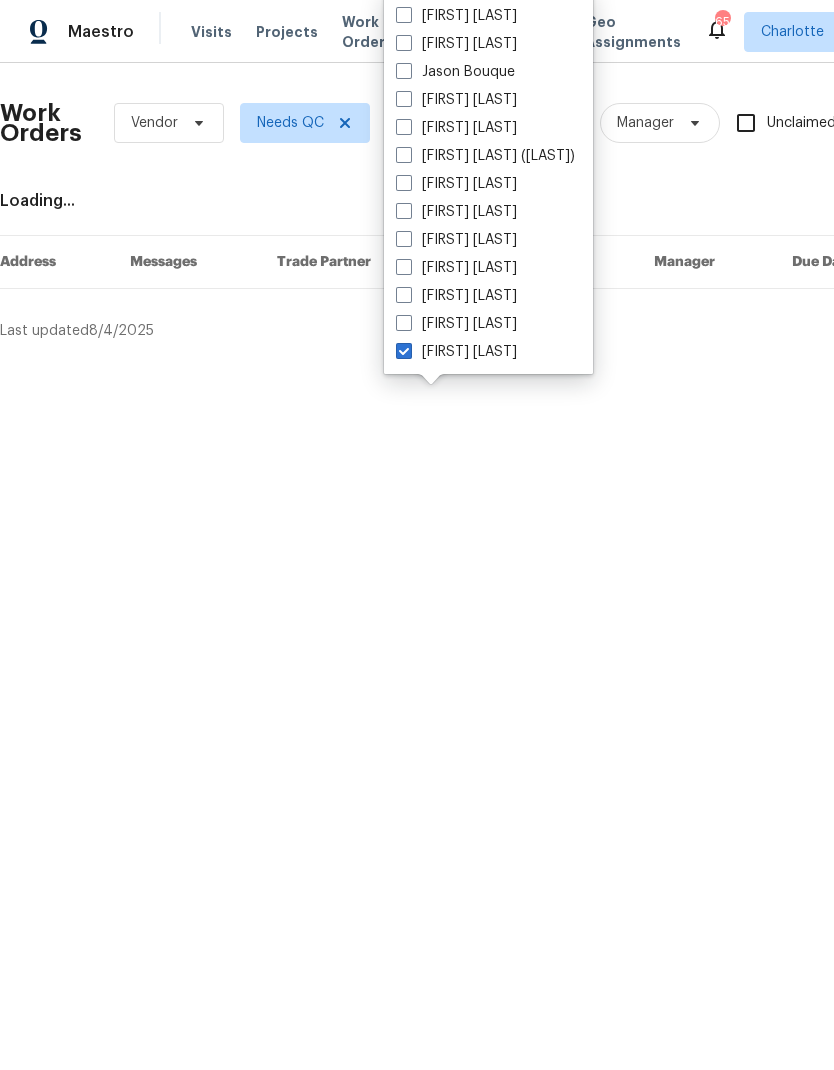 checkbox on "true" 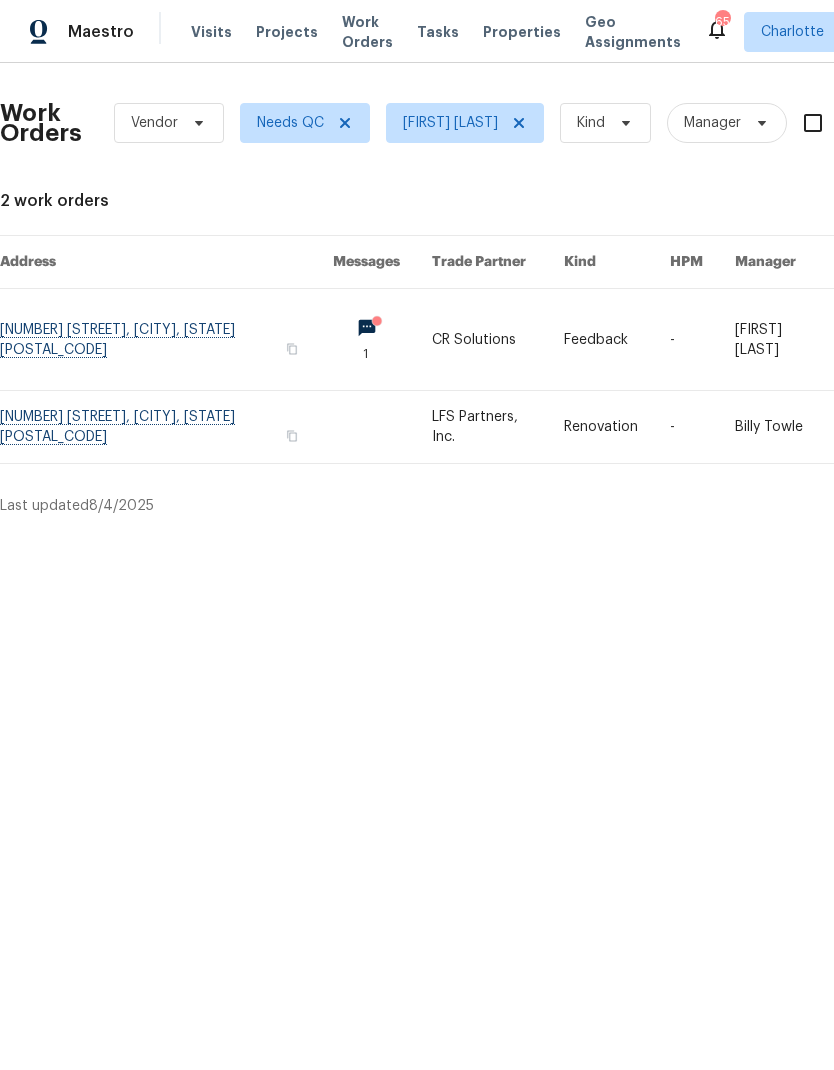 click at bounding box center [166, 339] 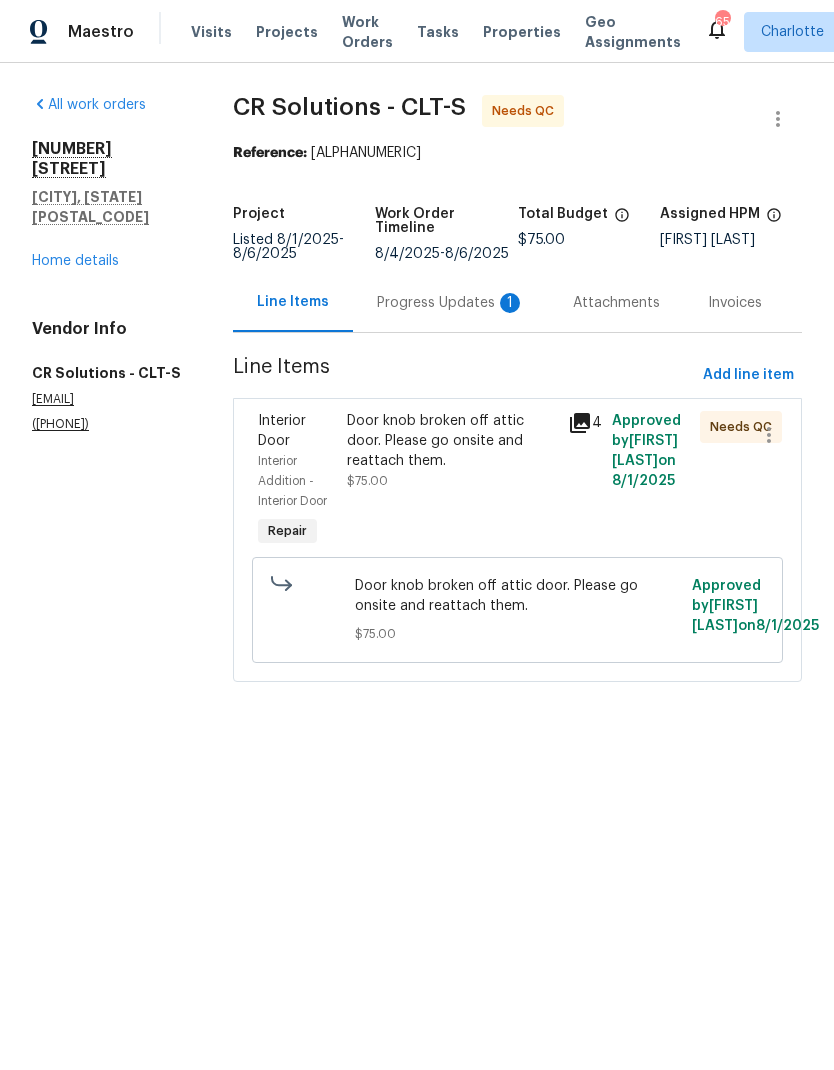 click on "Progress Updates 1" at bounding box center (451, 302) 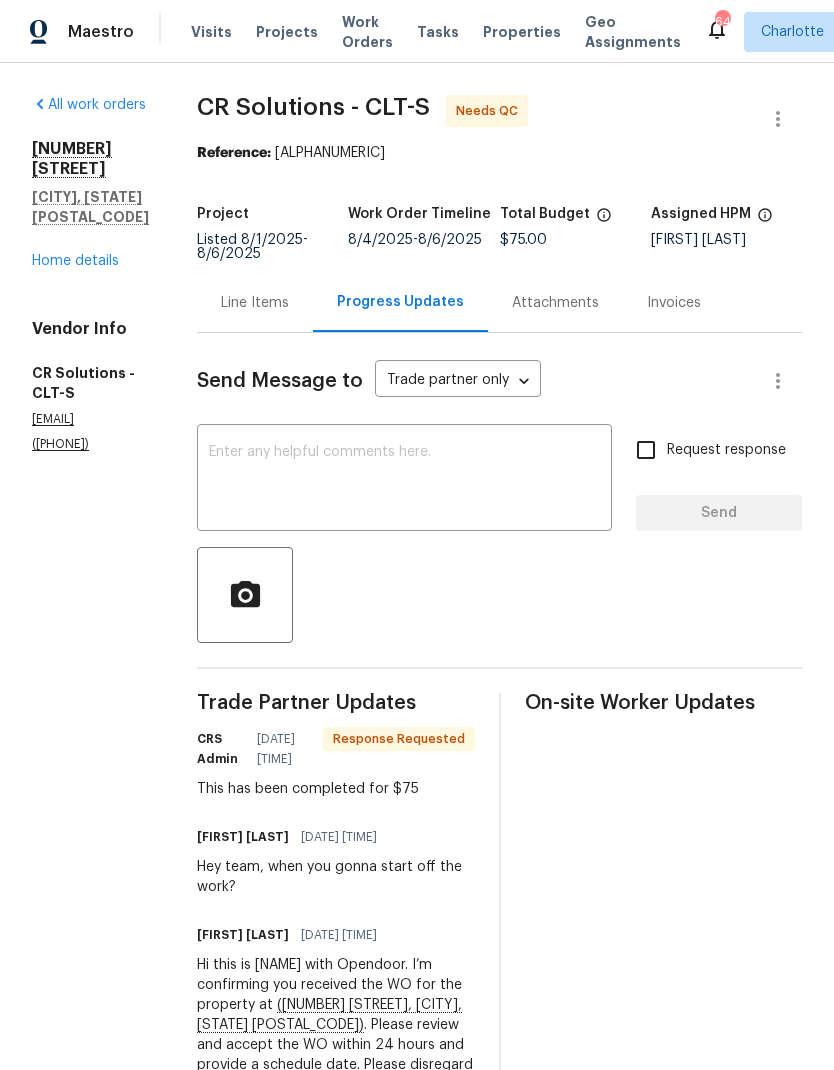 scroll, scrollTop: 0, scrollLeft: 0, axis: both 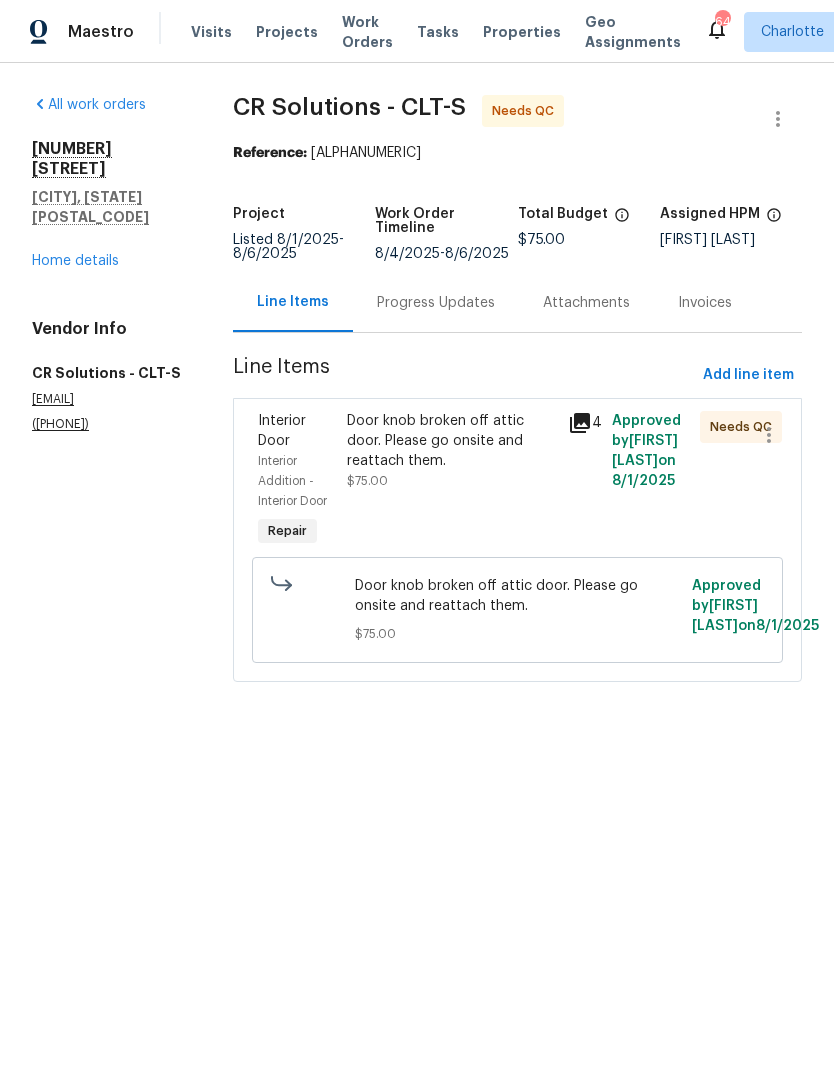 click on "Door knob broken off attic door. Please go onsite and reattach them." at bounding box center [451, 441] 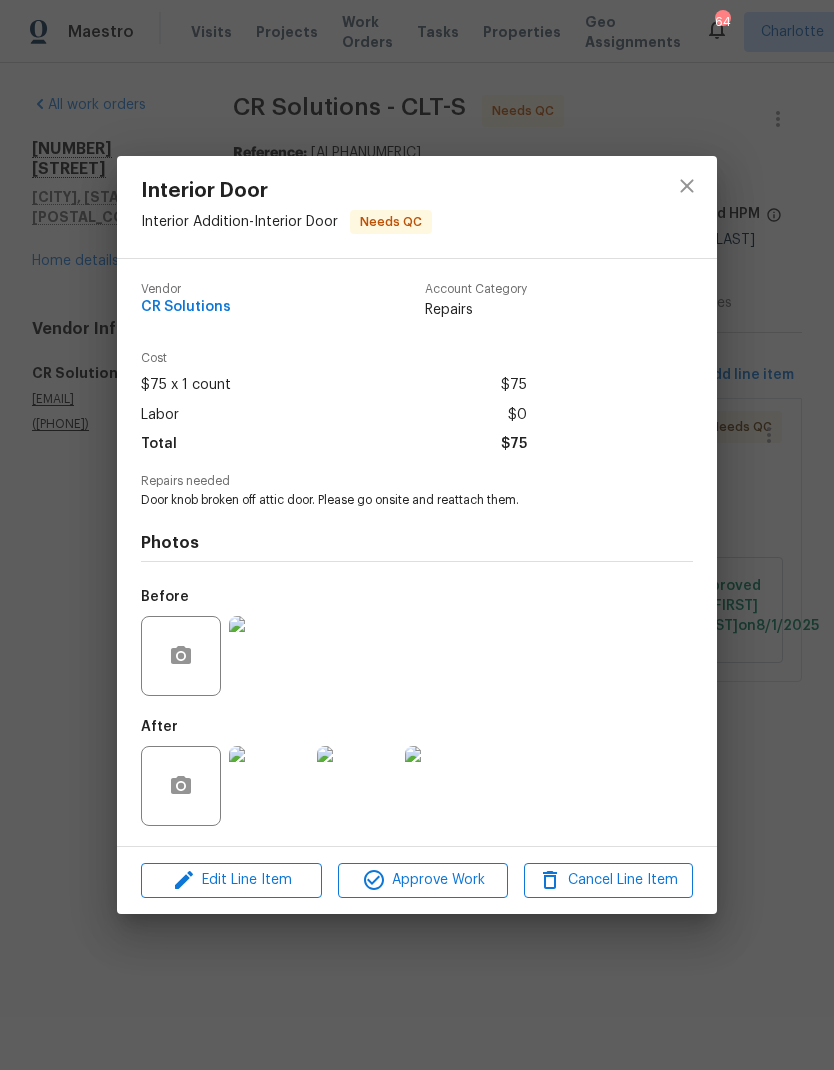 click at bounding box center [269, 786] 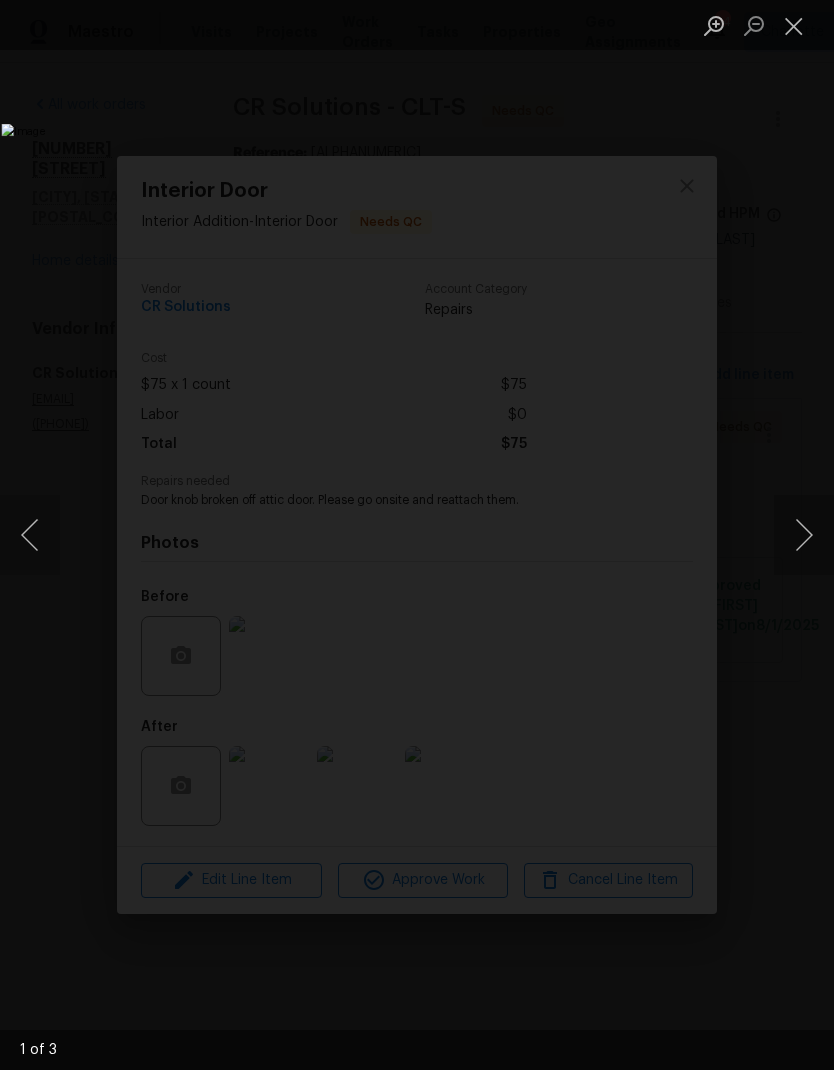 click at bounding box center (804, 535) 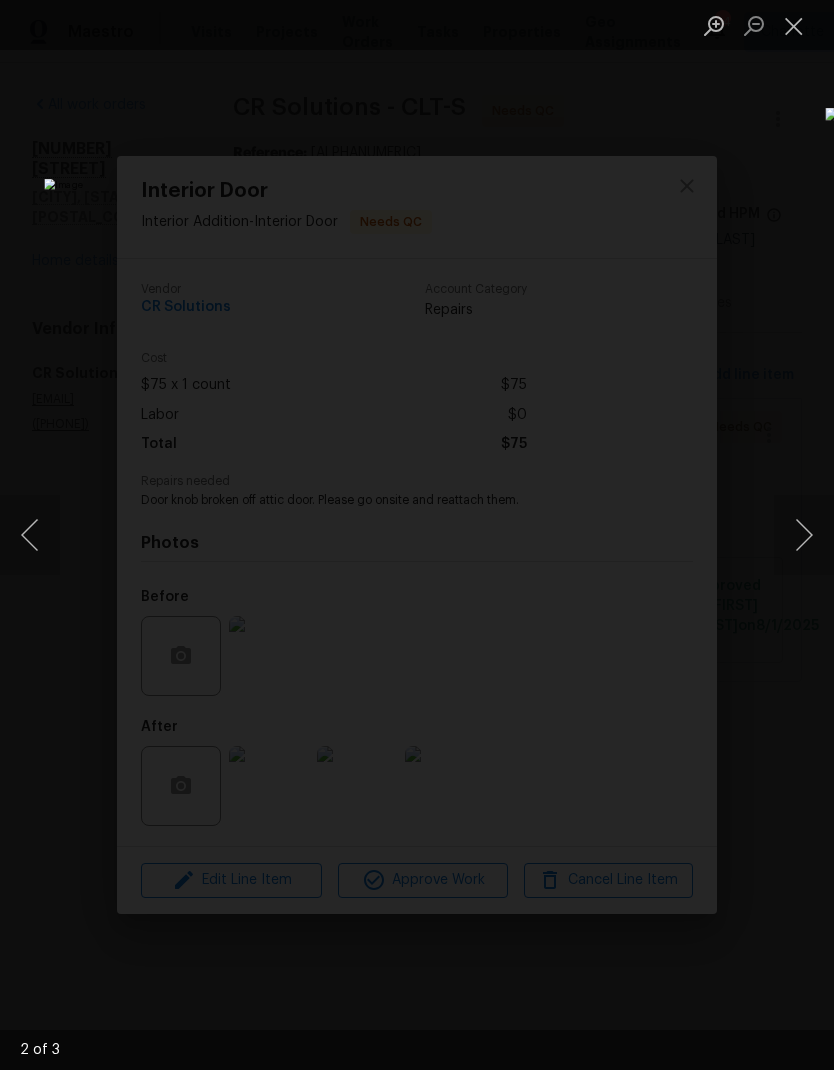 click at bounding box center (804, 535) 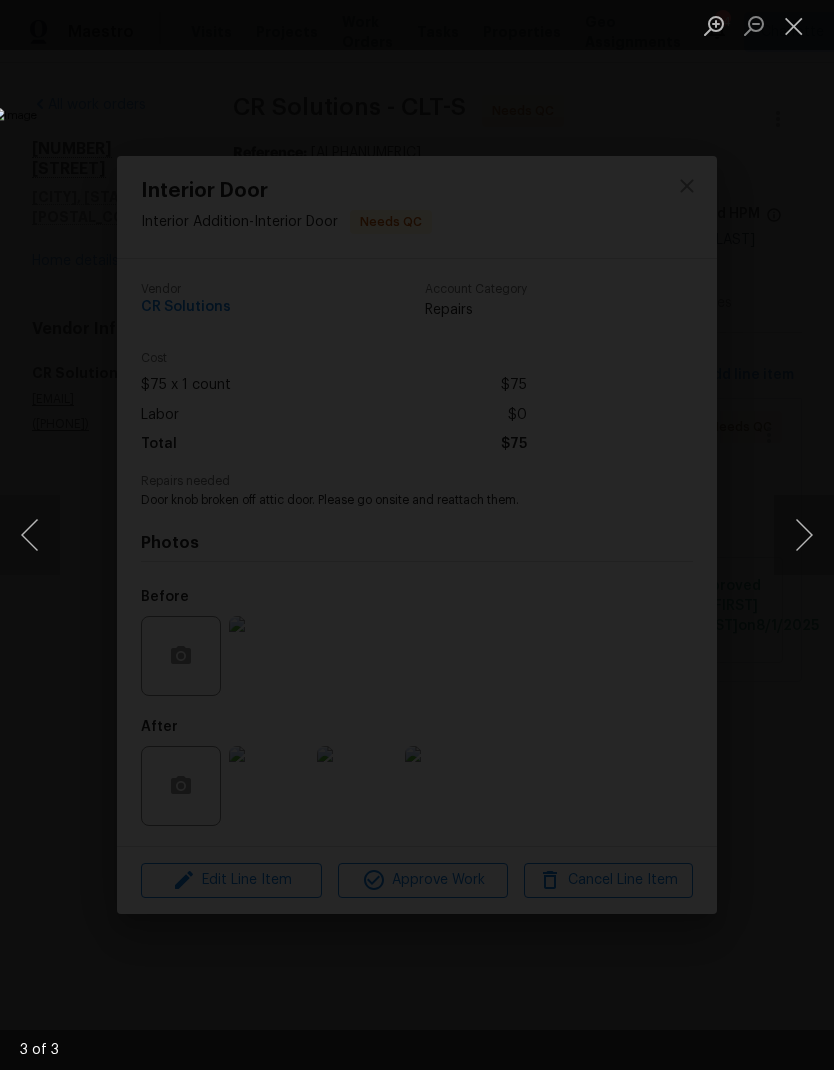 click at bounding box center (804, 535) 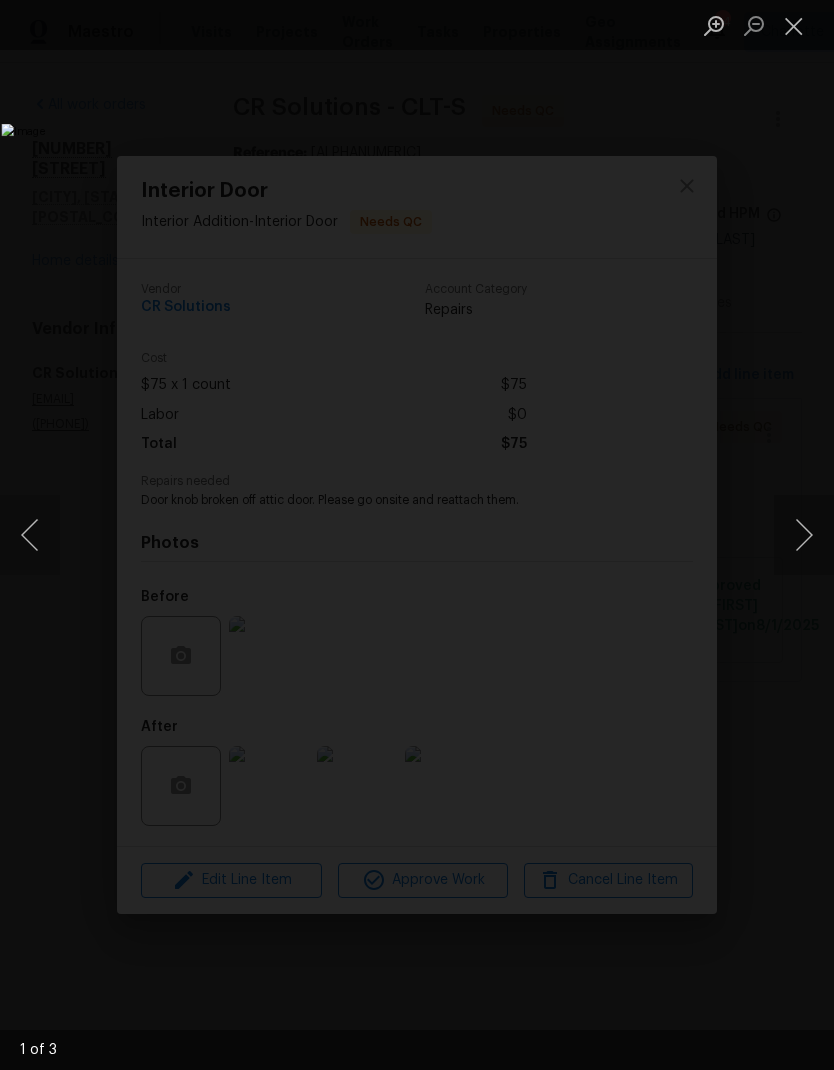 click at bounding box center (804, 535) 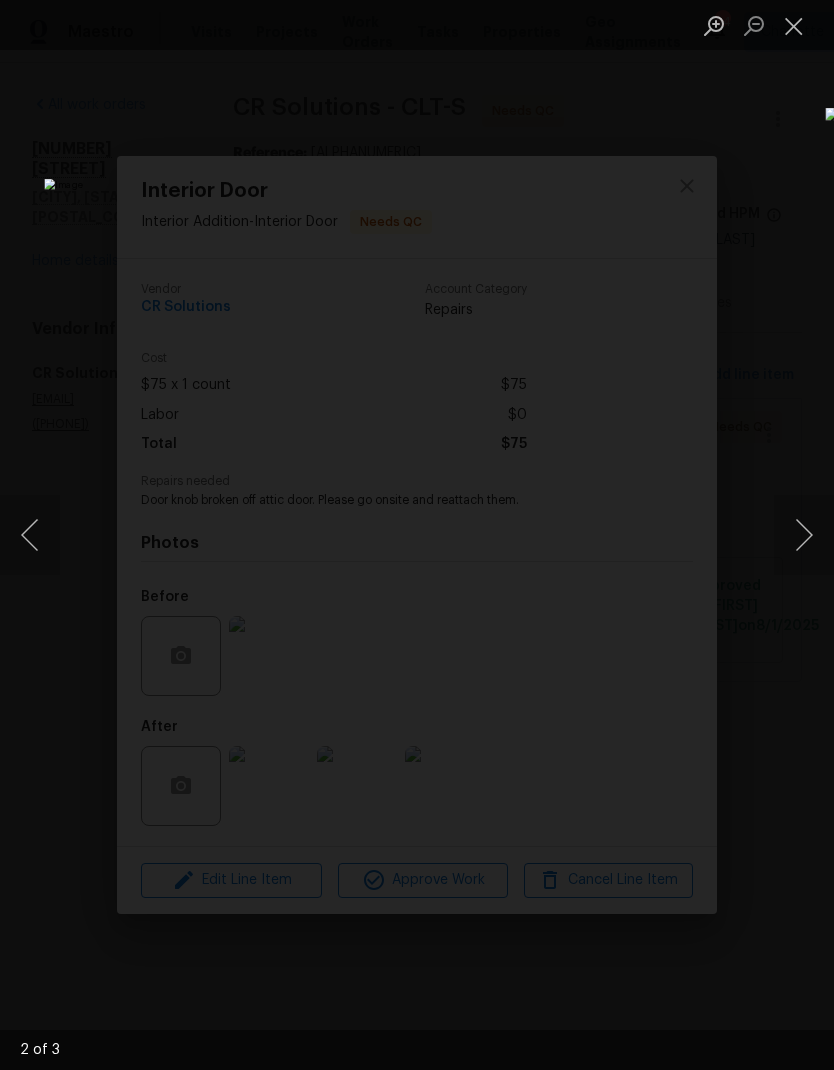 click at bounding box center (804, 535) 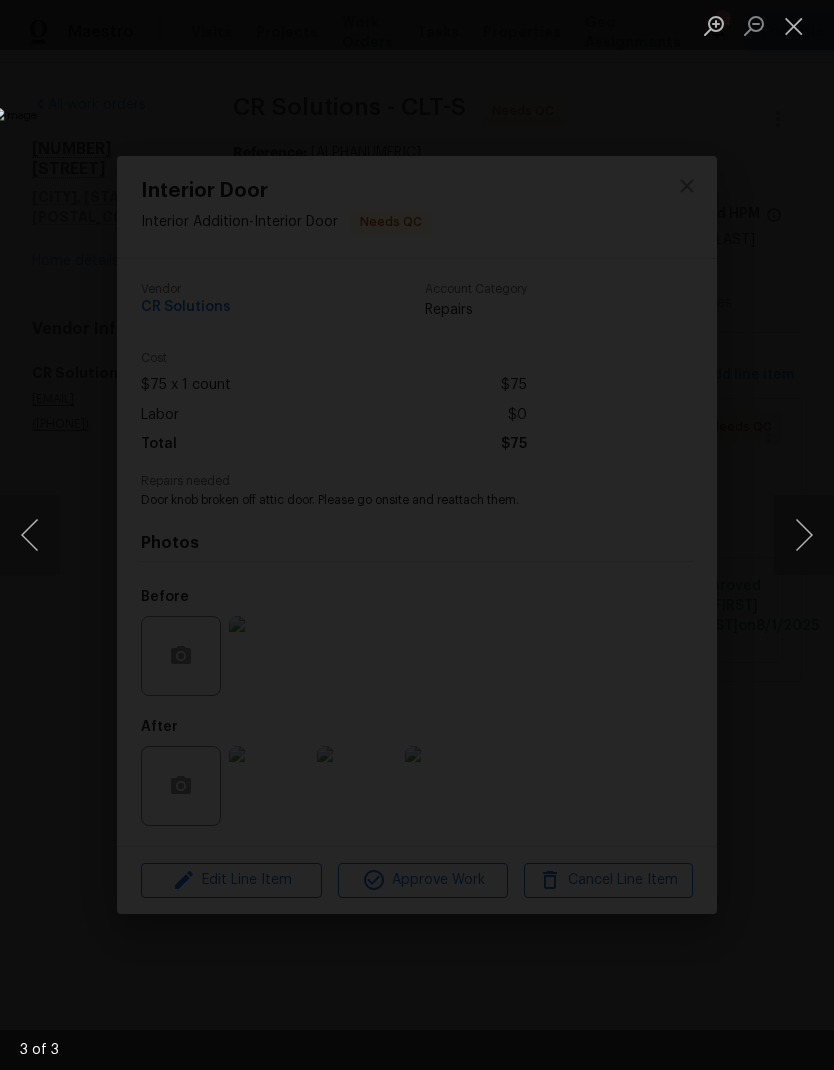 click at bounding box center [804, 535] 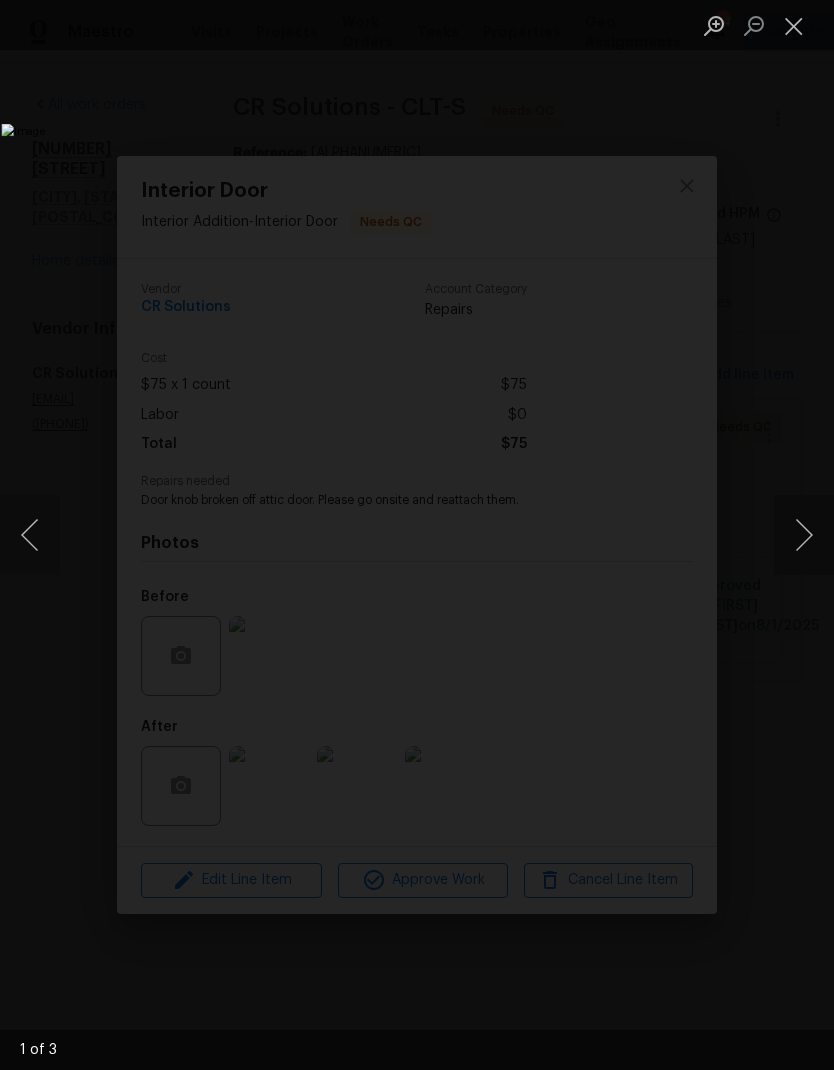 click at bounding box center (804, 535) 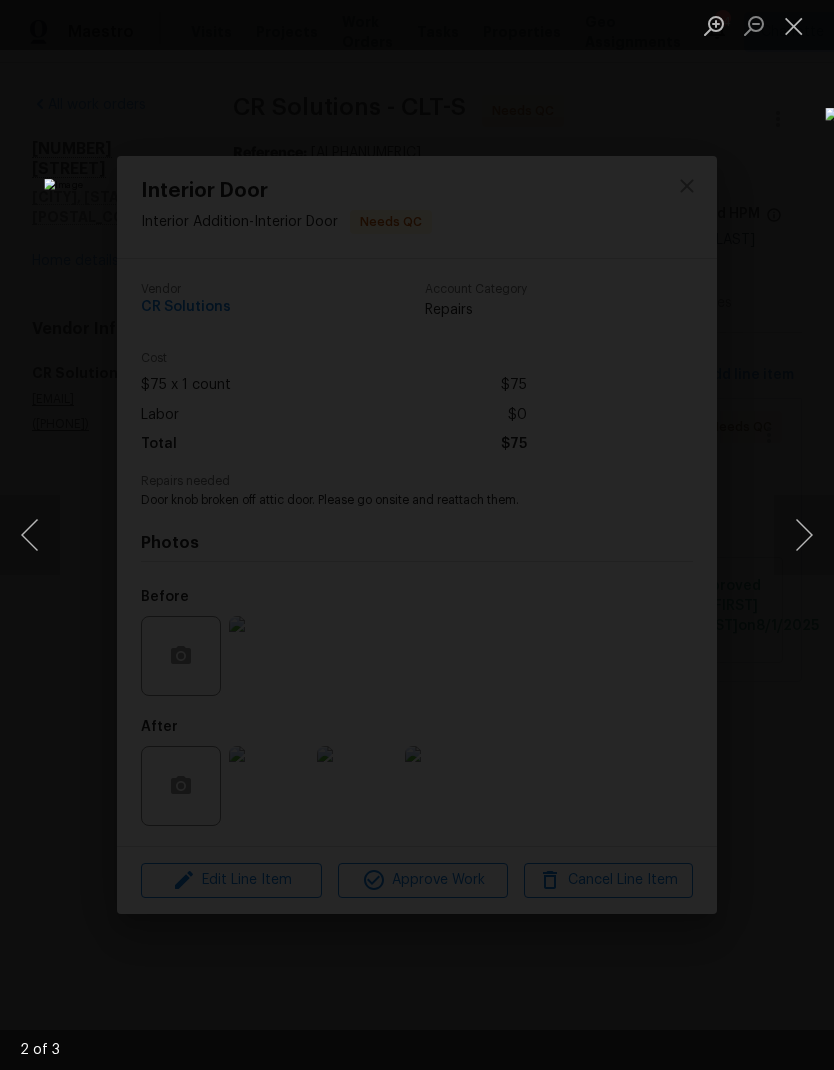 click at bounding box center [804, 535] 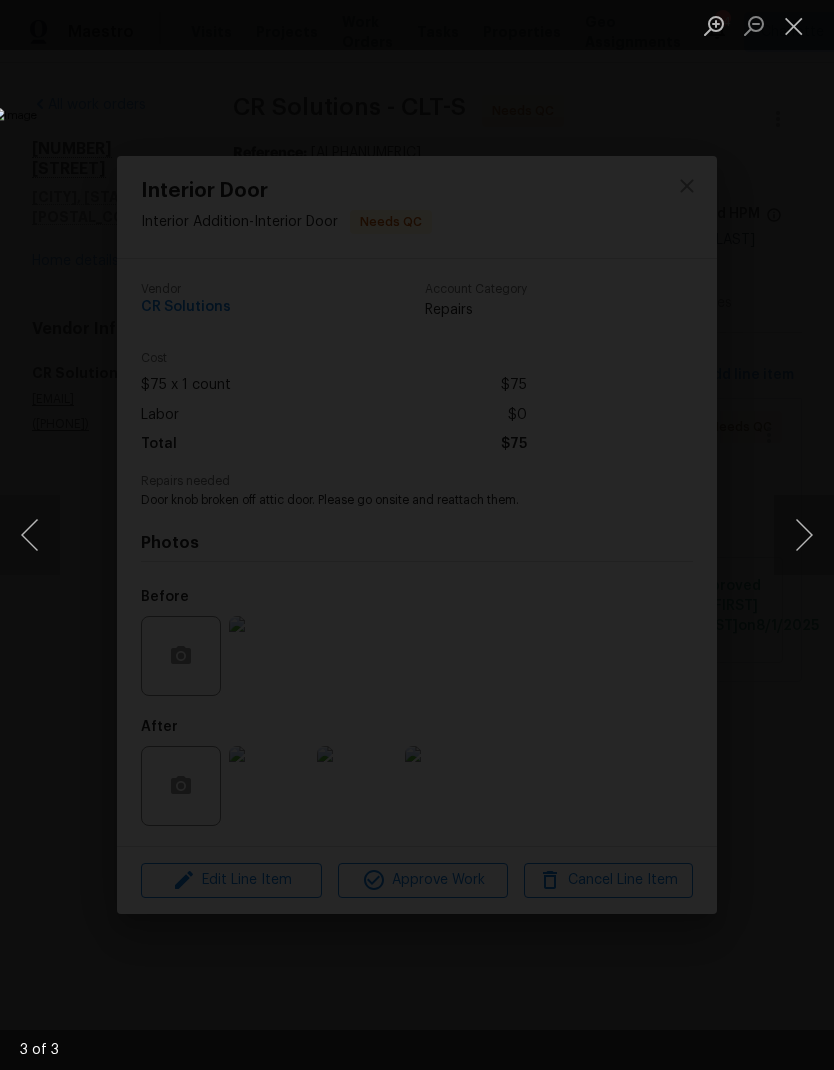 click at bounding box center (804, 535) 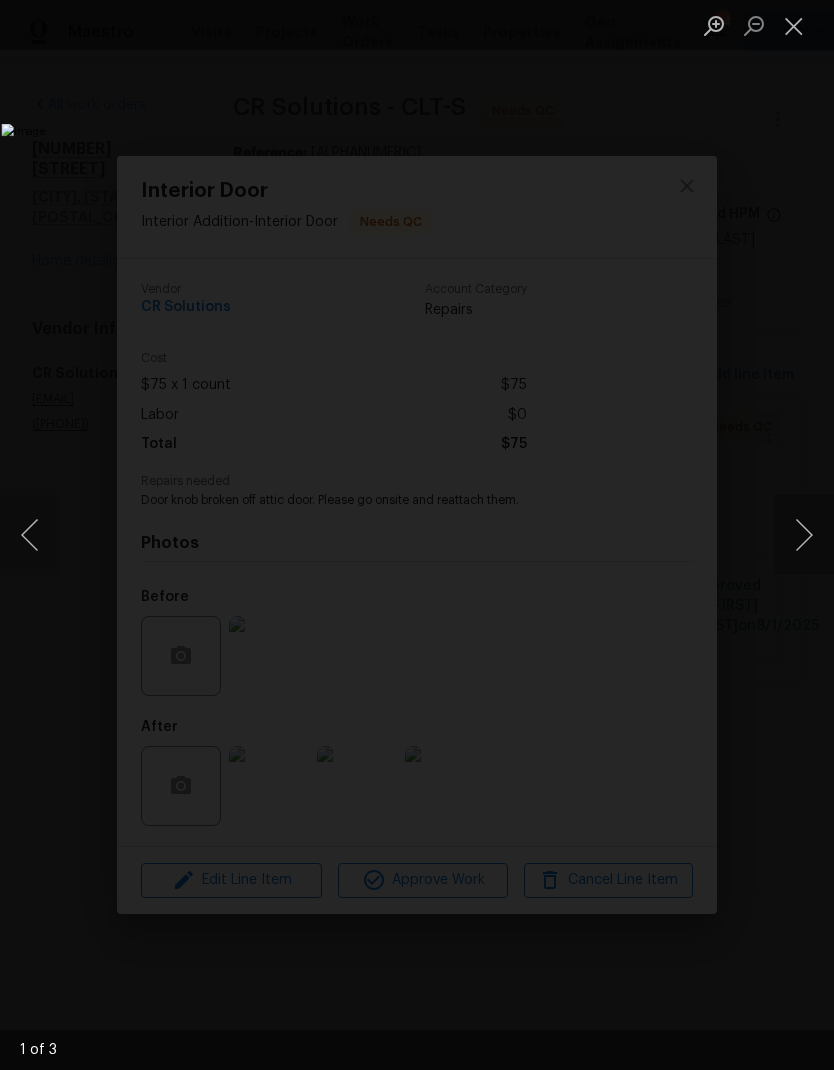 click at bounding box center [804, 535] 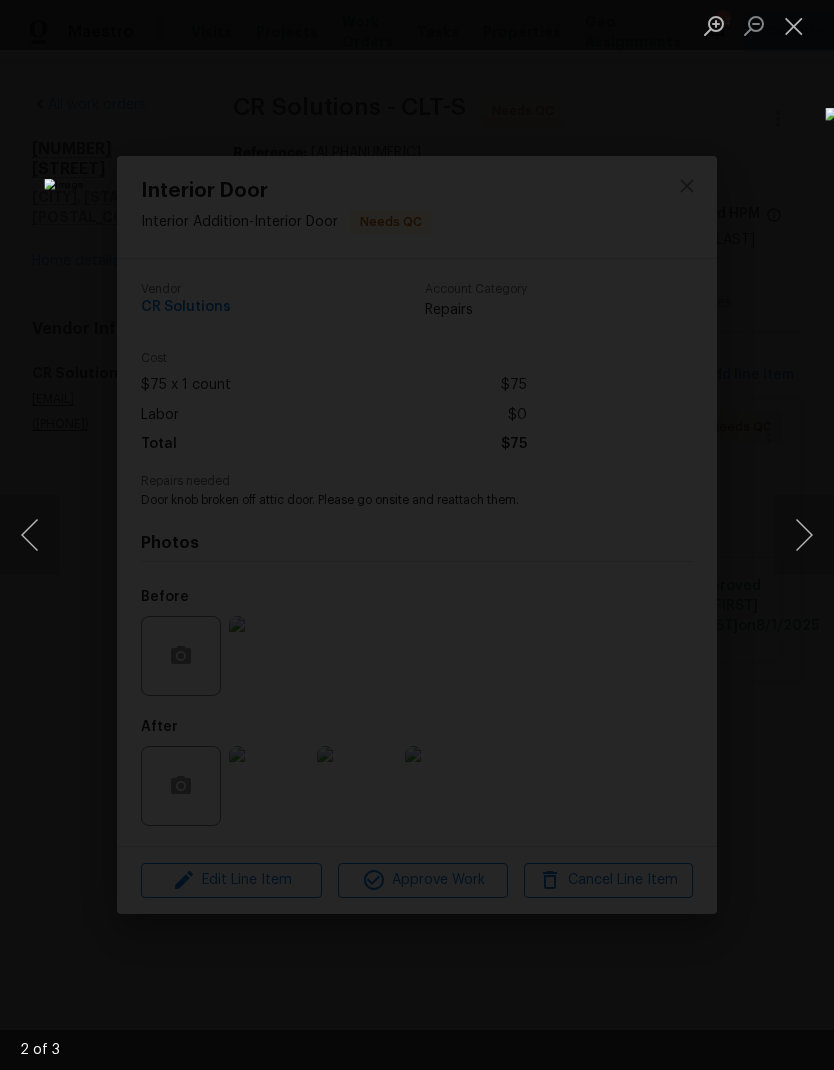 click at bounding box center [804, 535] 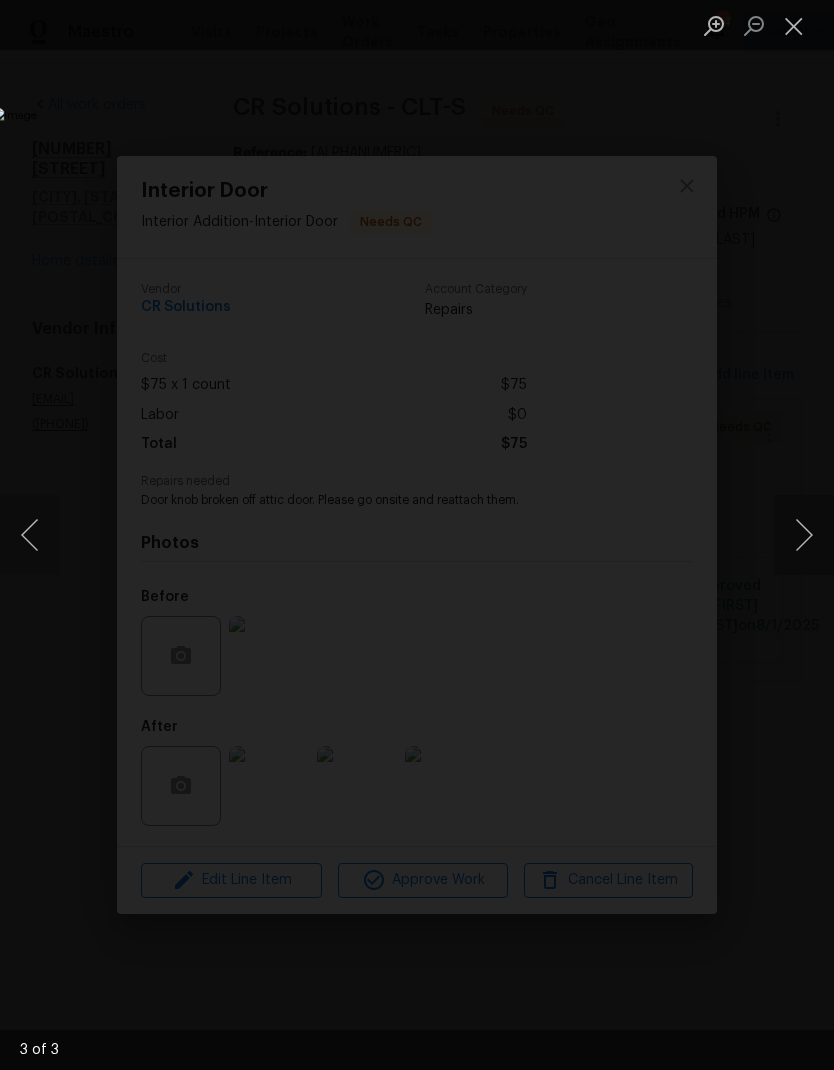 click at bounding box center [804, 535] 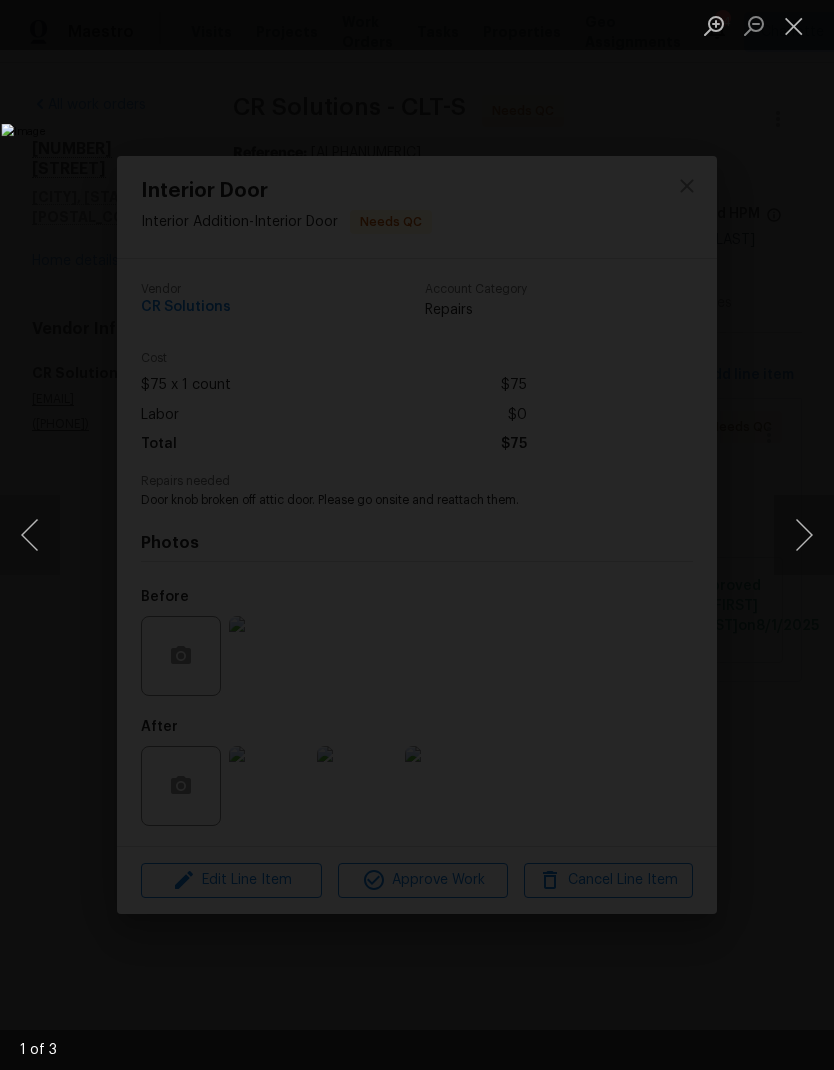 click at bounding box center (804, 535) 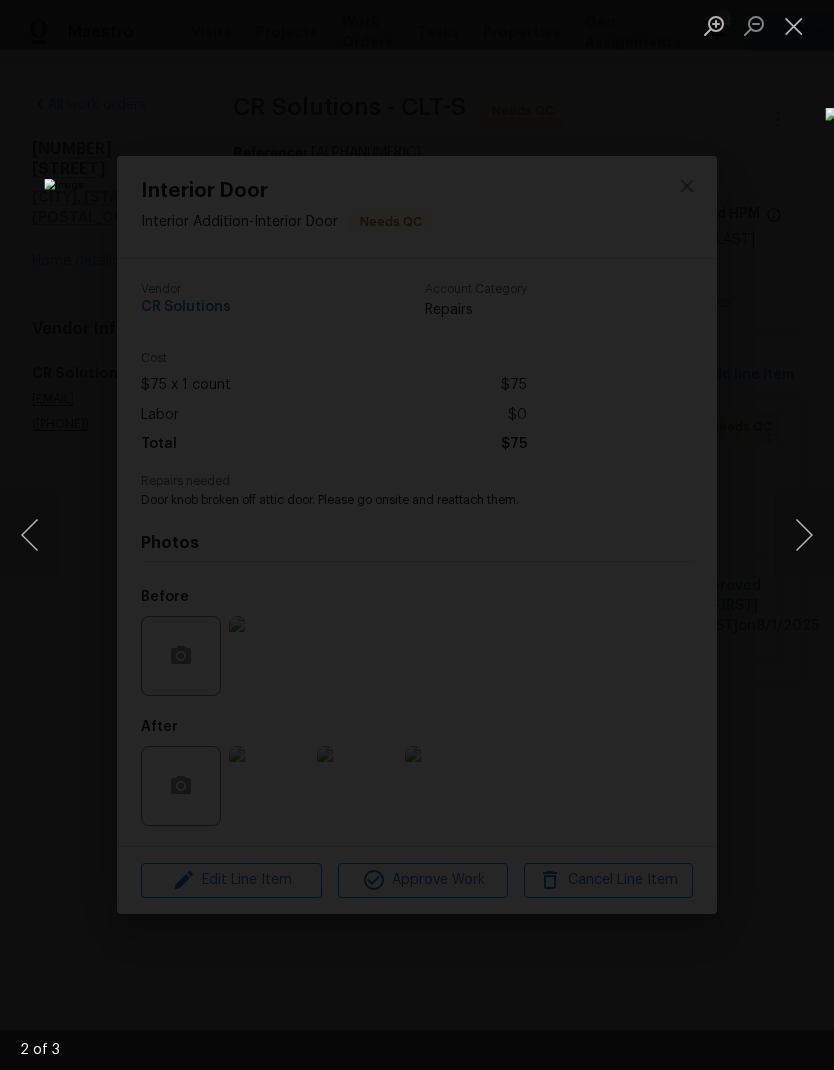 click at bounding box center (794, 25) 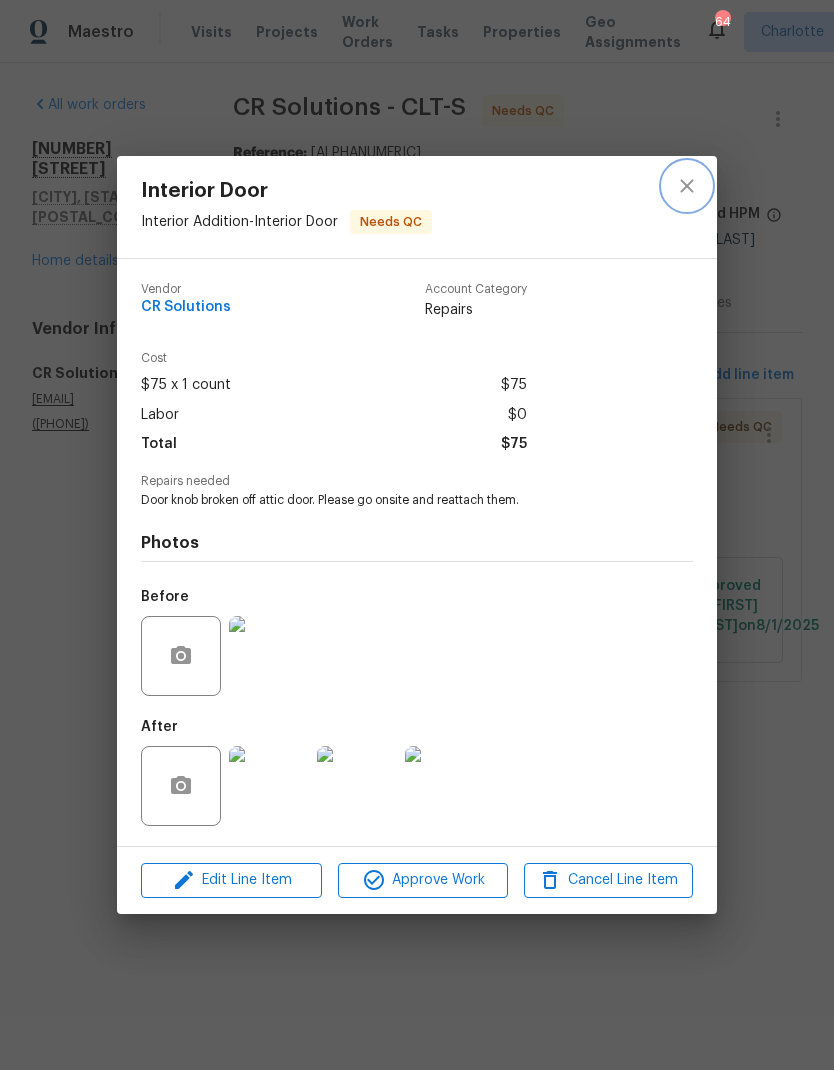 click at bounding box center [687, 186] 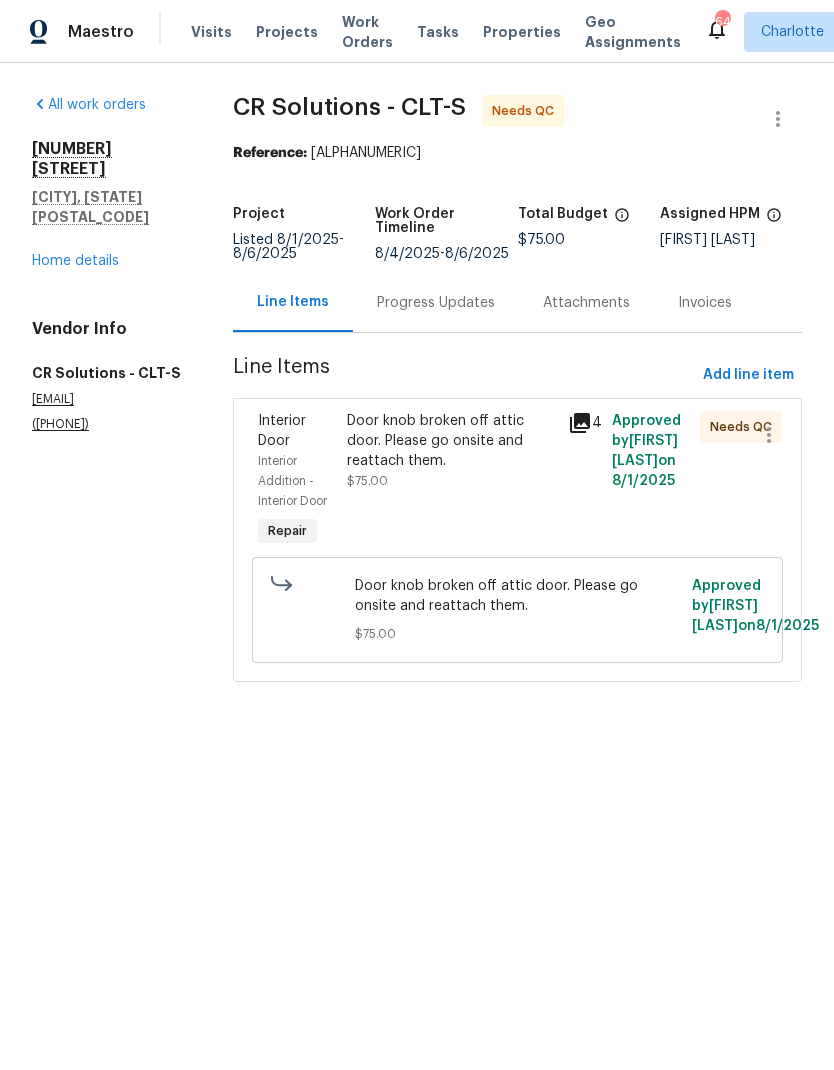 click on "Progress Updates" at bounding box center (436, 303) 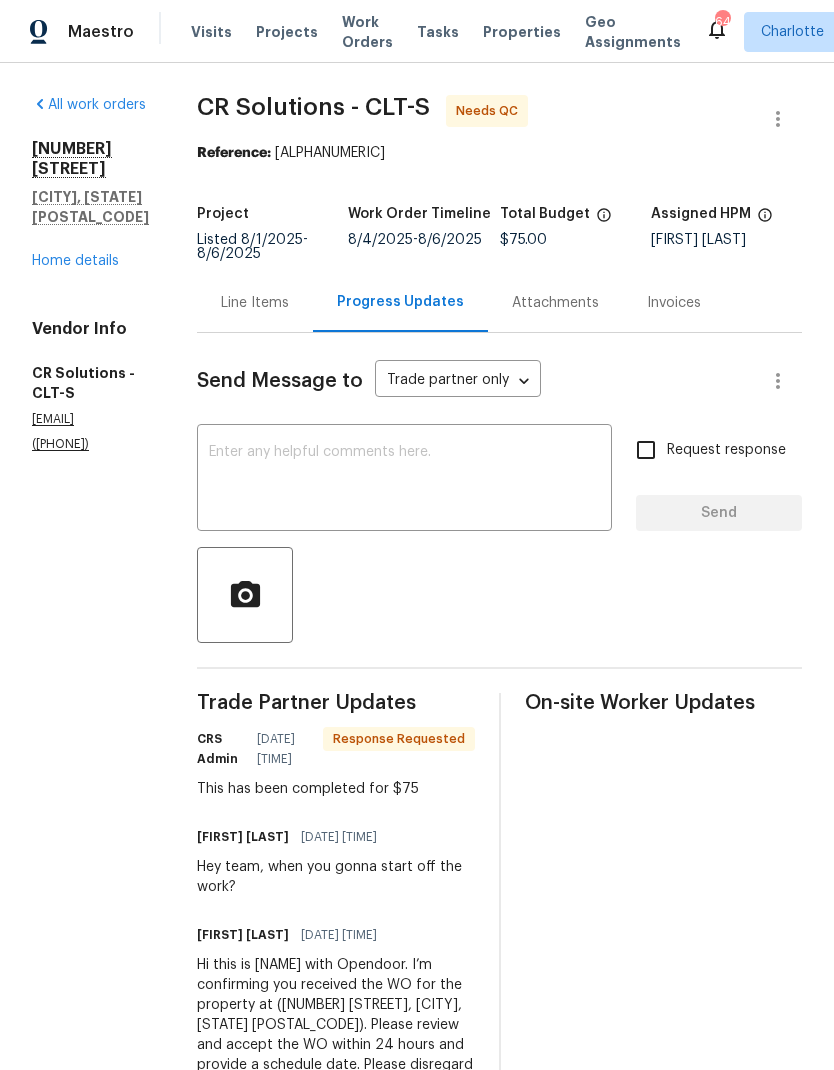 click at bounding box center (404, 480) 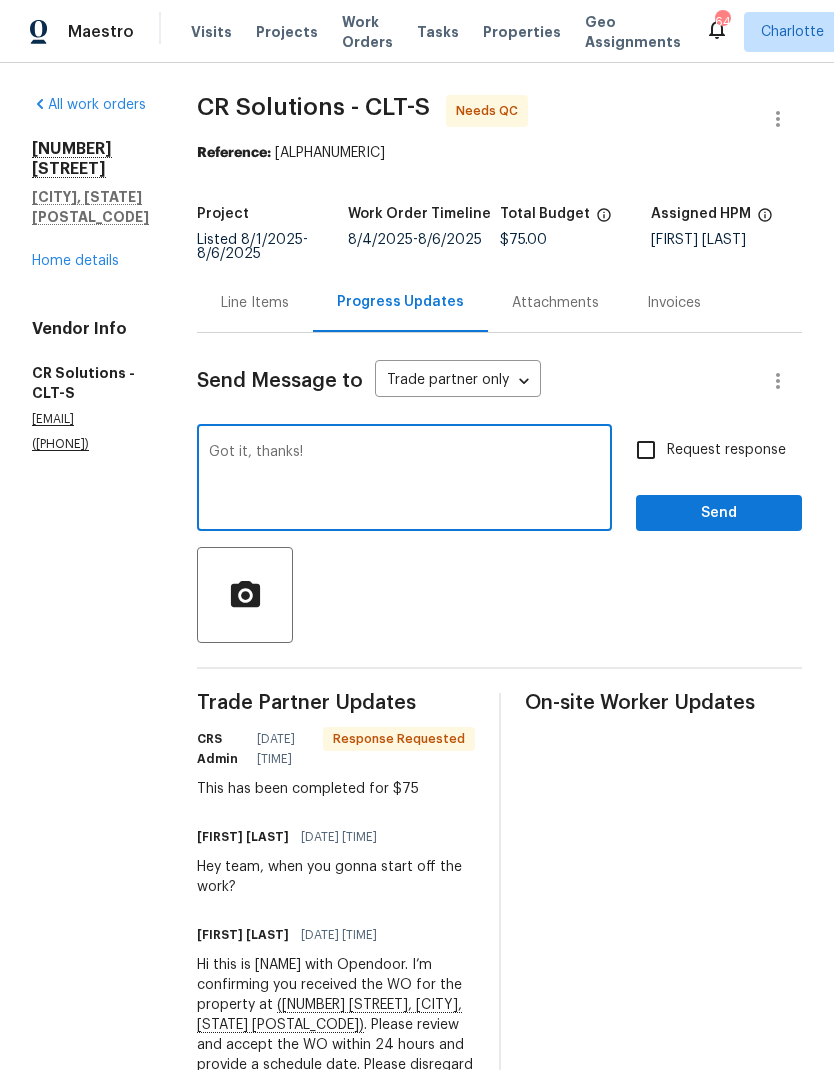 type on "Got it, thanks!" 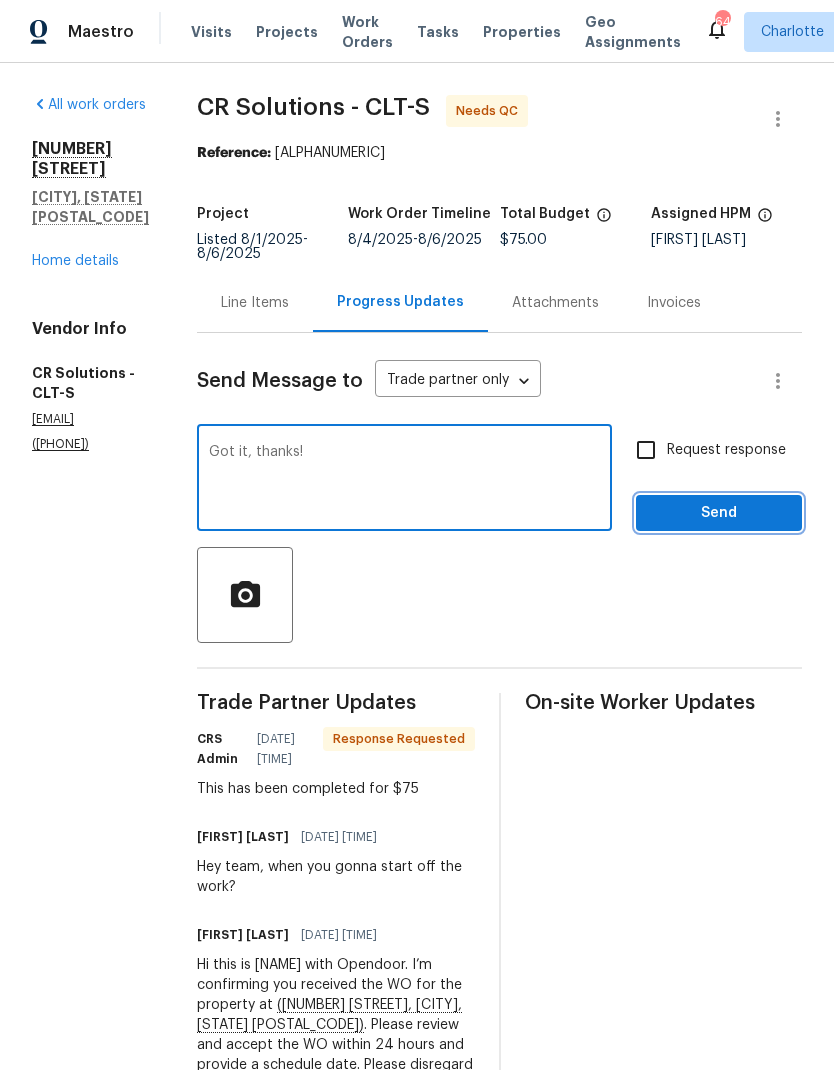 click on "Send" at bounding box center (719, 513) 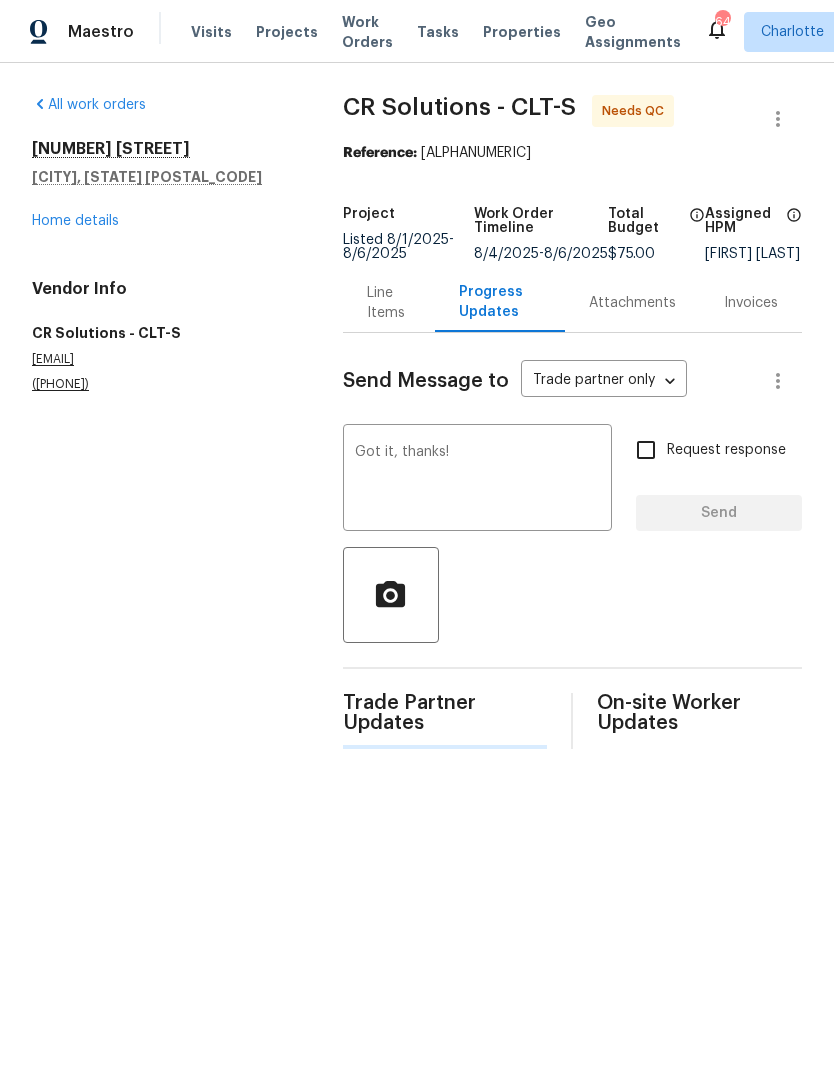type 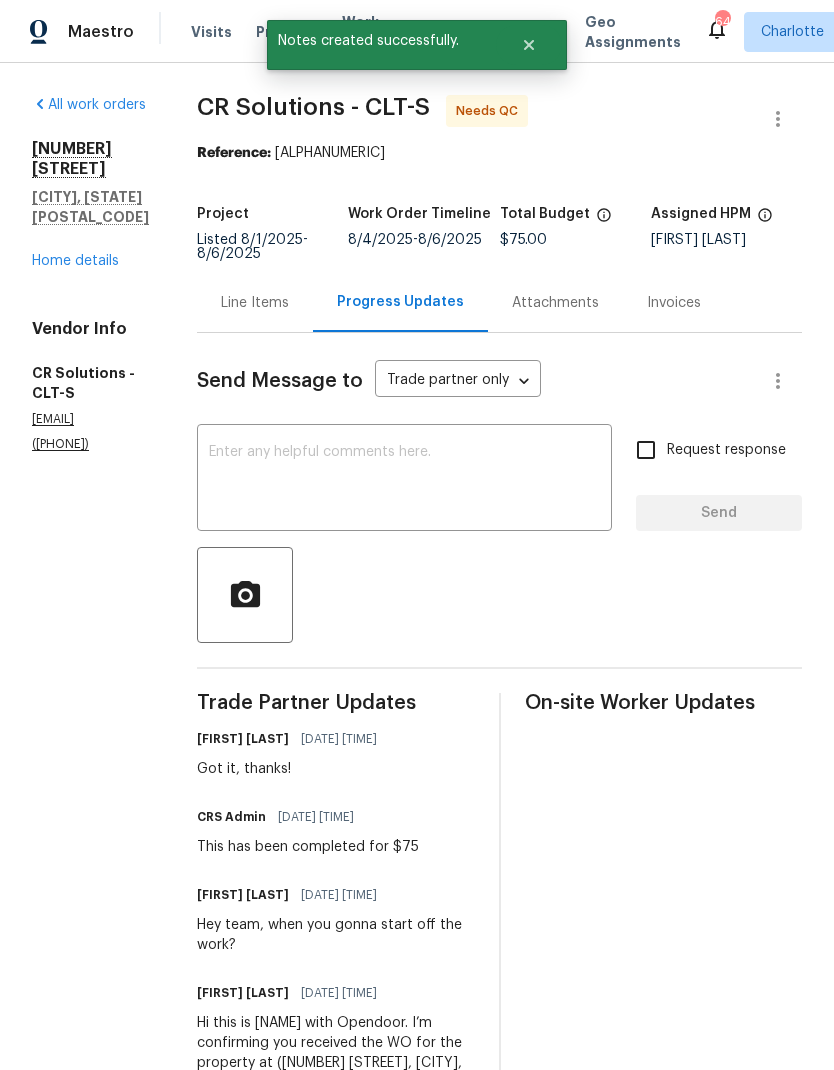 click on "Line Items" at bounding box center (255, 302) 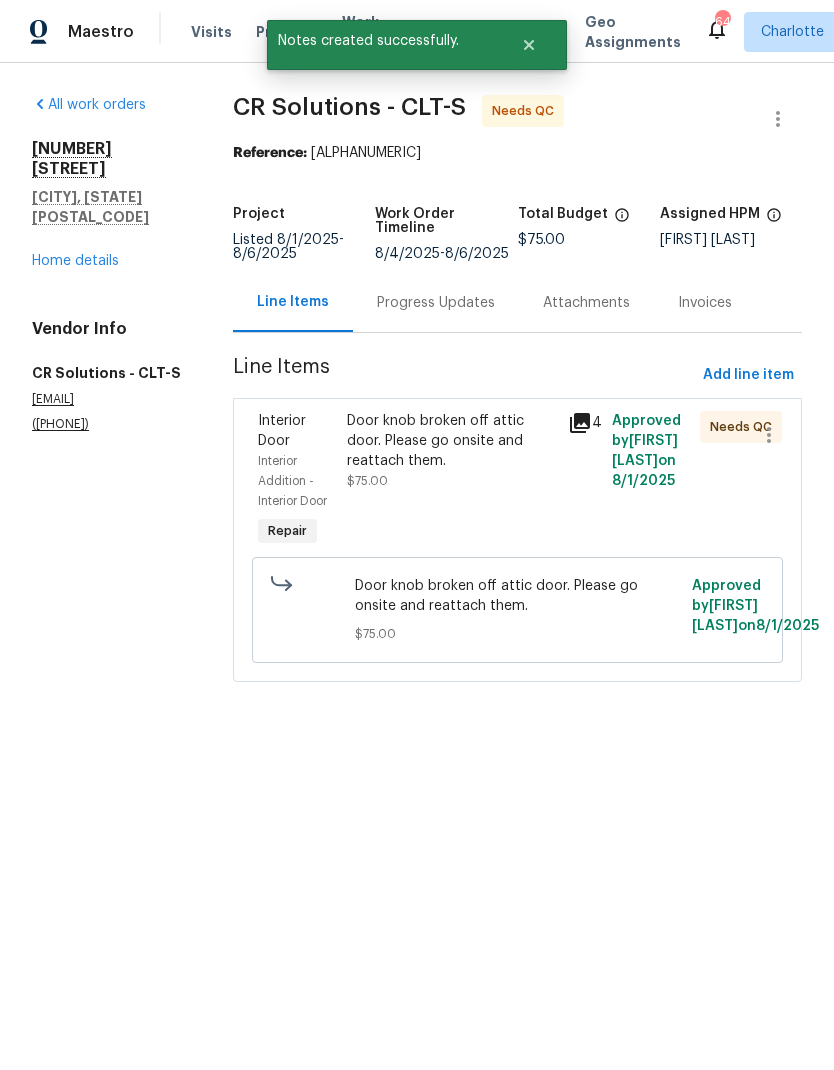click on "Door knob broken off attic door. Please go onsite and reattach them." at bounding box center [451, 441] 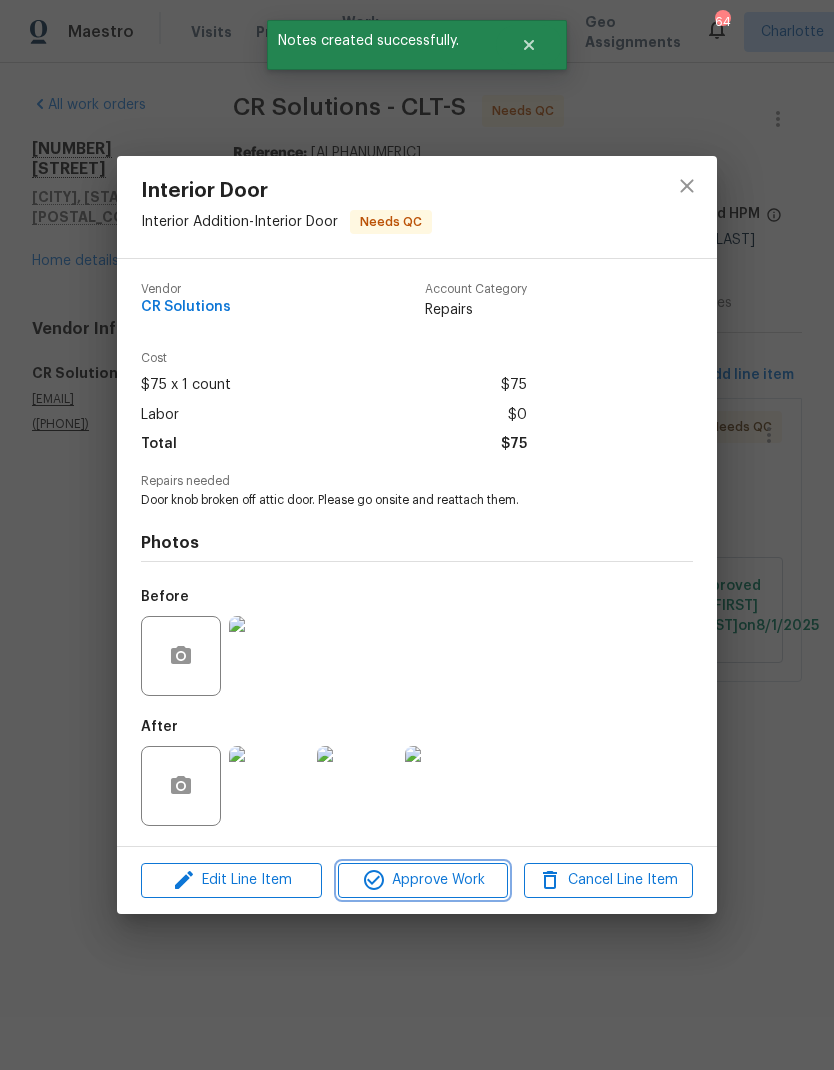 click on "Approve Work" at bounding box center [422, 880] 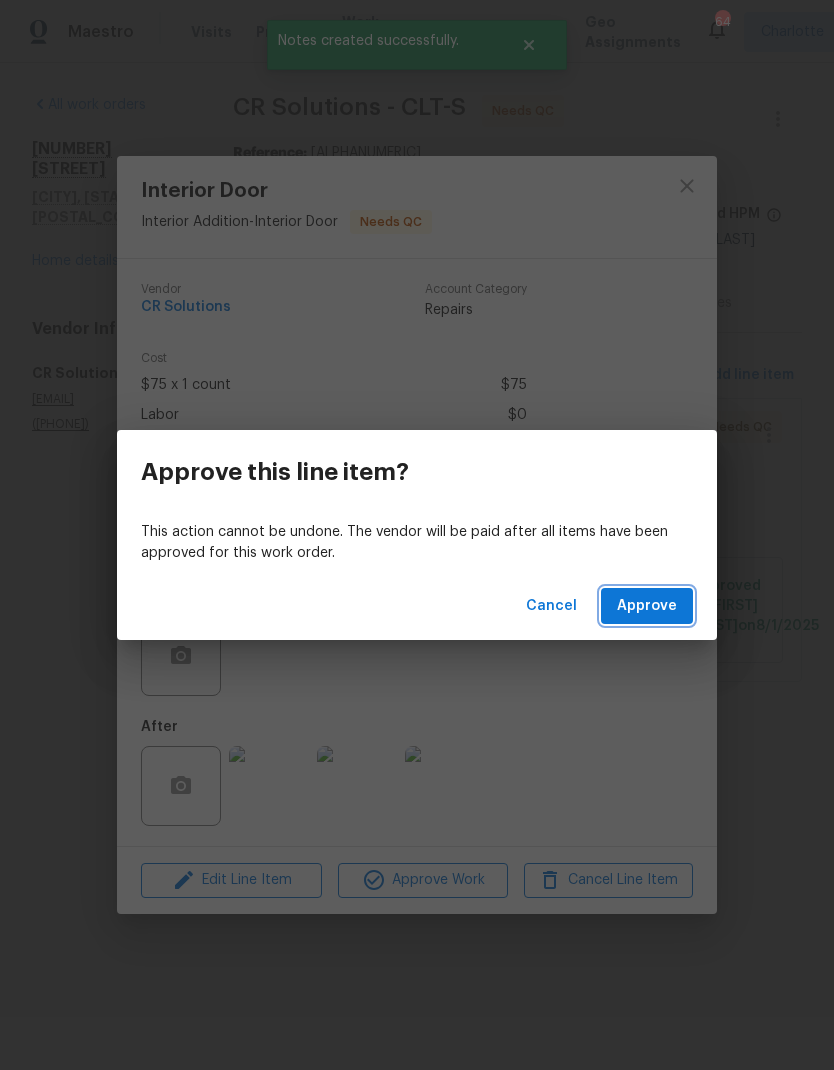 click on "Approve" at bounding box center (647, 606) 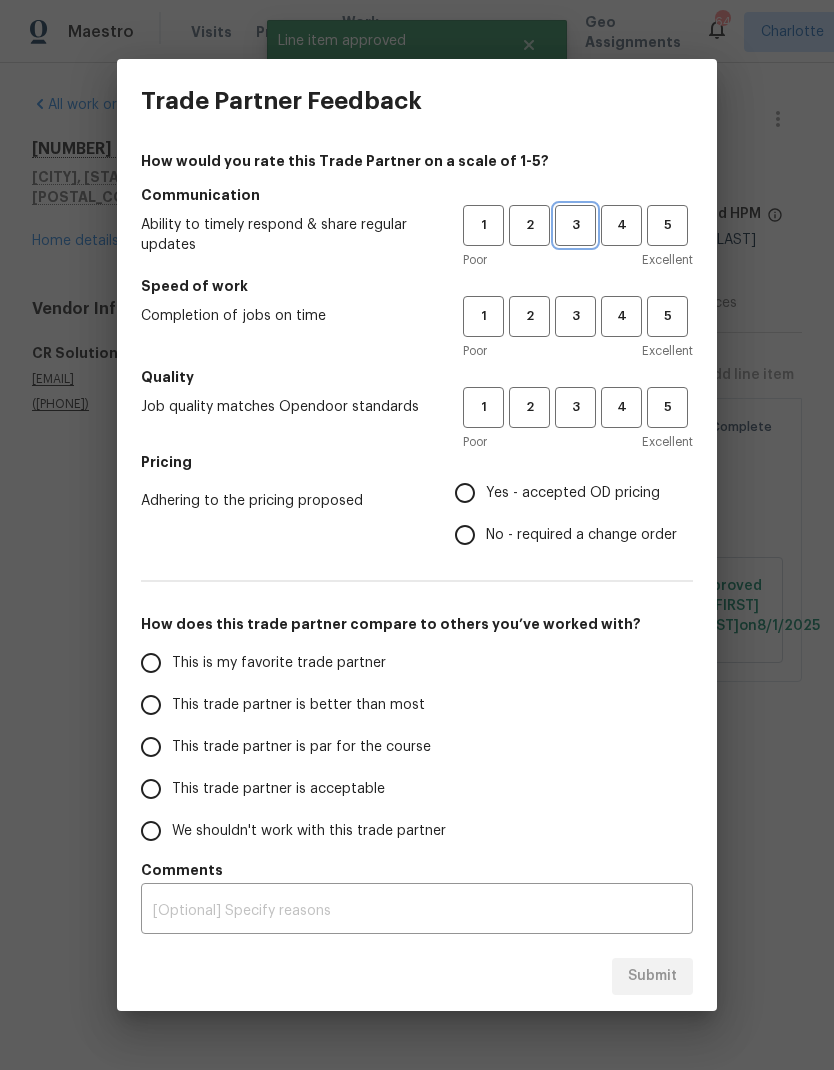 click on "3" at bounding box center (575, 225) 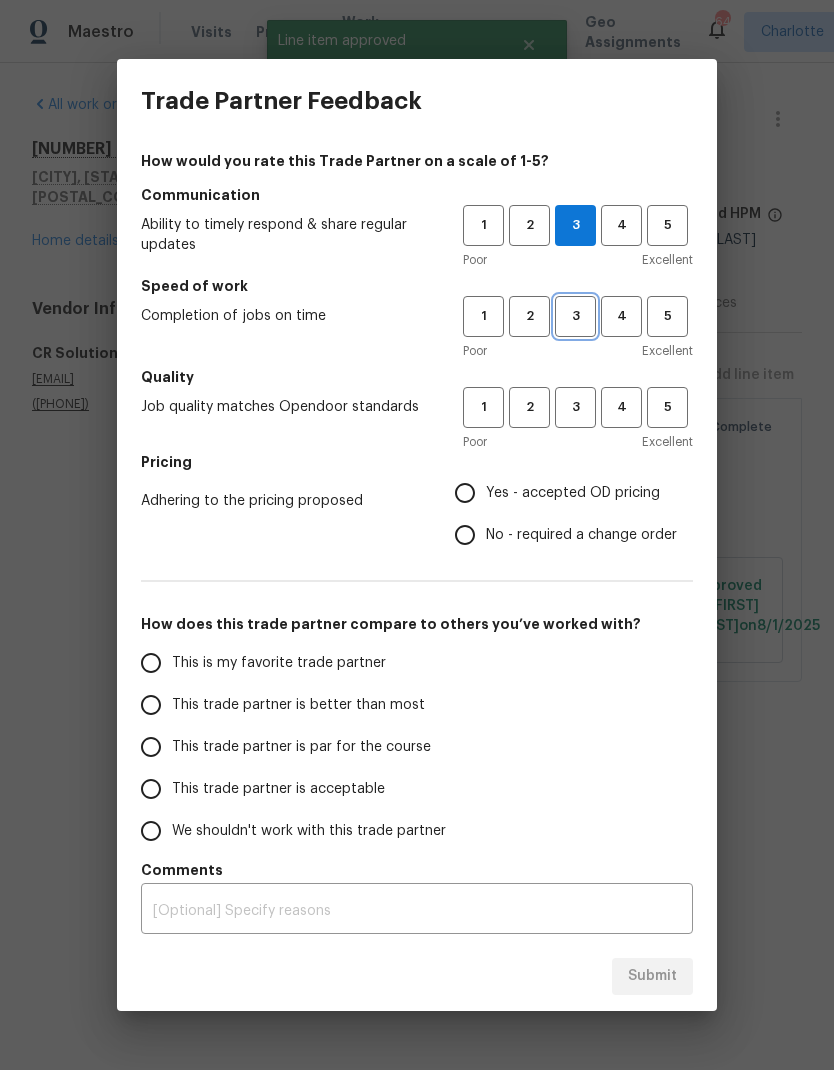 click on "3" at bounding box center (575, 316) 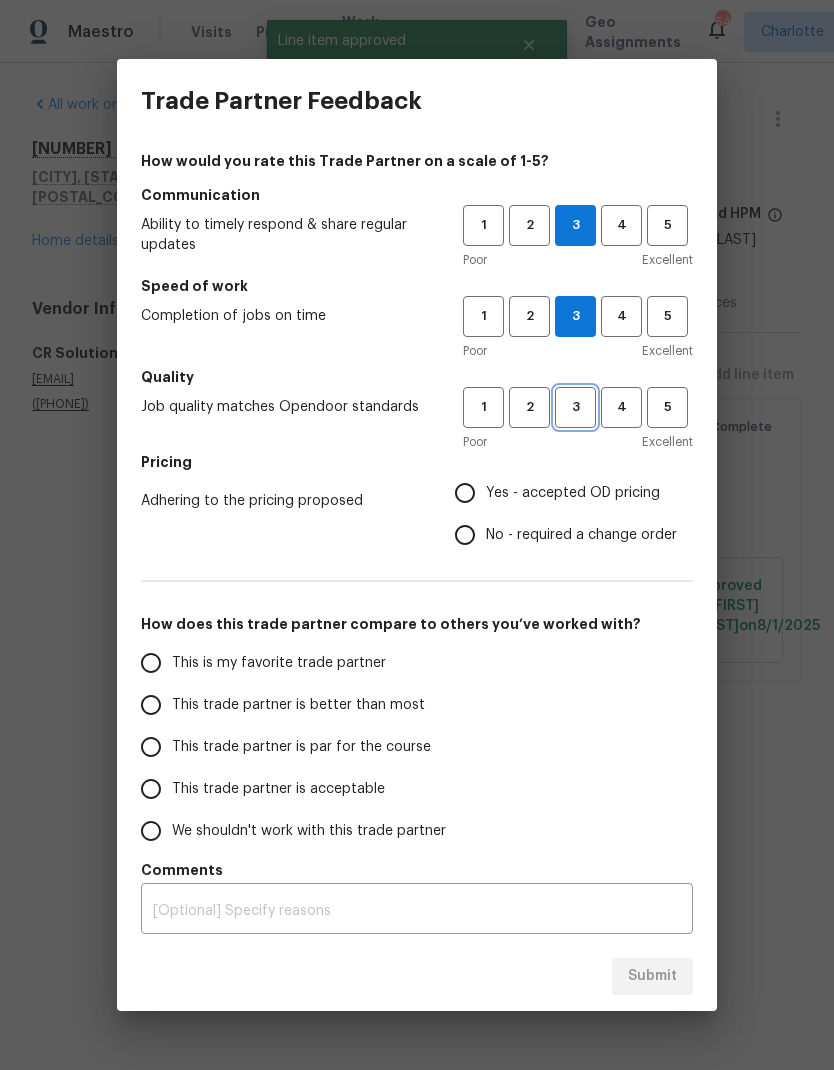 click on "3" at bounding box center [575, 407] 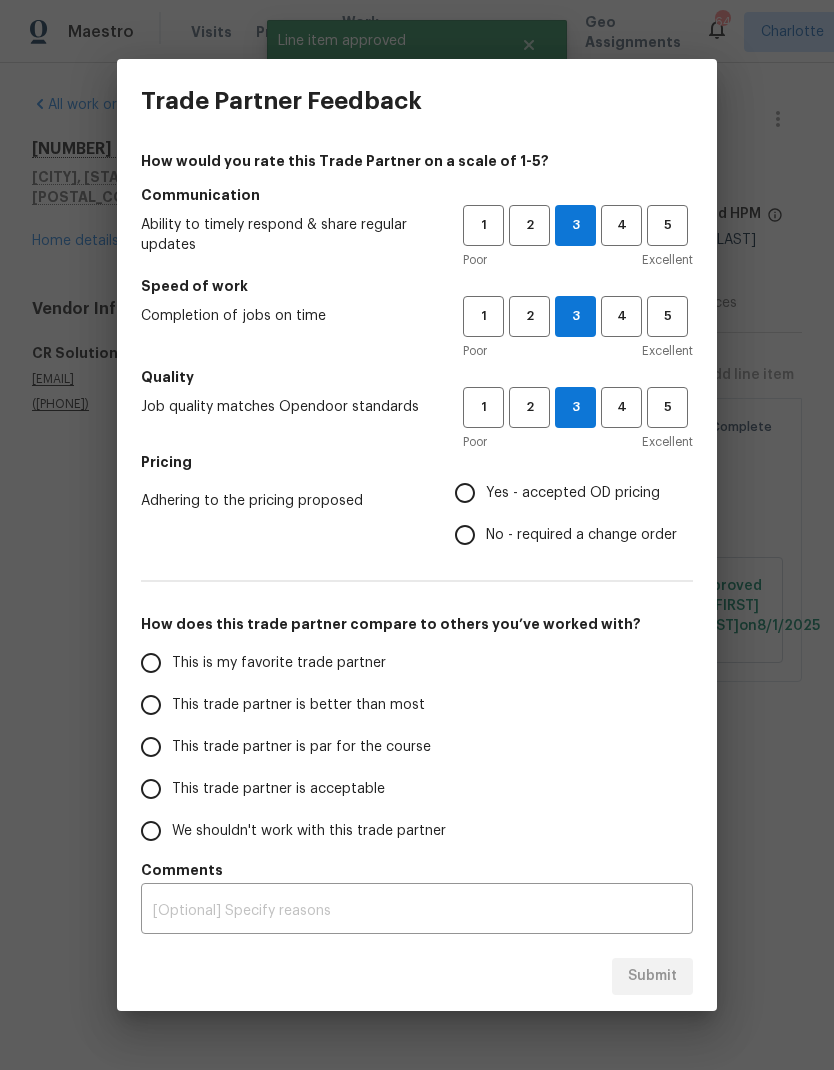 click on "Yes - accepted OD pricing" at bounding box center (465, 493) 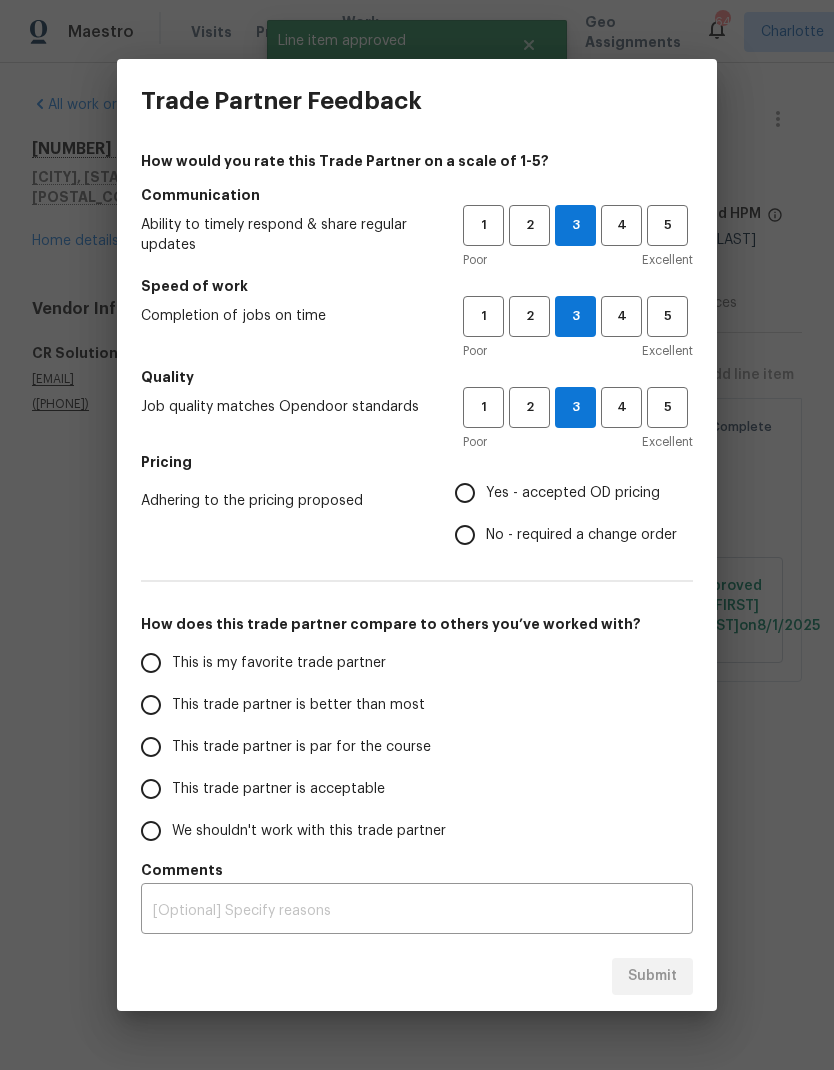 radio on "true" 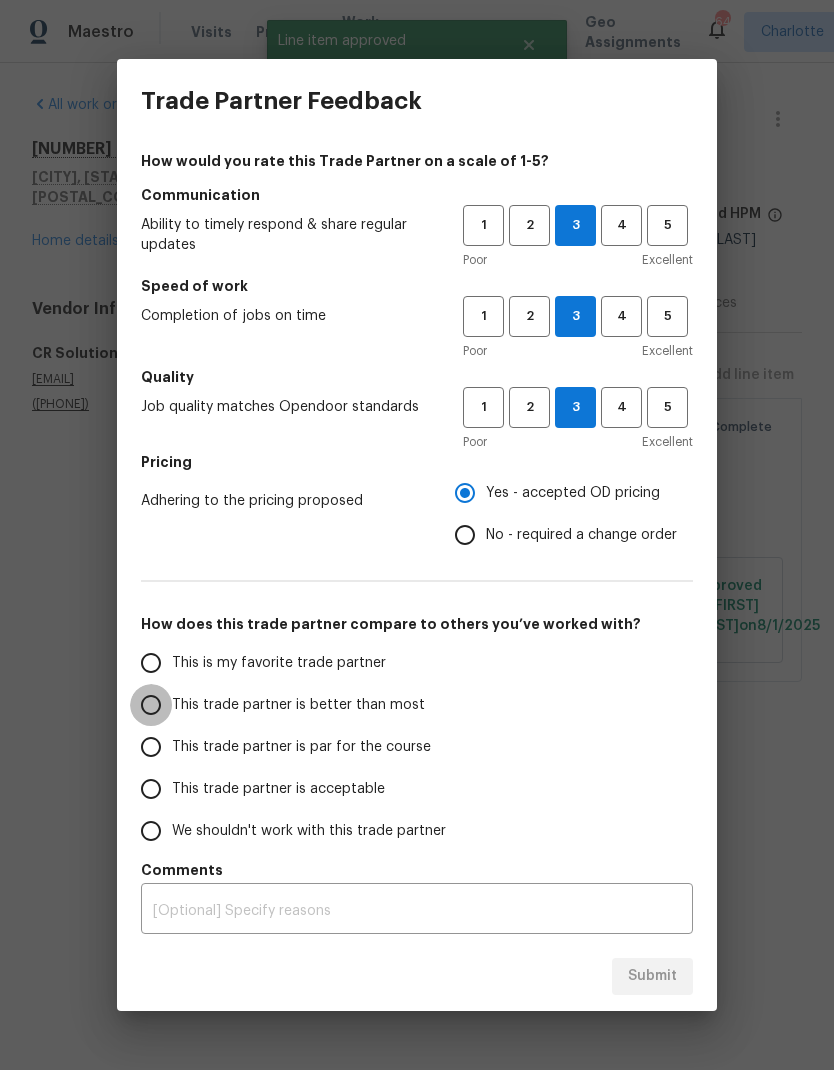 click on "This trade partner is better than most" at bounding box center [151, 705] 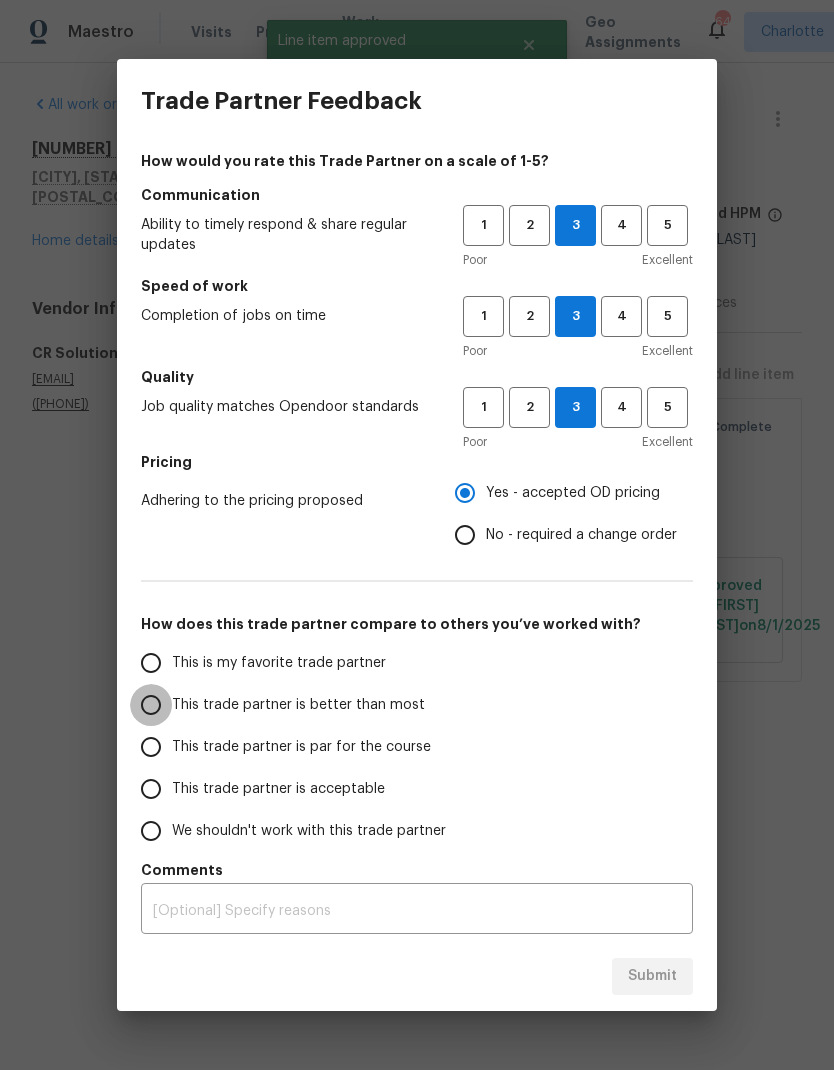 radio on "false" 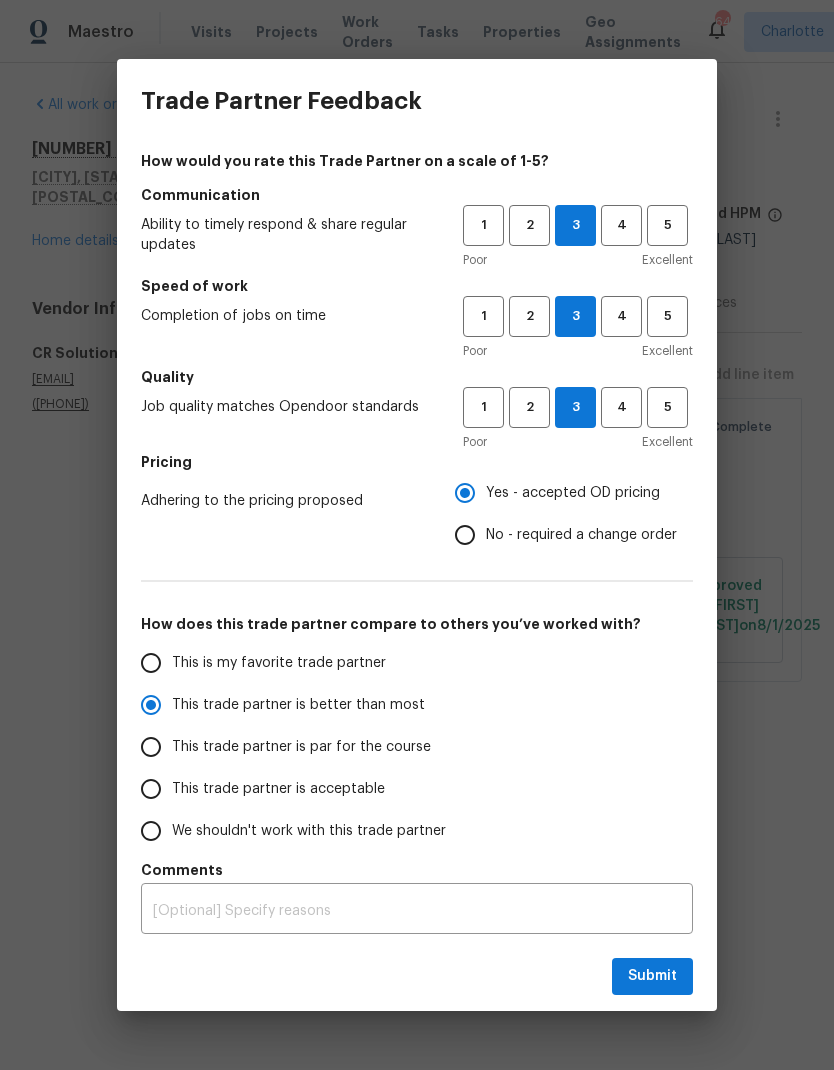 click on "This trade partner is par for the course" at bounding box center [151, 747] 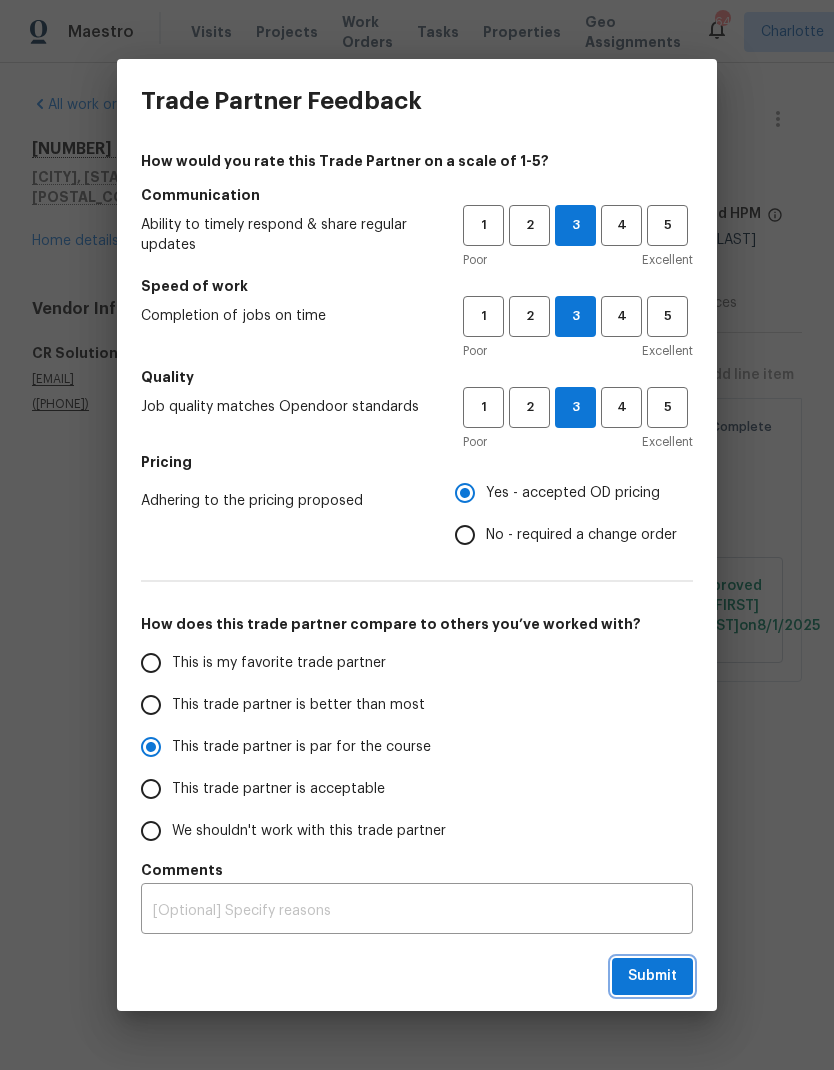 click on "Submit" at bounding box center (652, 976) 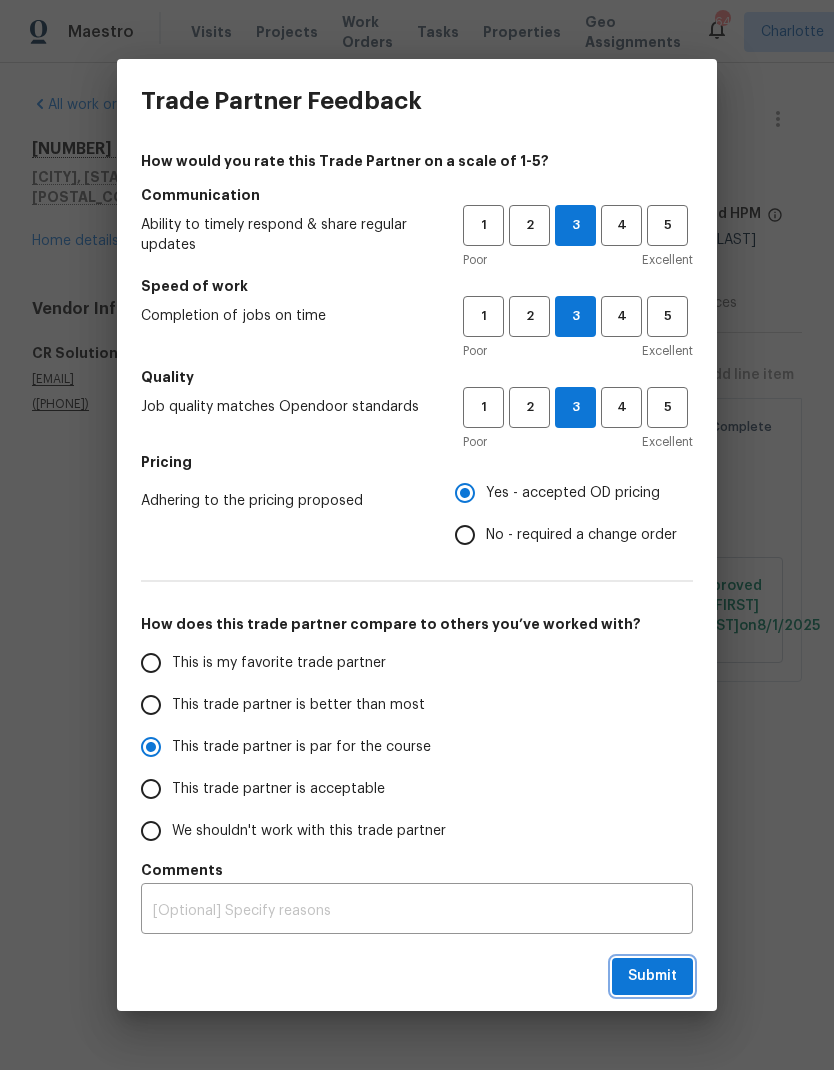 radio on "true" 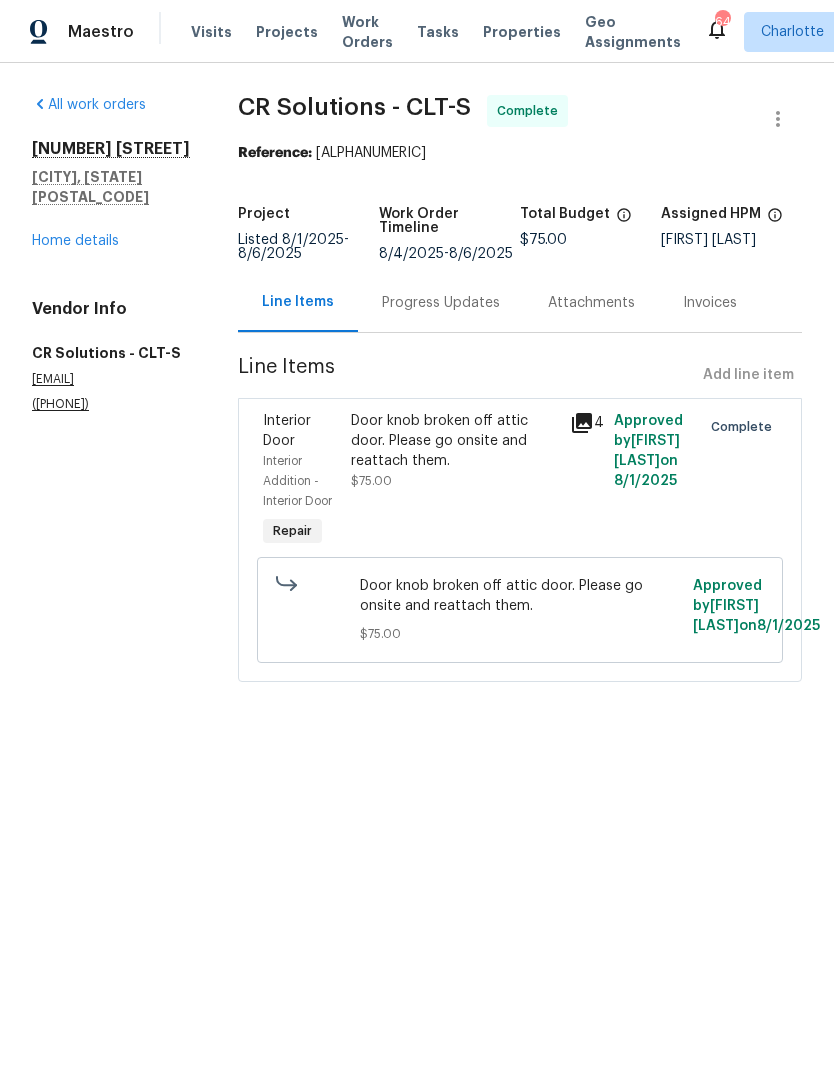 radio on "false" 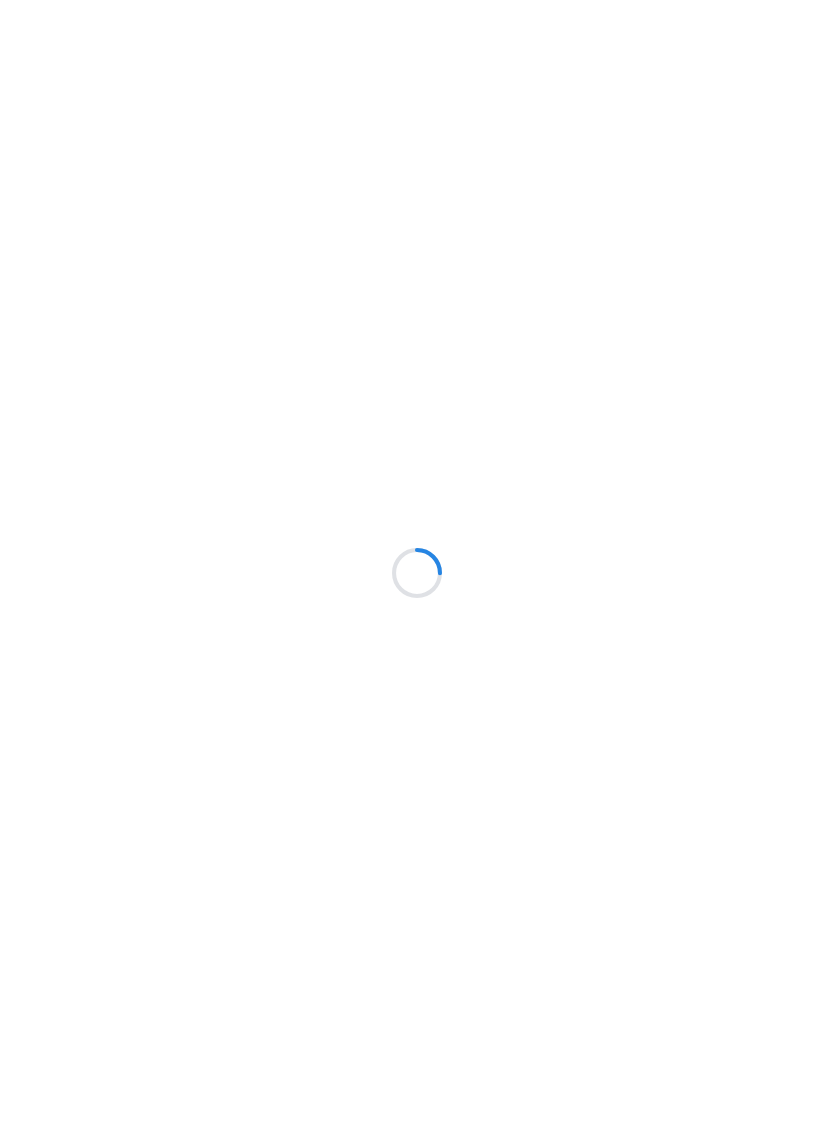 scroll, scrollTop: 0, scrollLeft: 0, axis: both 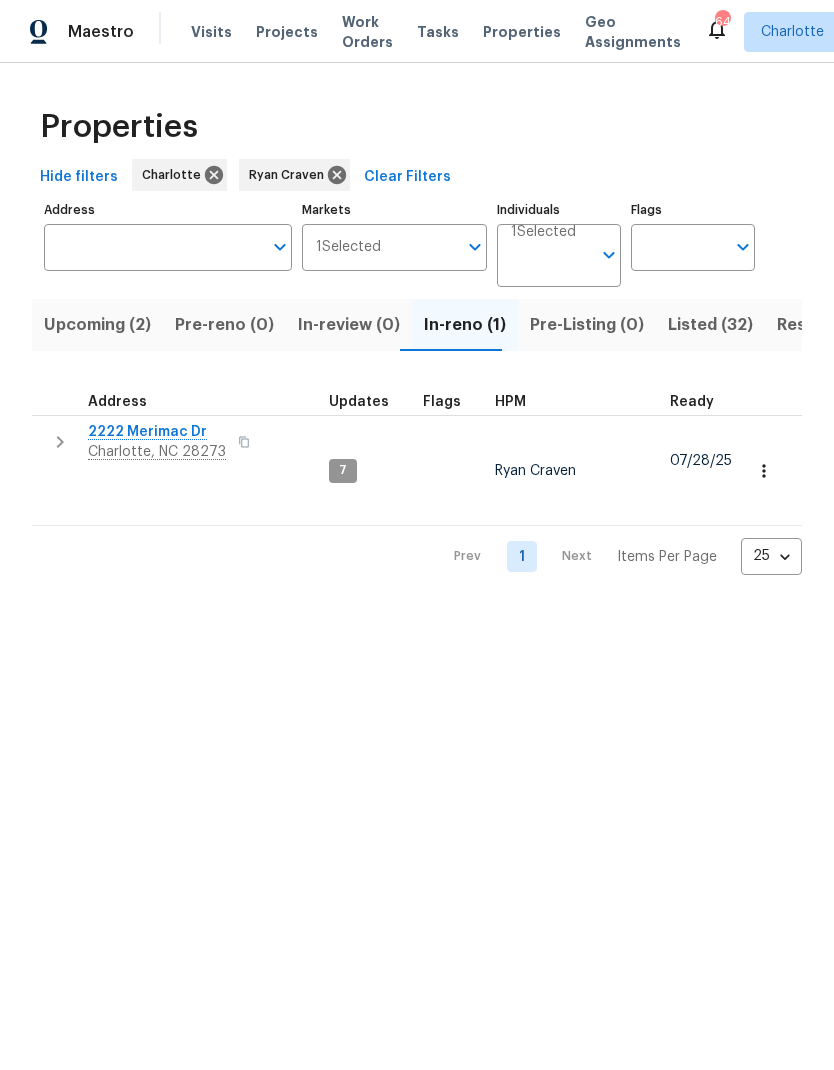 click on "Maestro" at bounding box center [101, 32] 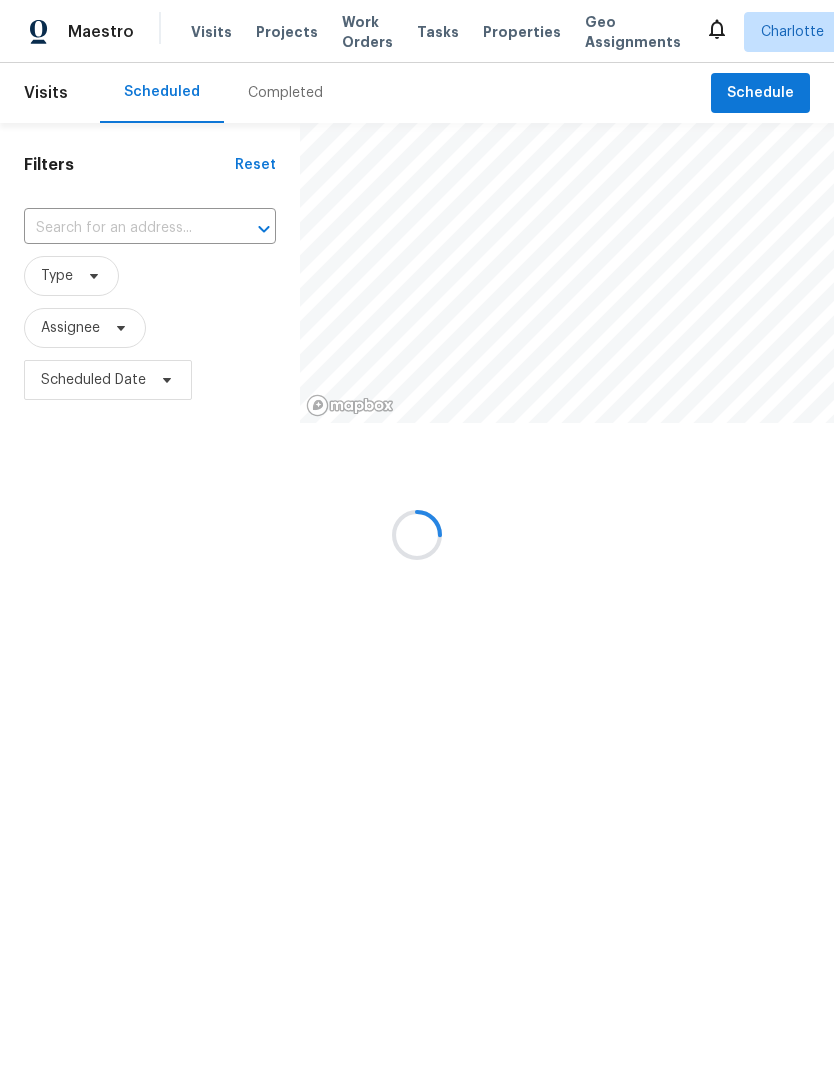 scroll, scrollTop: 0, scrollLeft: 0, axis: both 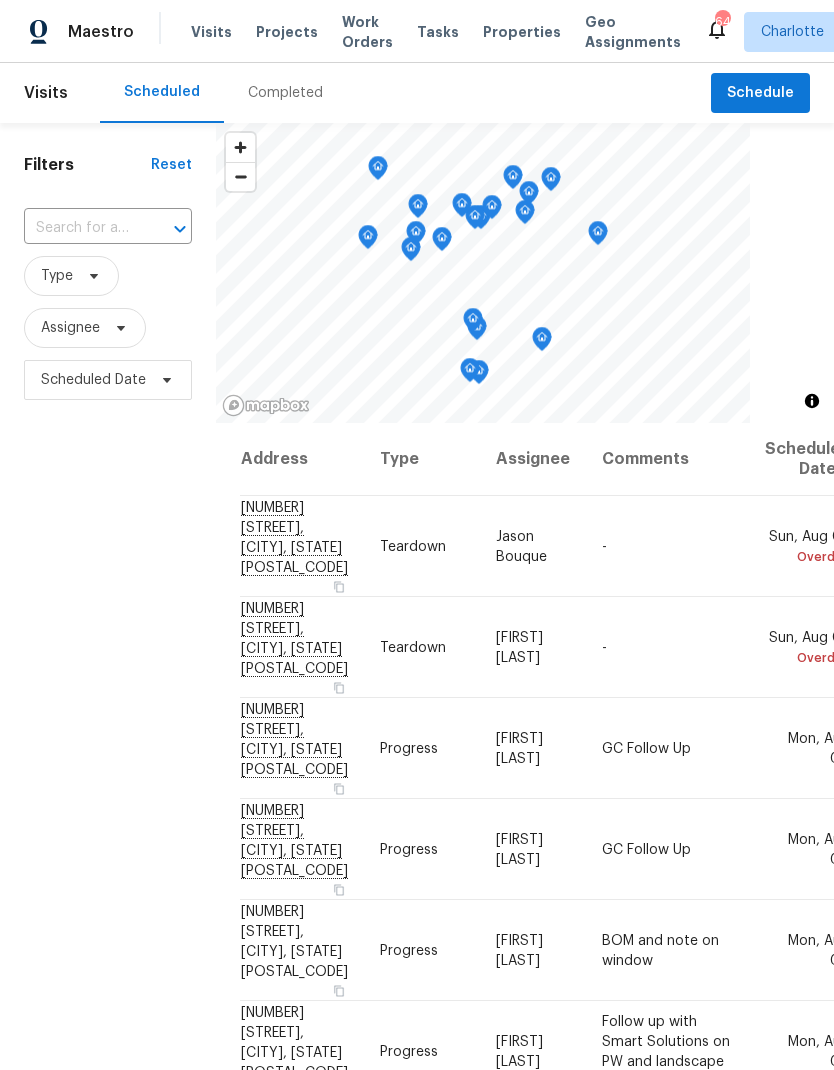 click on "Completed" at bounding box center (285, 93) 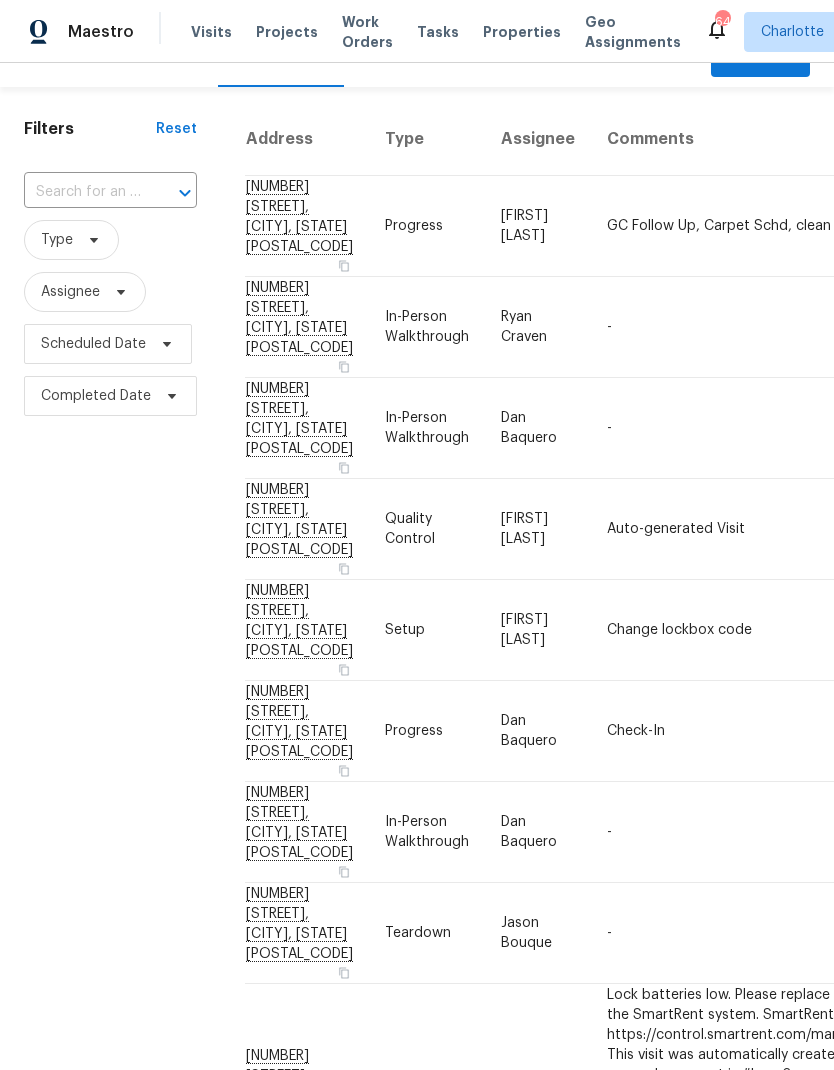 scroll, scrollTop: 37, scrollLeft: 0, axis: vertical 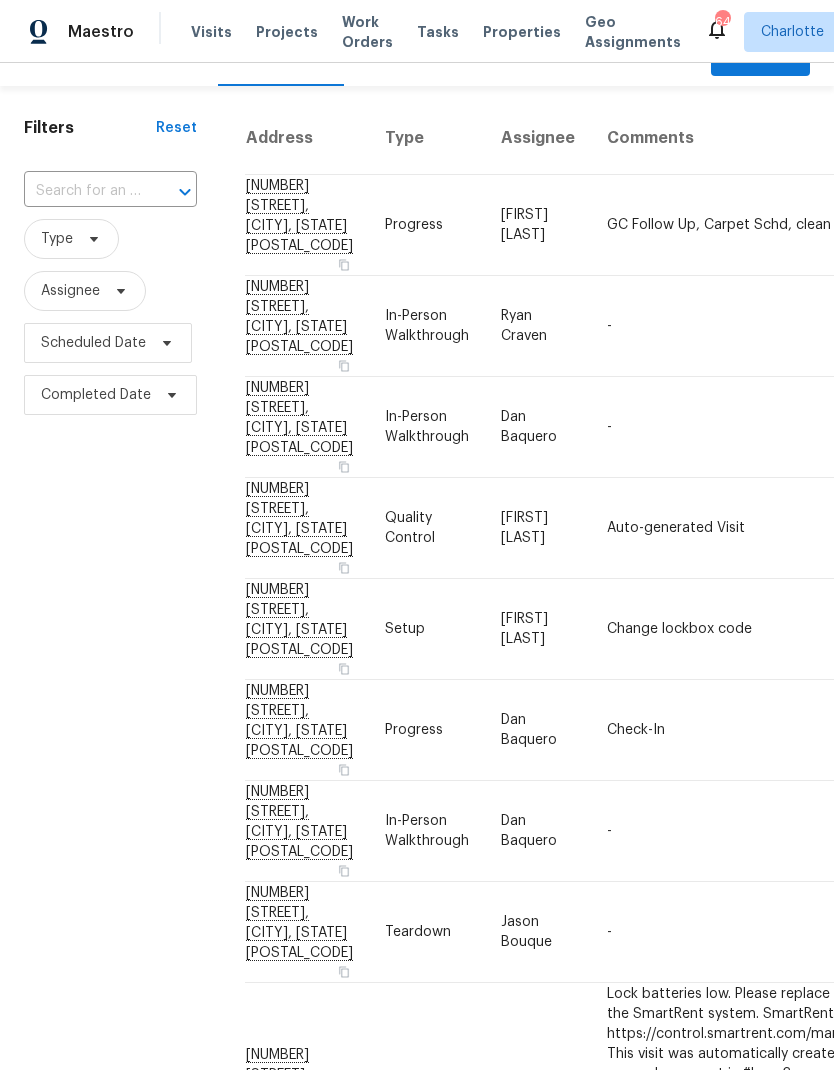 click at bounding box center (82, 191) 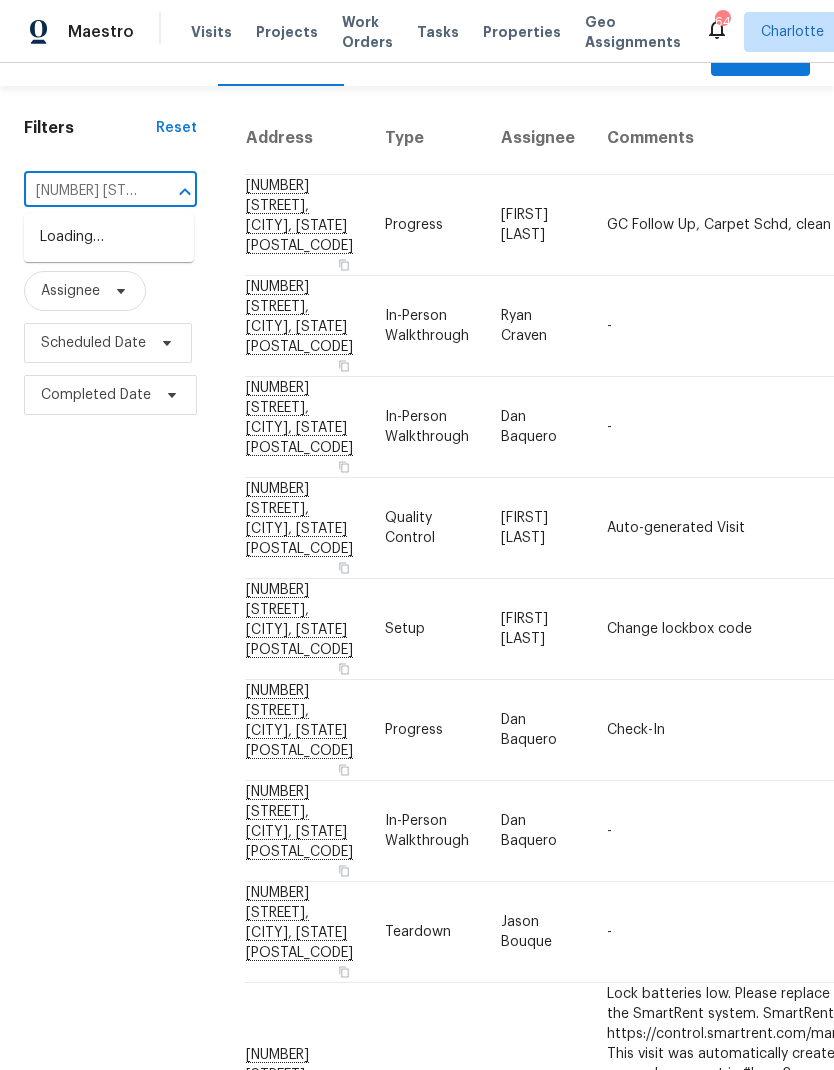 type on "[NUMBER] [STREET]" 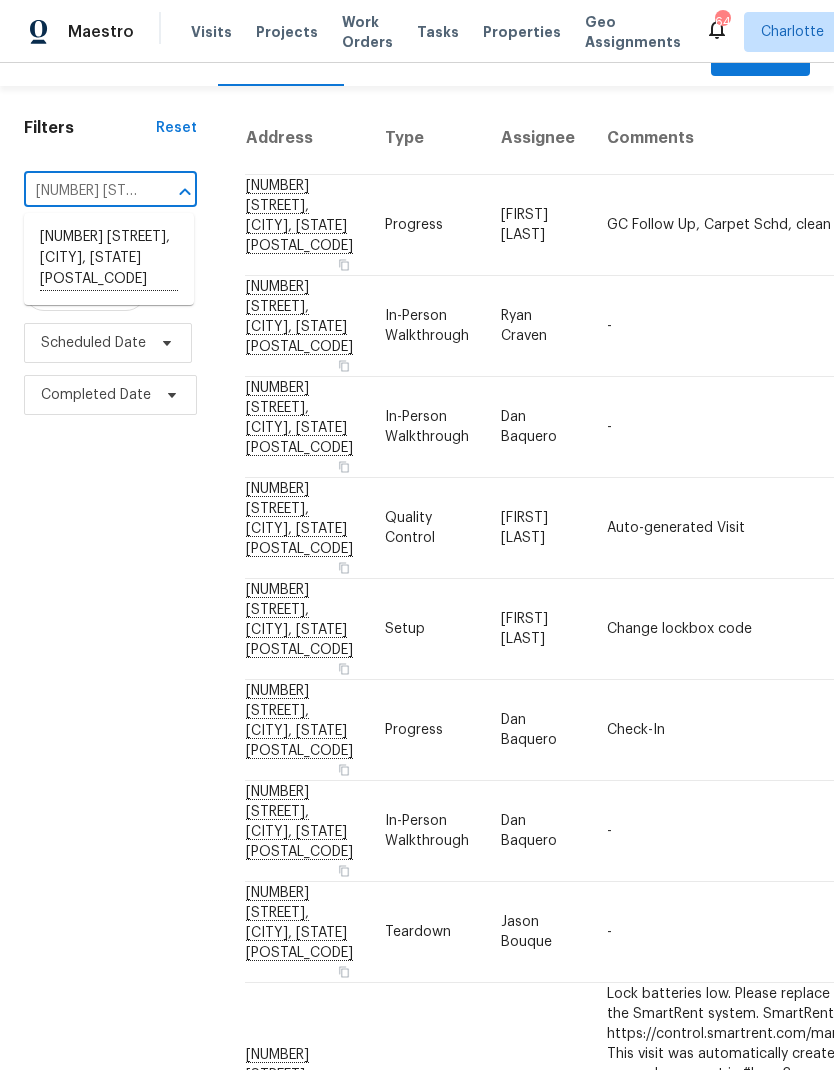 click on "[NUMBER] [STREET], [CITY], [STATE] [POSTAL_CODE]" at bounding box center (109, 259) 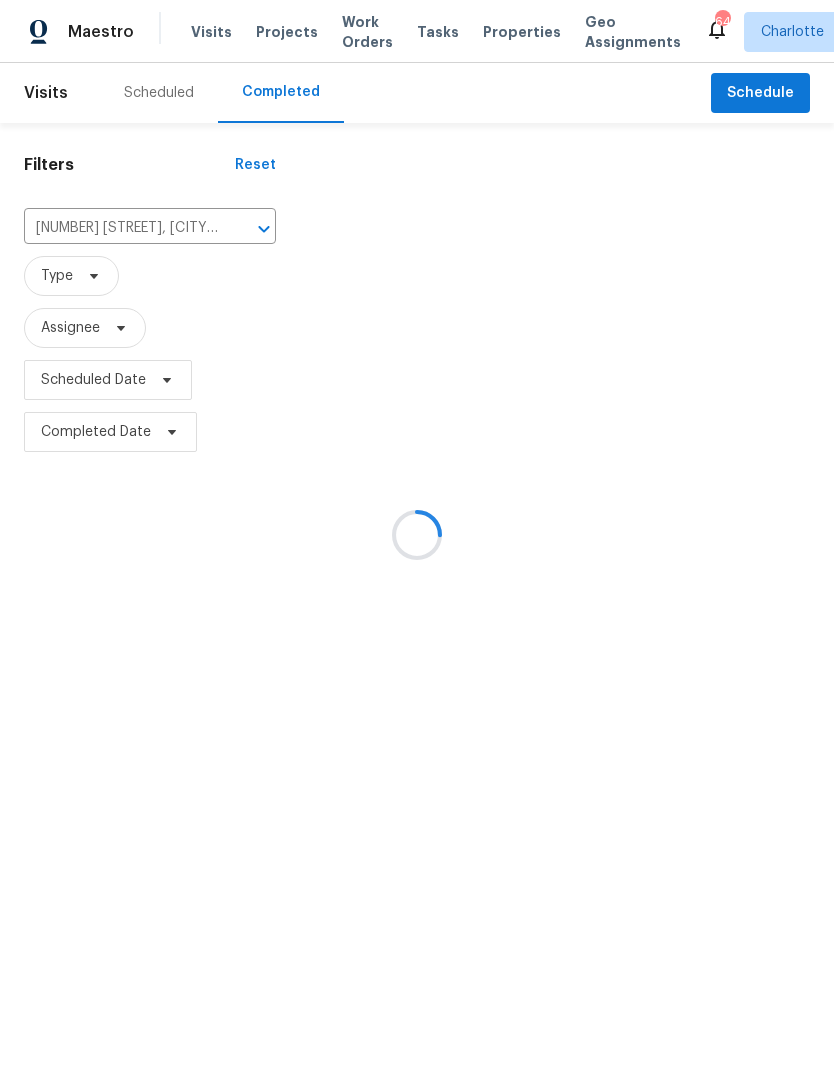 scroll, scrollTop: 0, scrollLeft: 0, axis: both 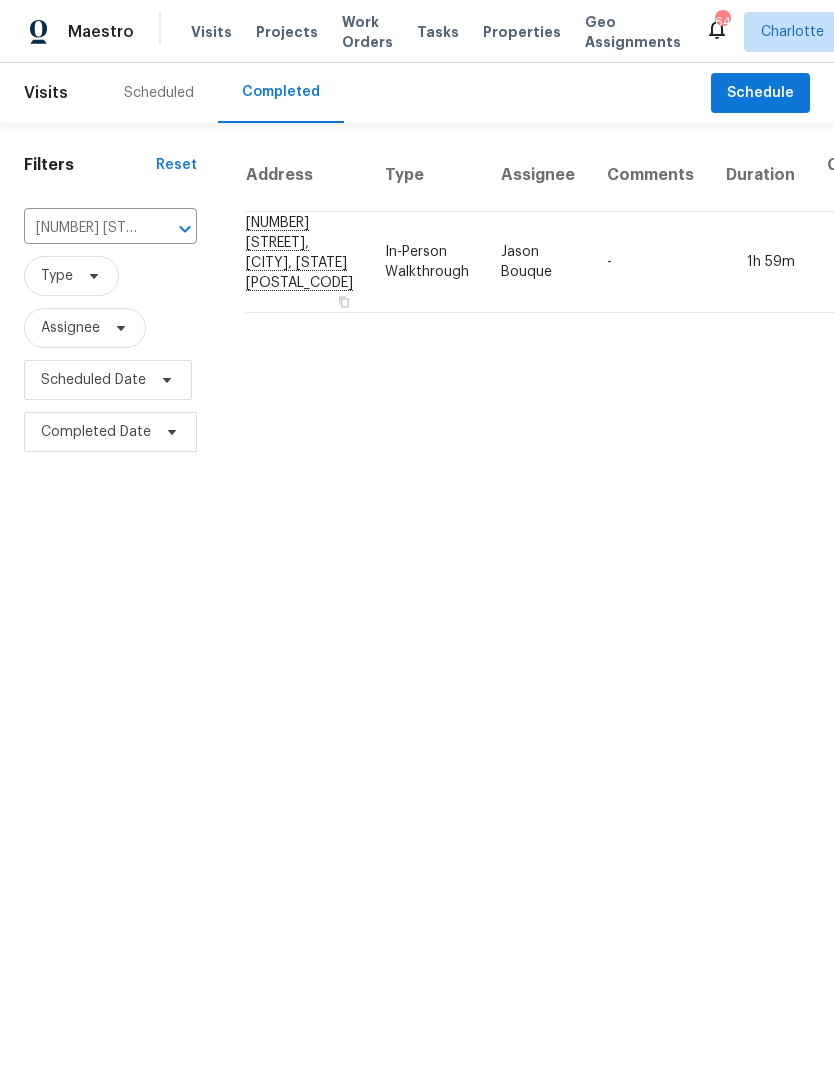 click on "[NUMBER] [STREET], [CITY], [STATE] [POSTAL_CODE]" at bounding box center [307, 262] 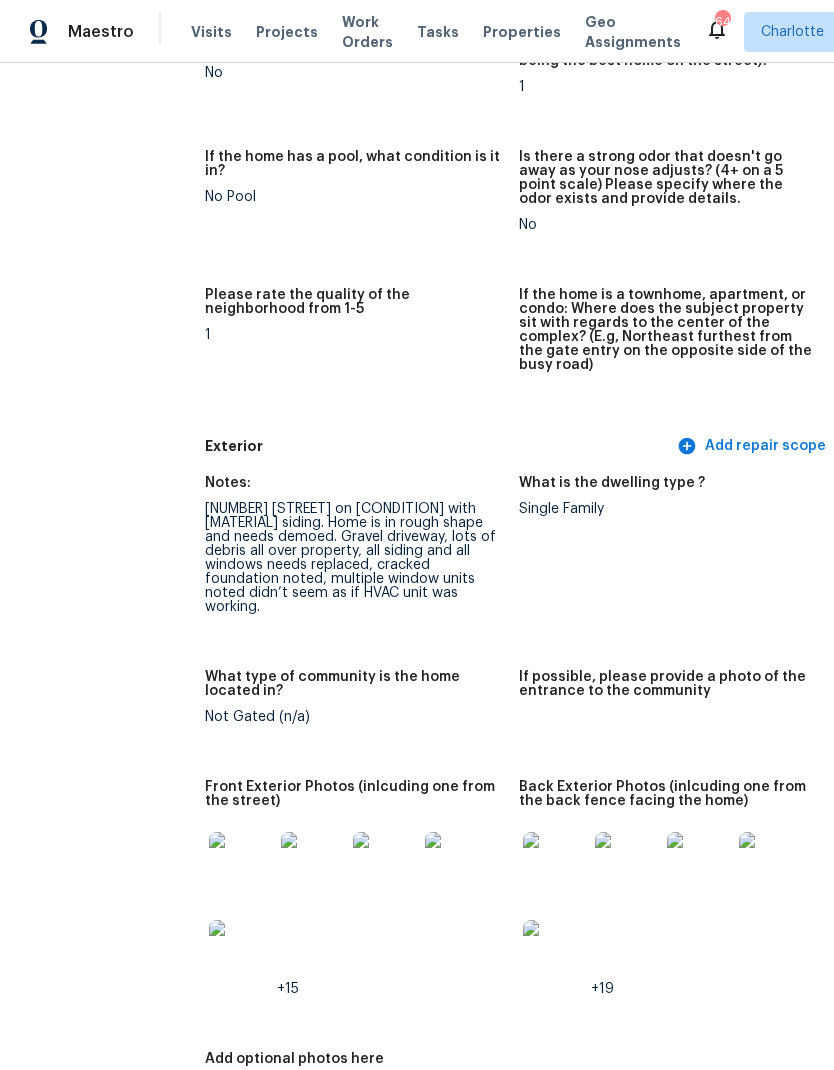 scroll, scrollTop: 493, scrollLeft: 0, axis: vertical 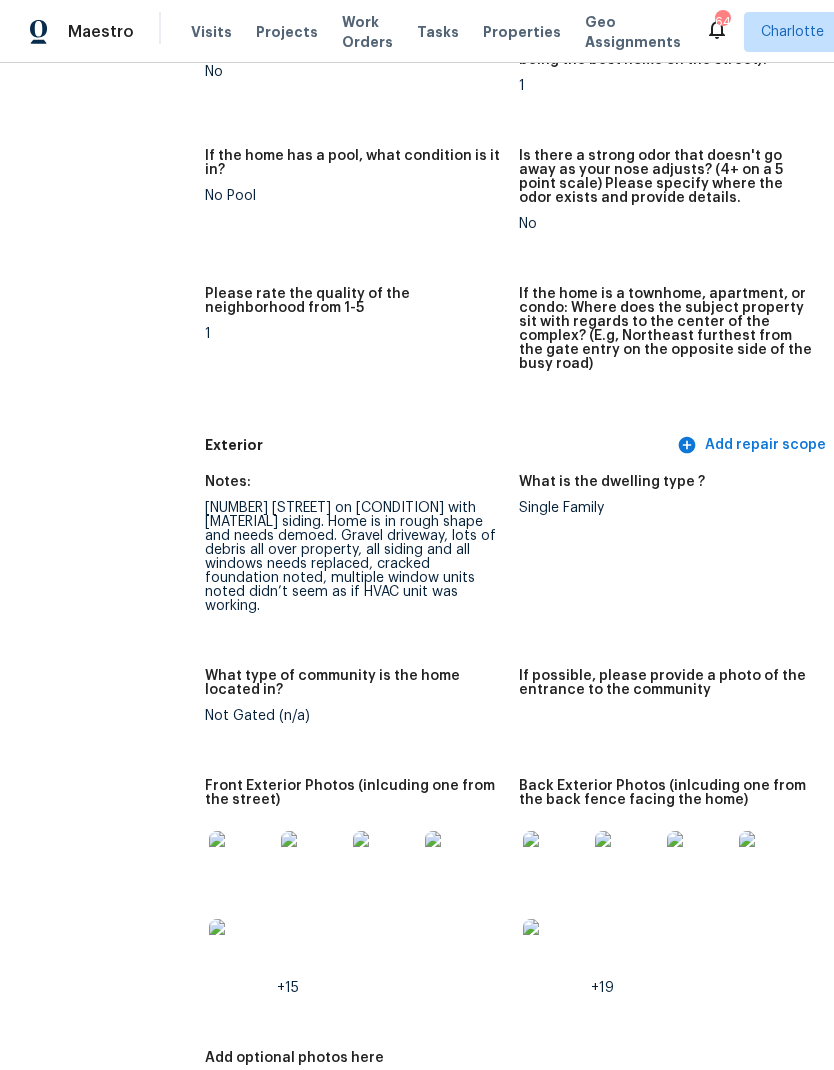 click at bounding box center (241, 863) 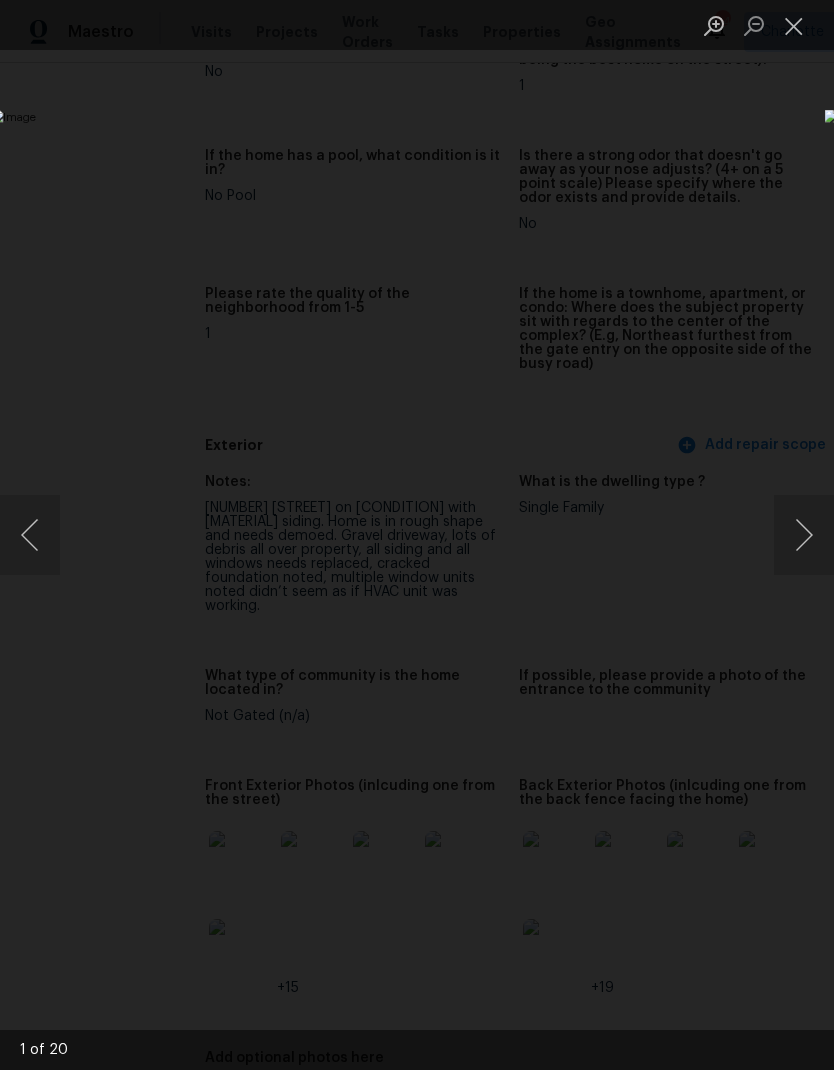 click at bounding box center [804, 535] 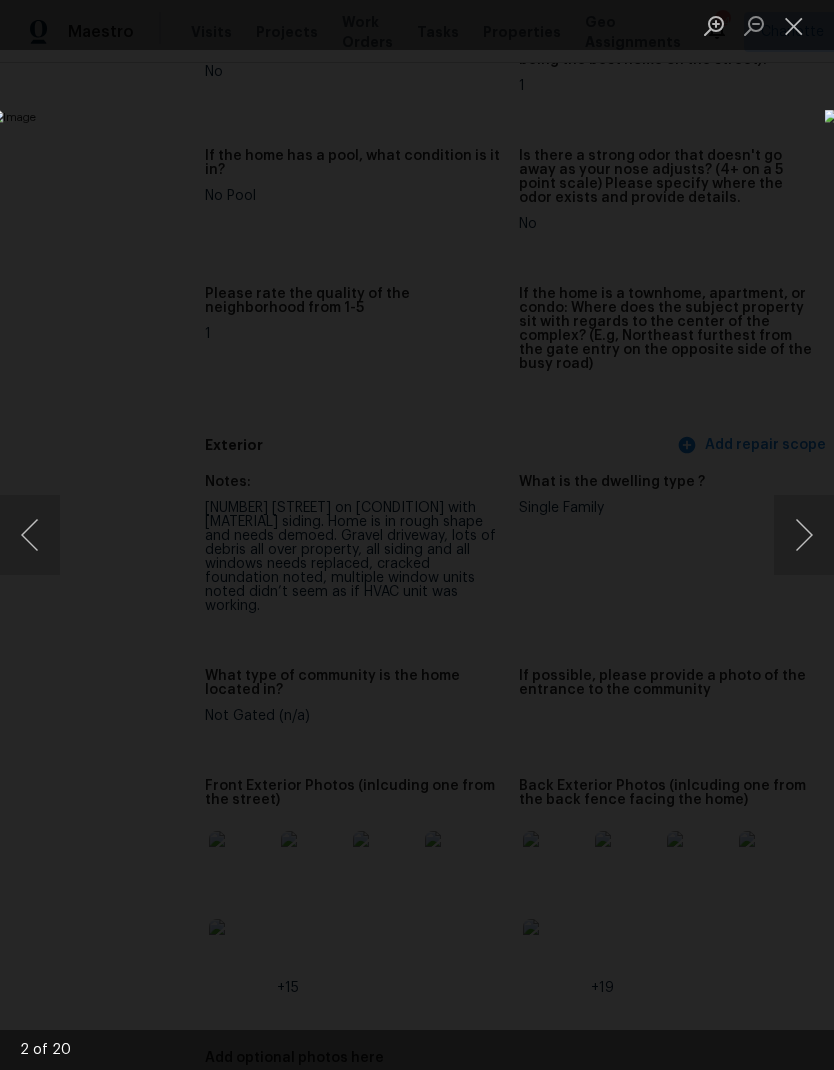 click at bounding box center (804, 535) 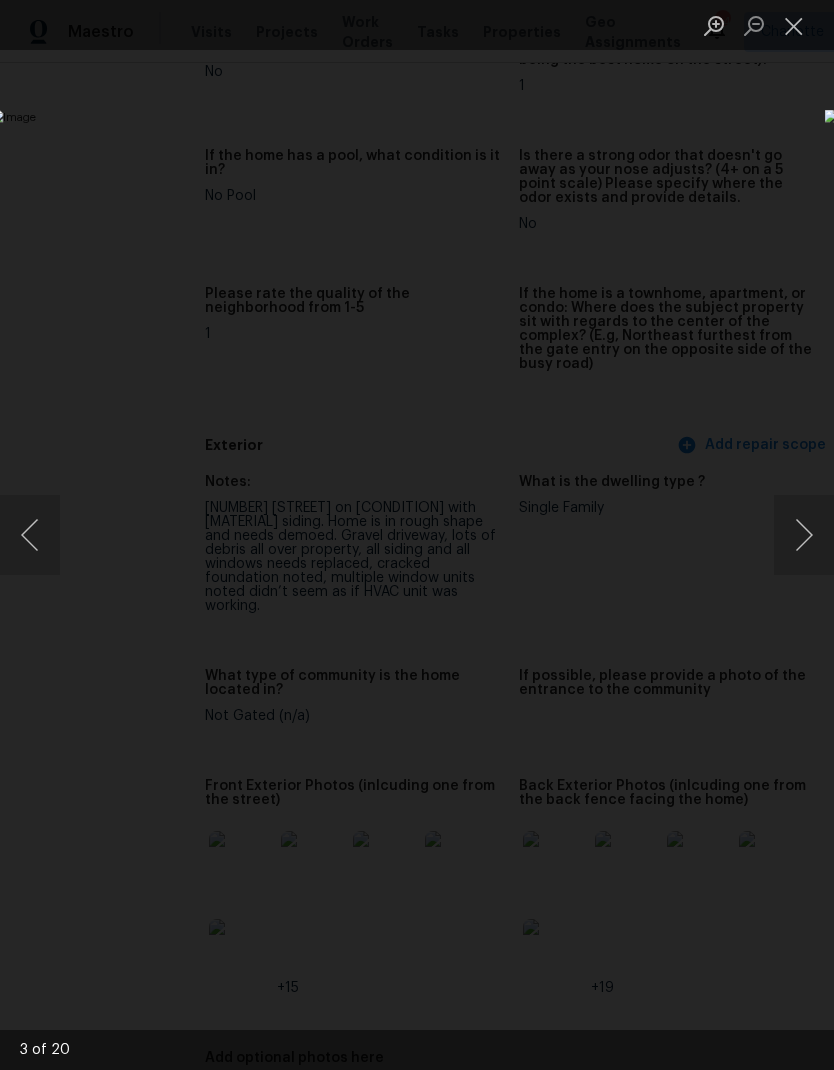 click at bounding box center [804, 535] 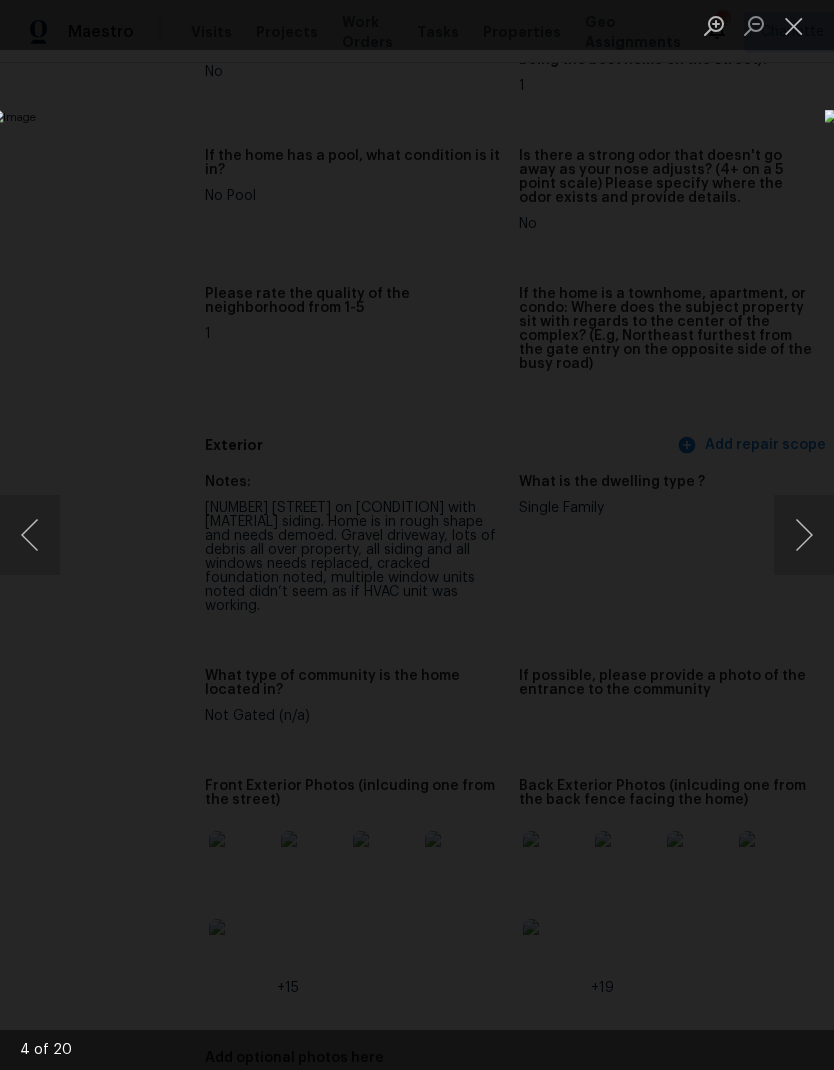 click at bounding box center (804, 535) 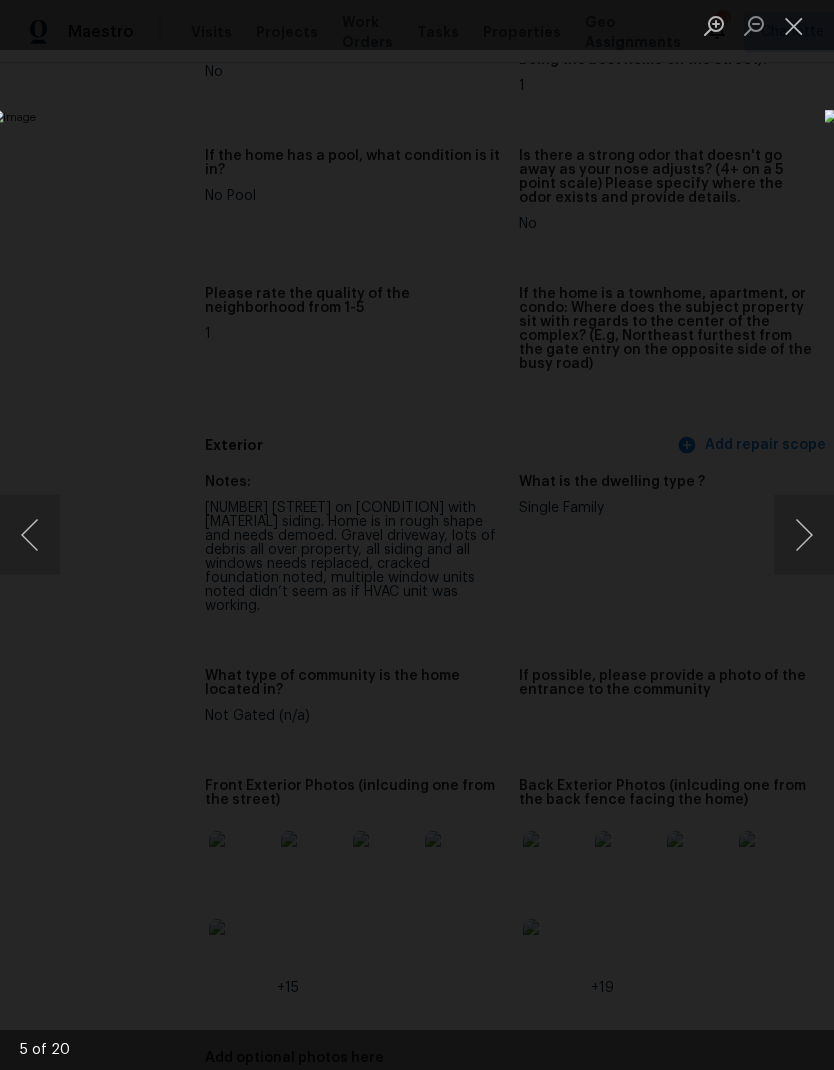 click at bounding box center (804, 535) 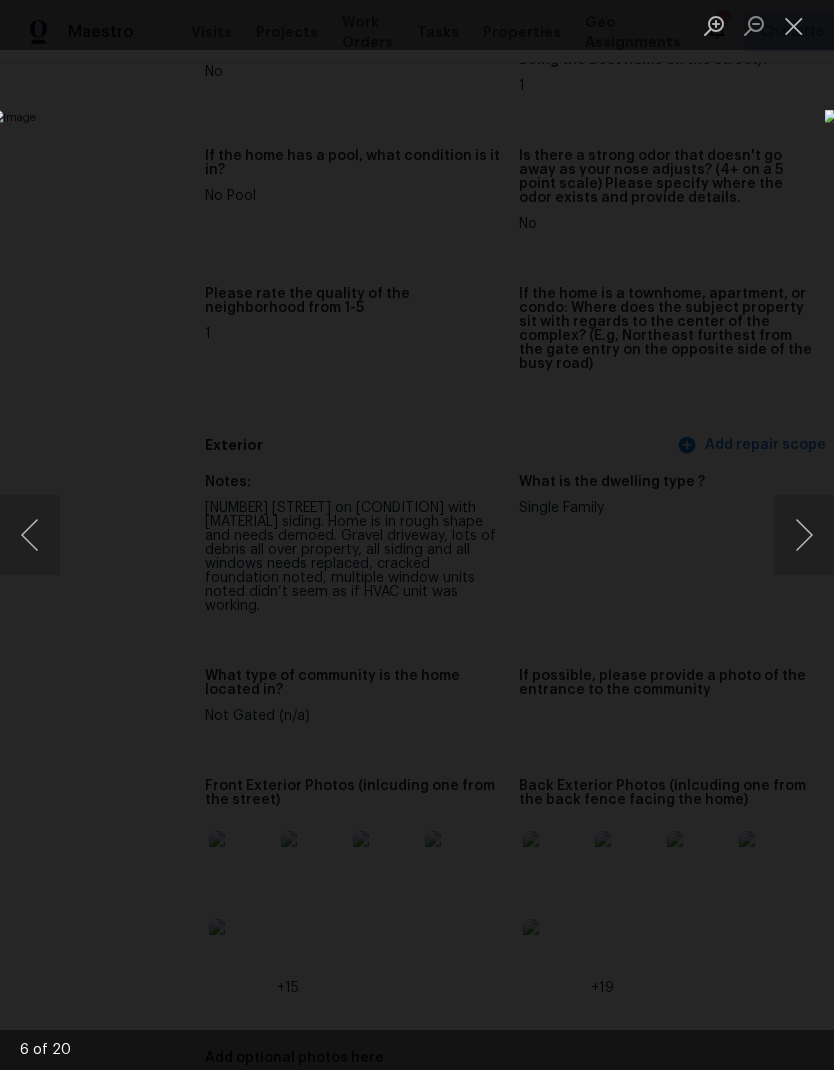 click at bounding box center [804, 535] 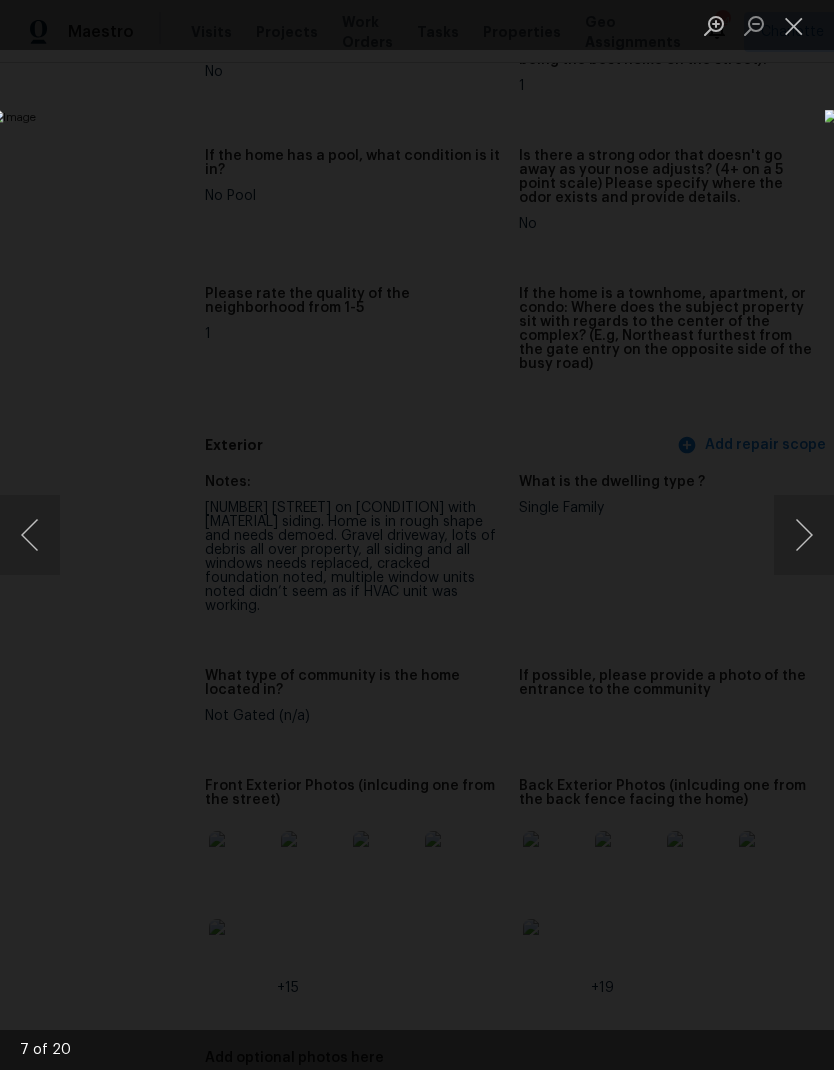 click at bounding box center [804, 535] 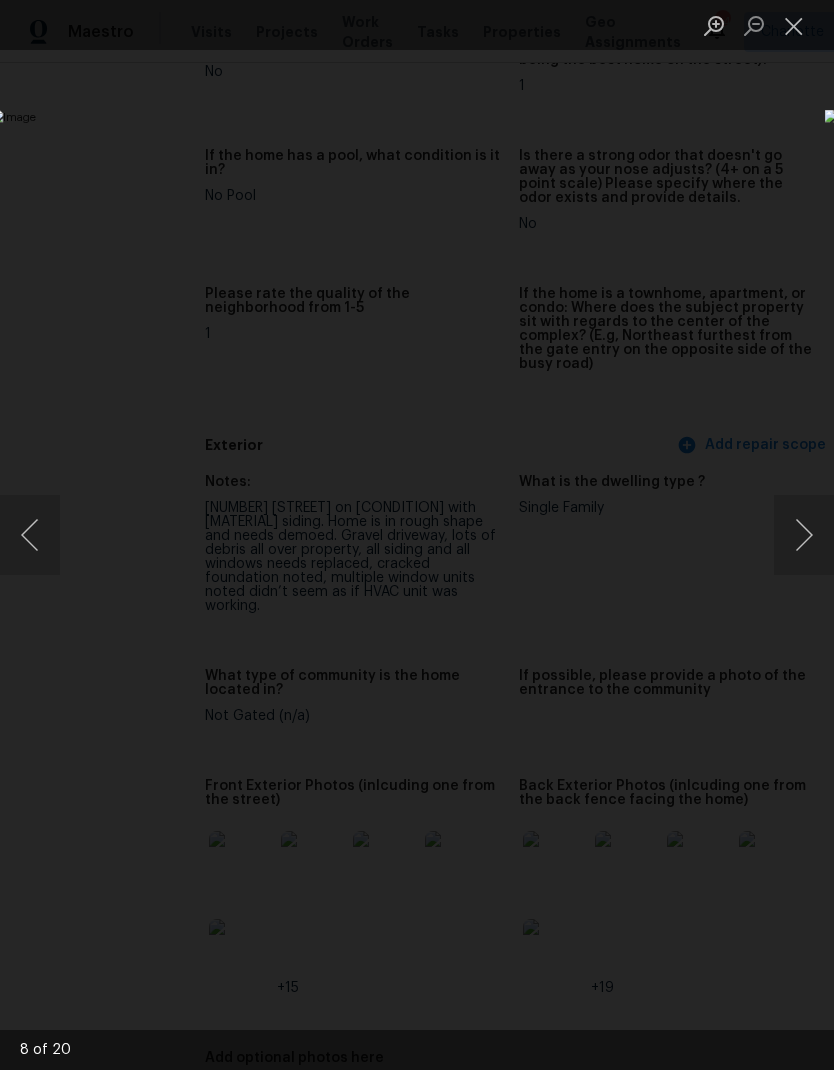 click at bounding box center [804, 535] 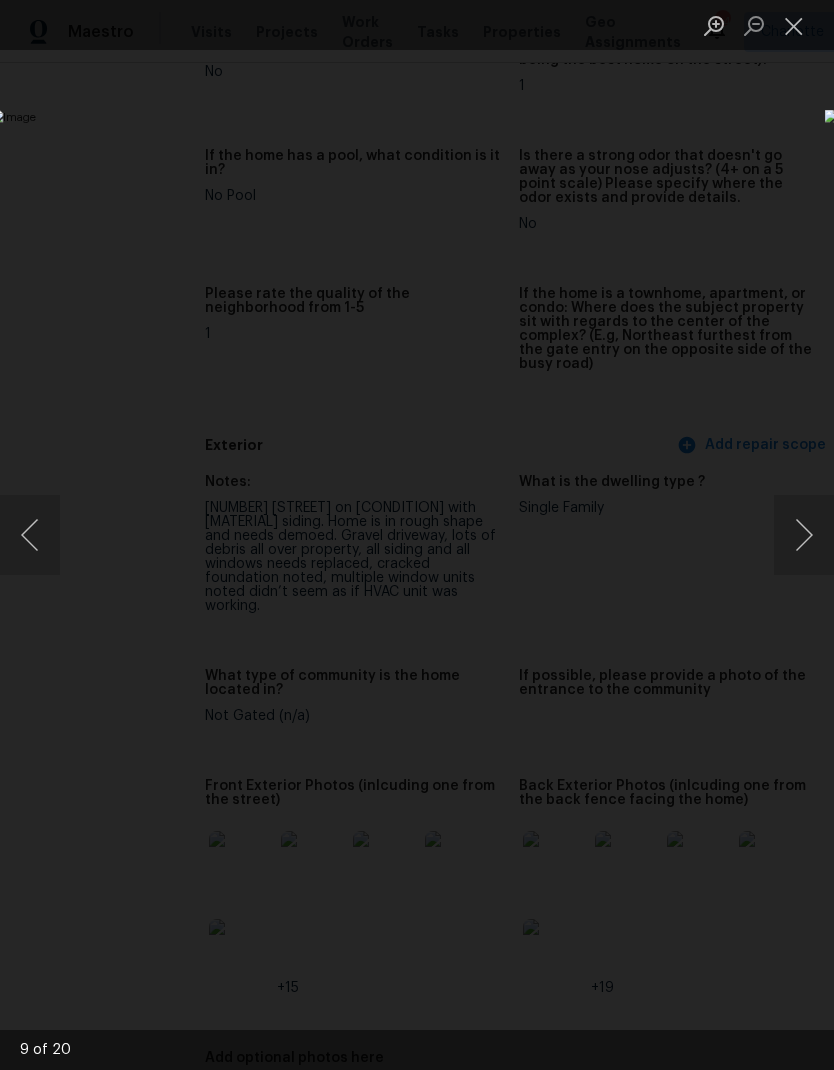 click at bounding box center [804, 535] 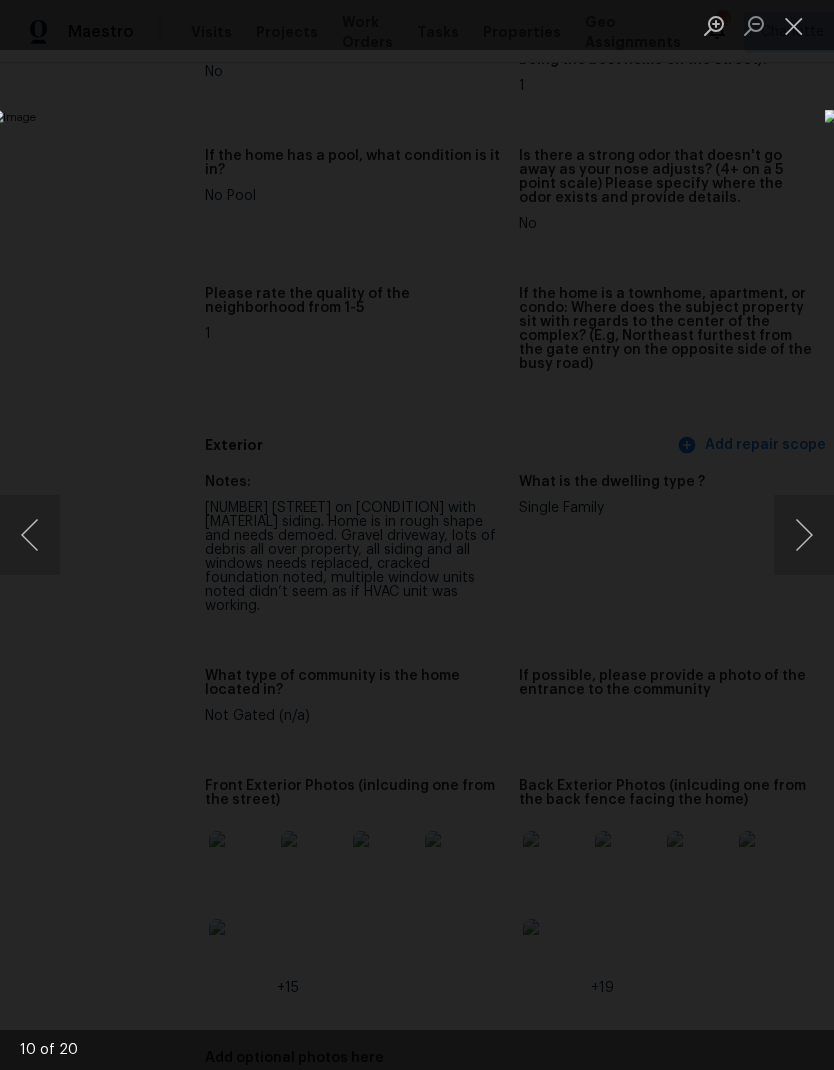 click at bounding box center (804, 535) 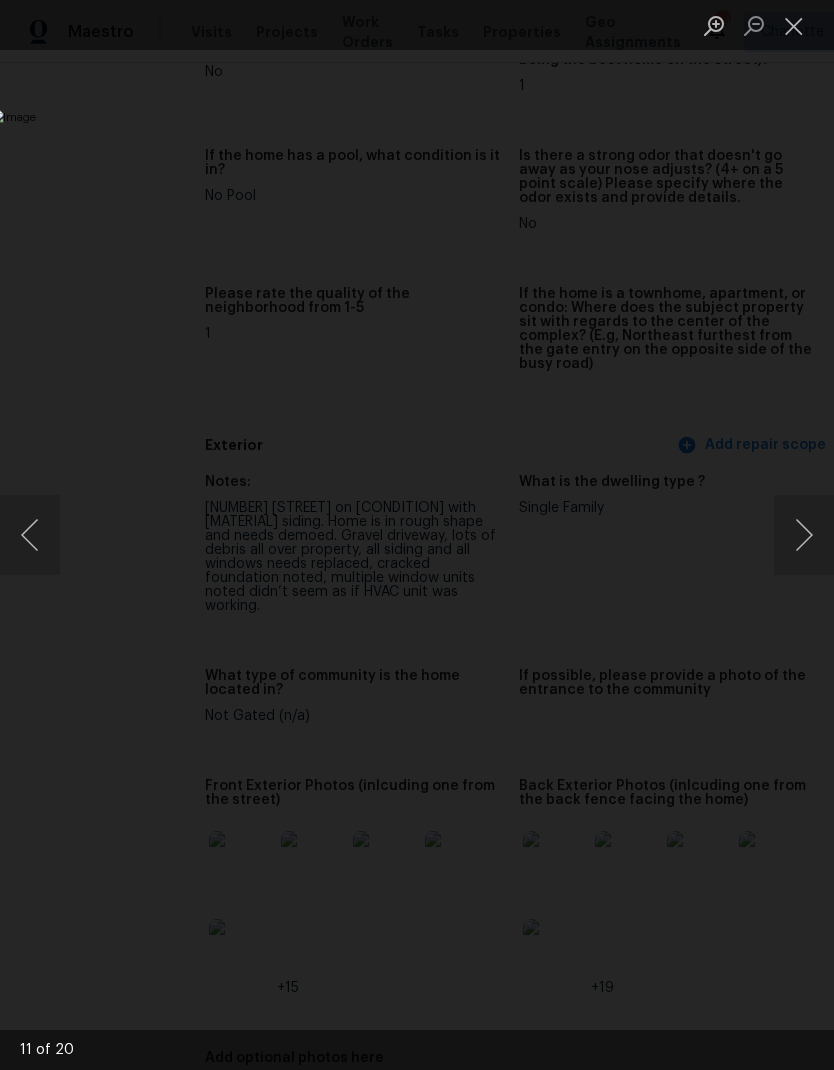click at bounding box center (804, 535) 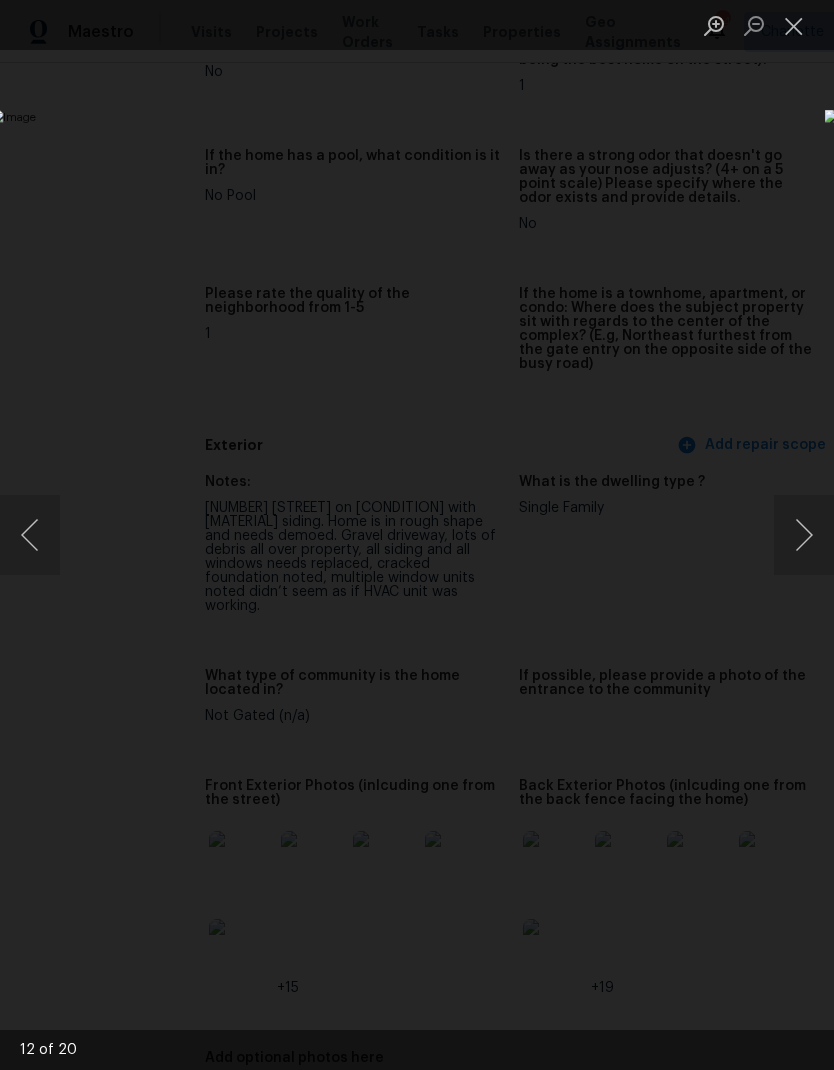 click at bounding box center (804, 535) 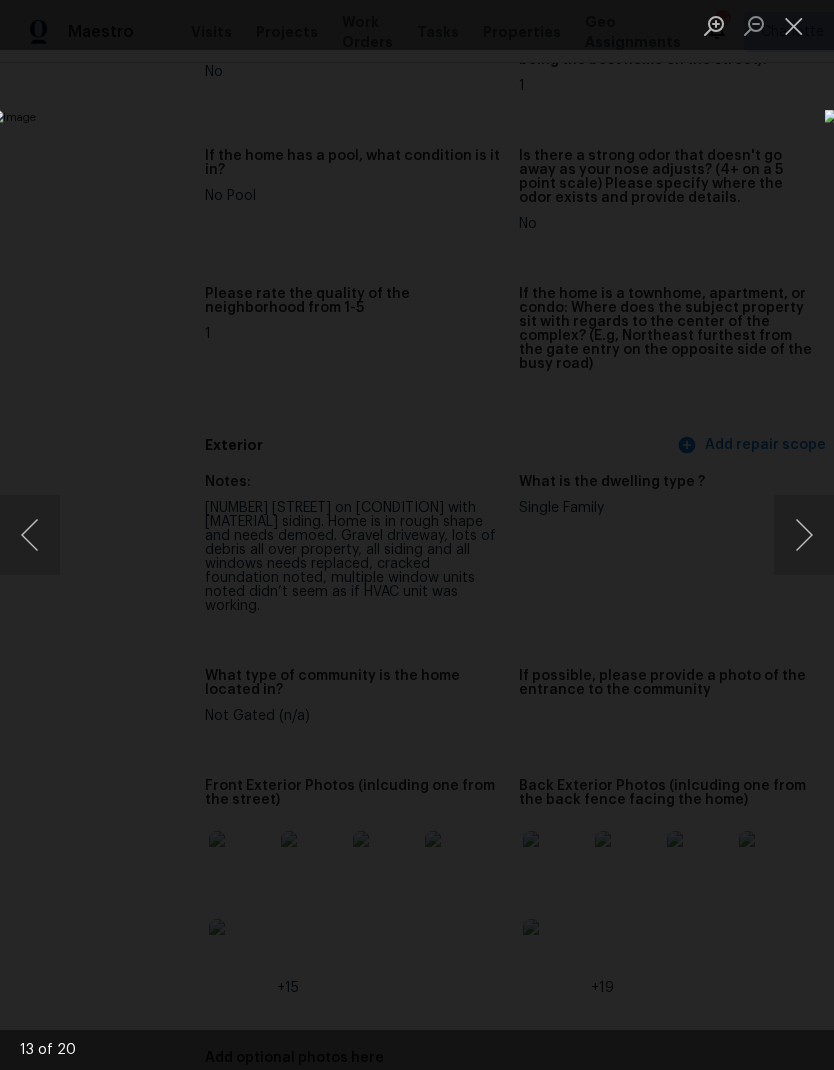 click at bounding box center [804, 535] 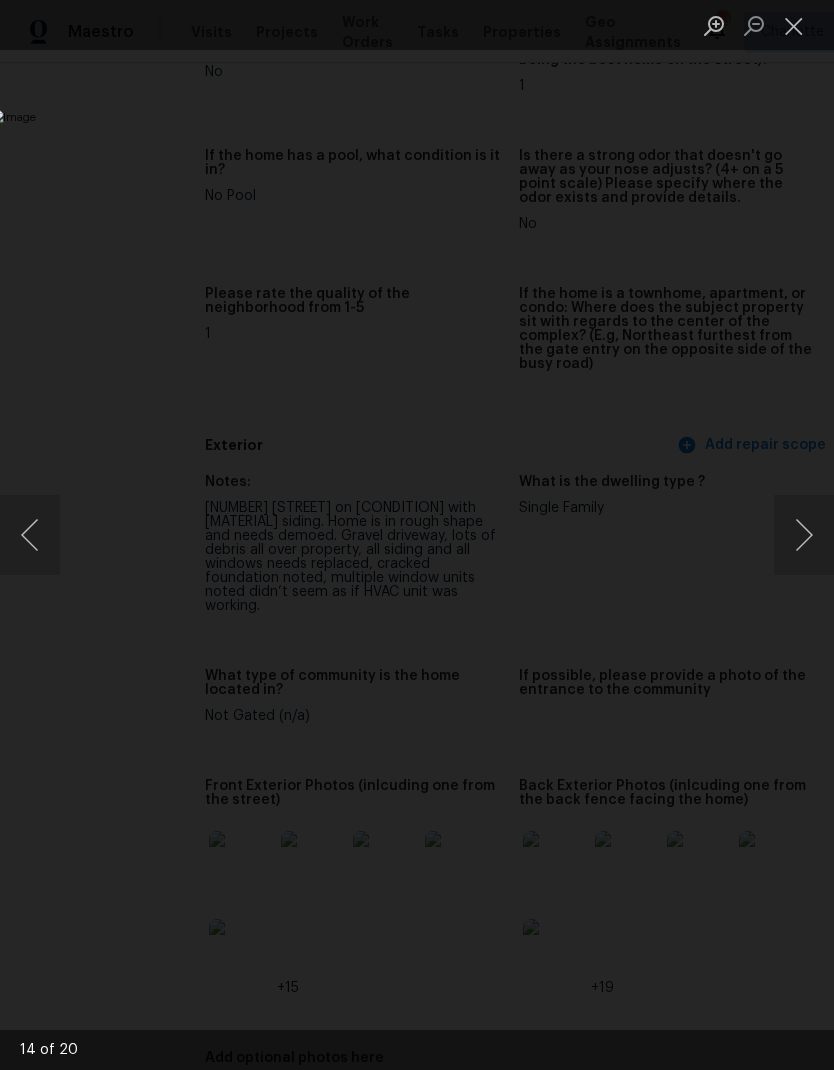click at bounding box center [804, 535] 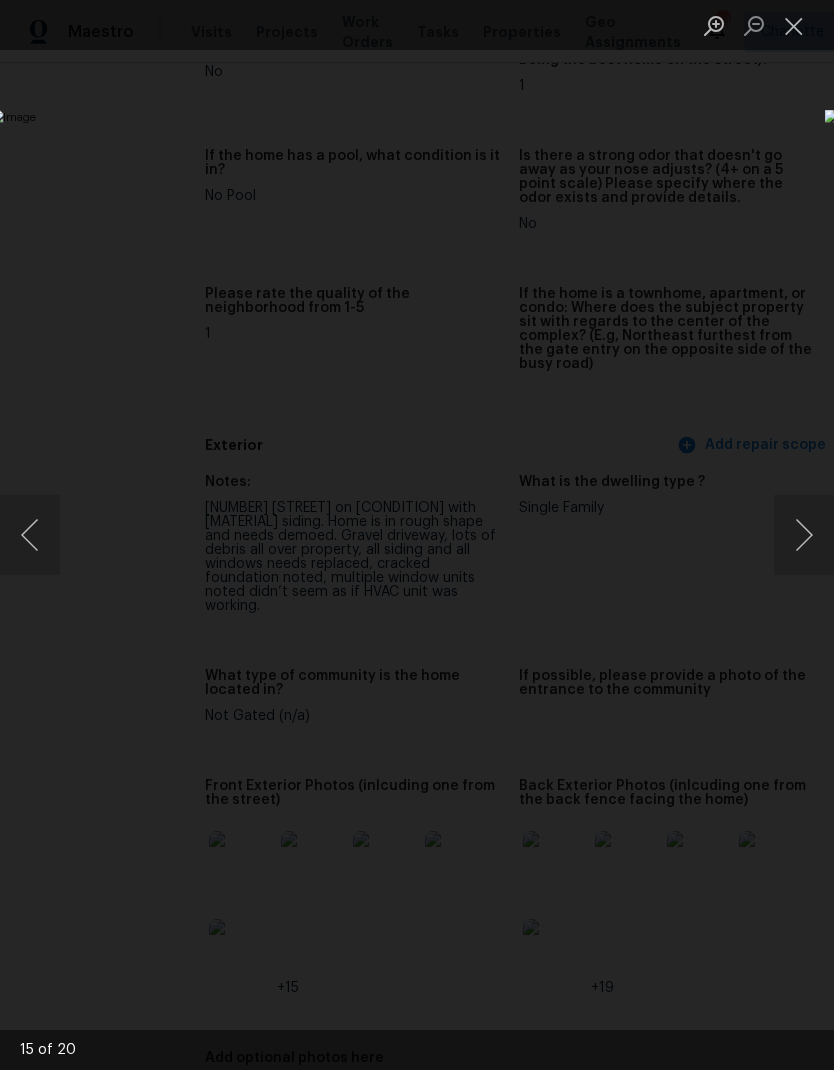 click at bounding box center [804, 535] 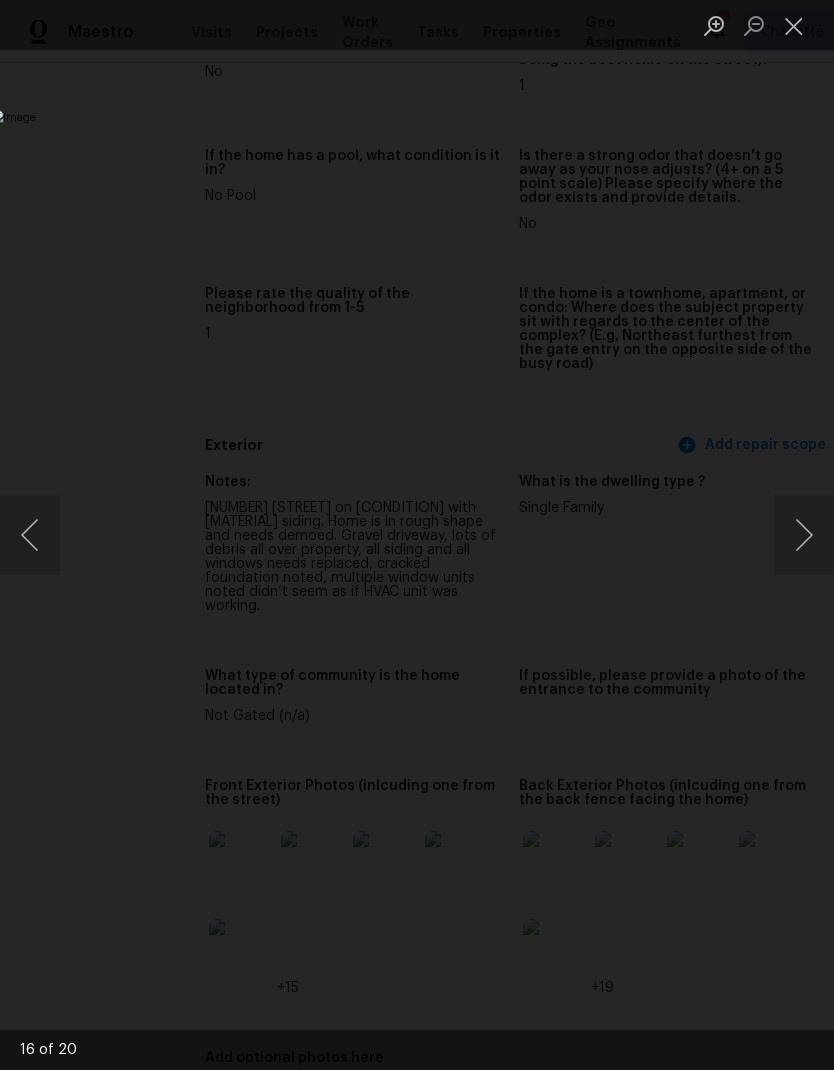 click at bounding box center (804, 535) 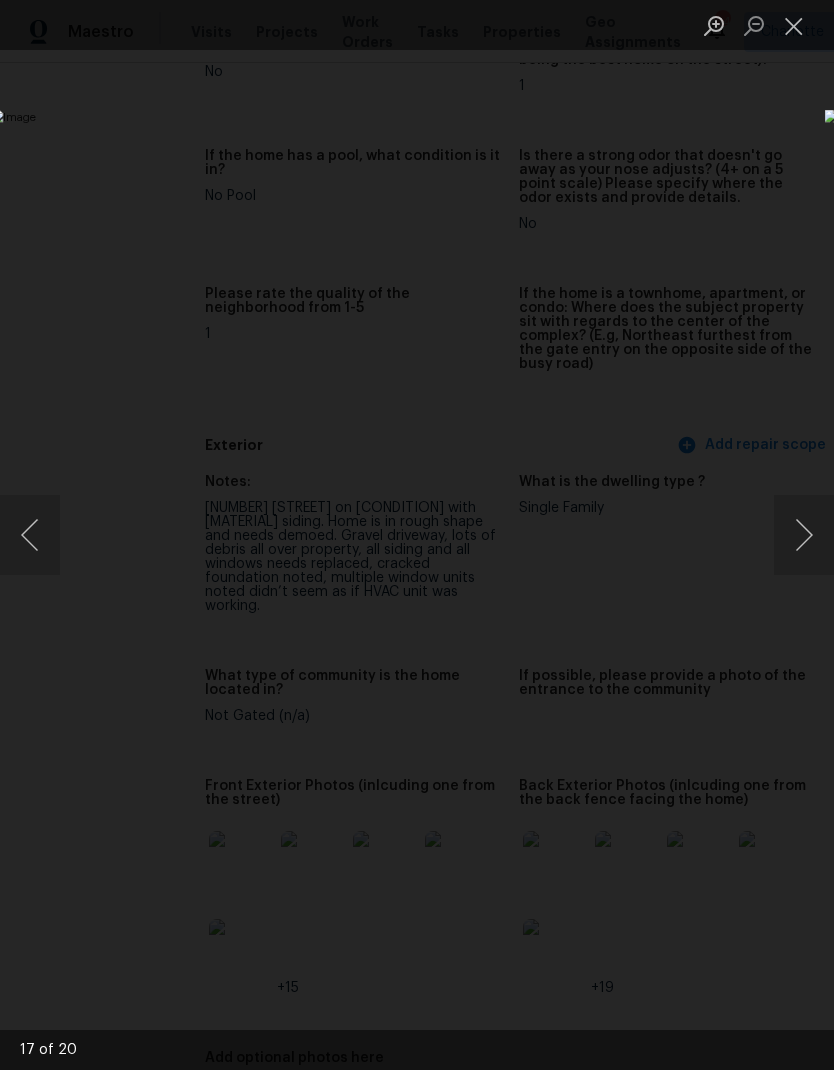 click at bounding box center [804, 535] 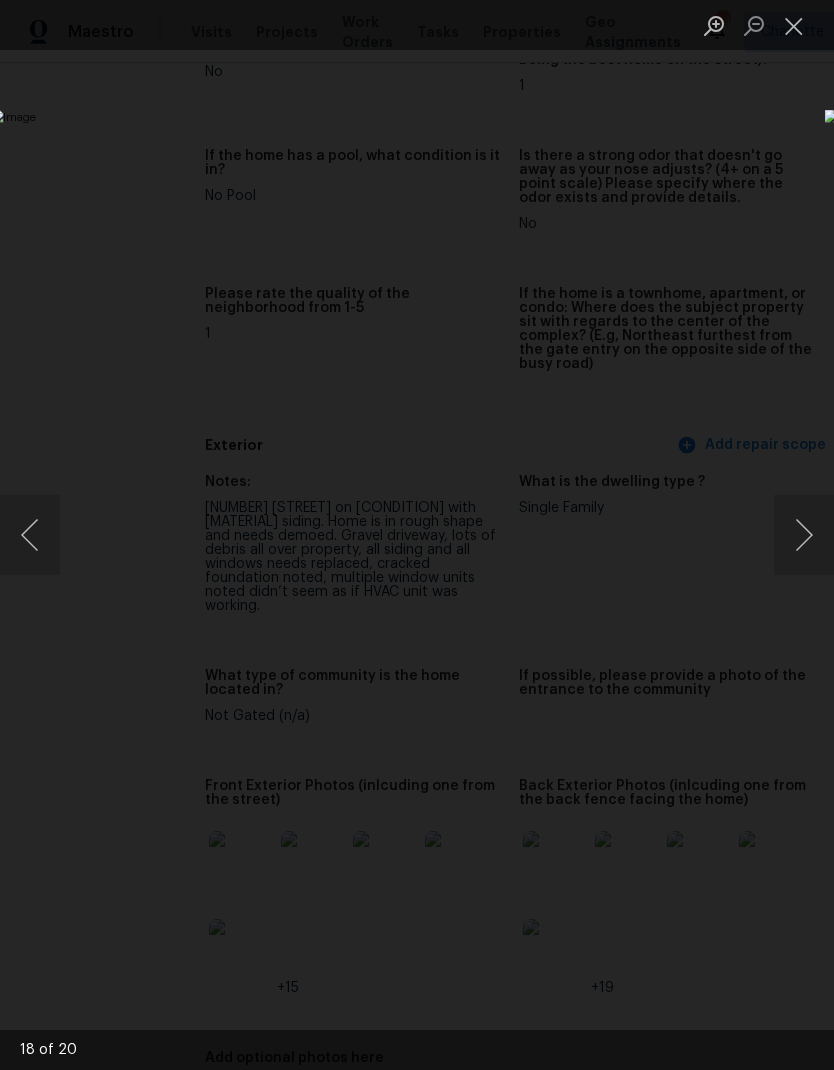 click at bounding box center (794, 25) 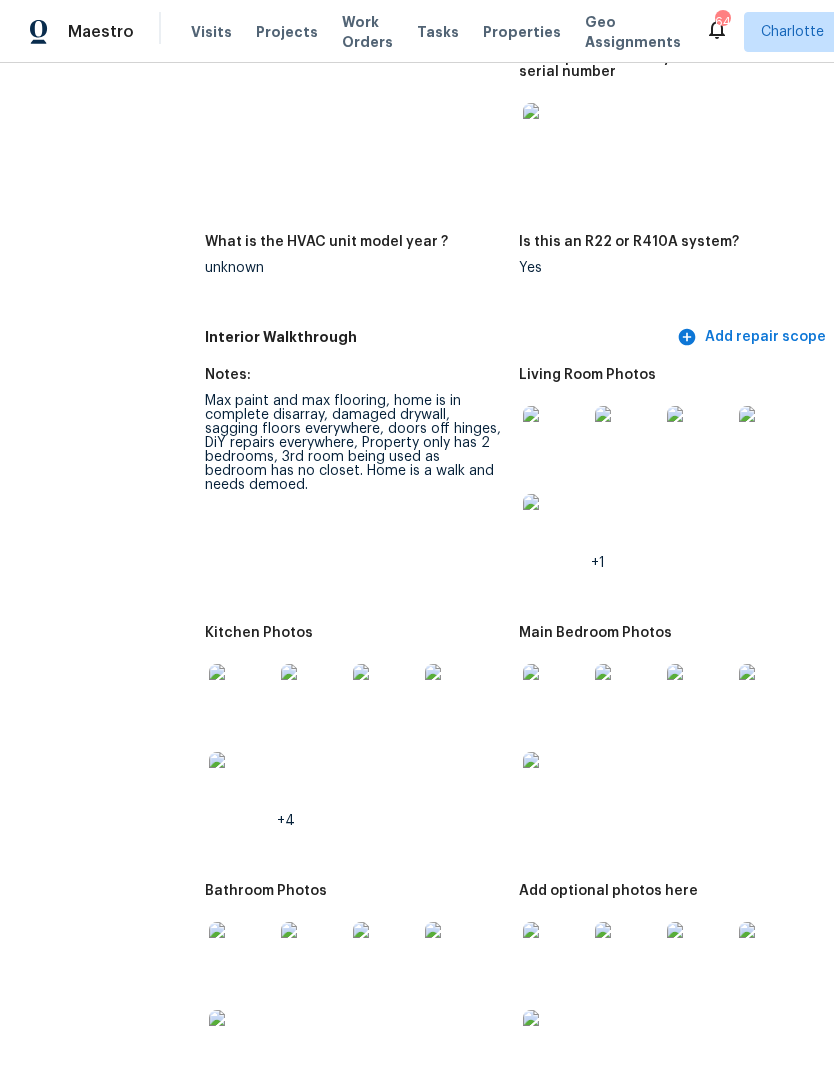 scroll, scrollTop: 2208, scrollLeft: 0, axis: vertical 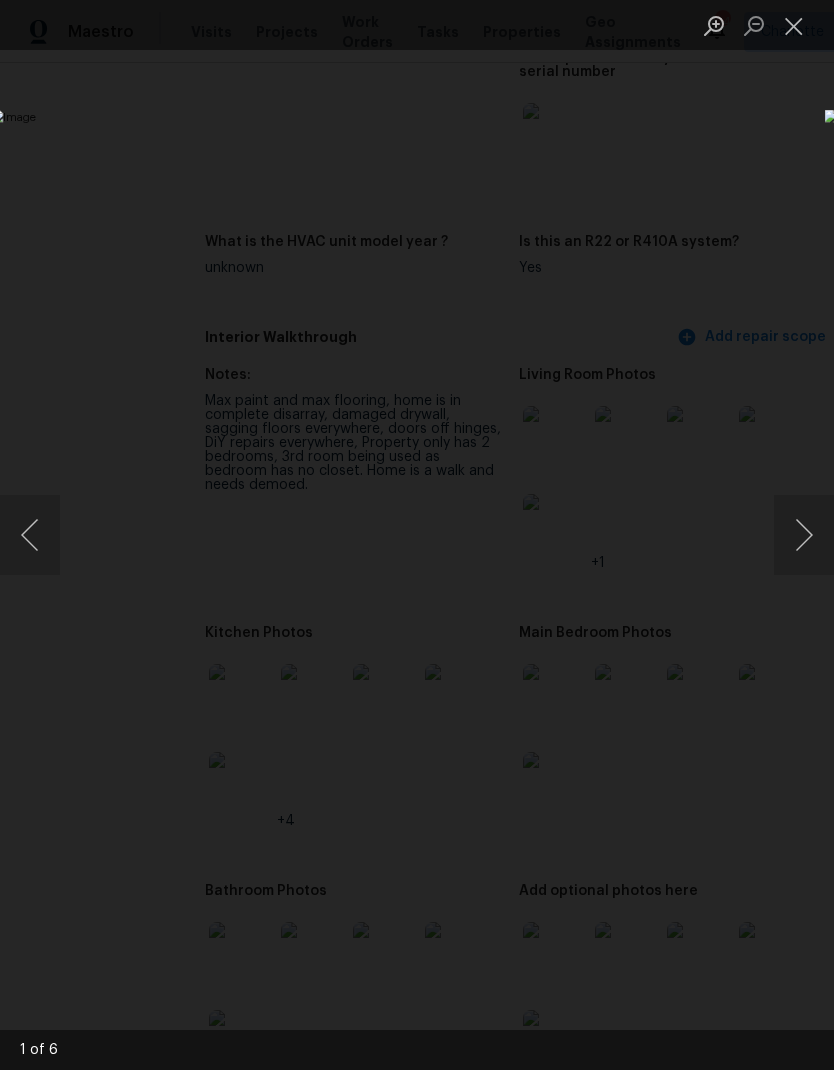 click at bounding box center (804, 535) 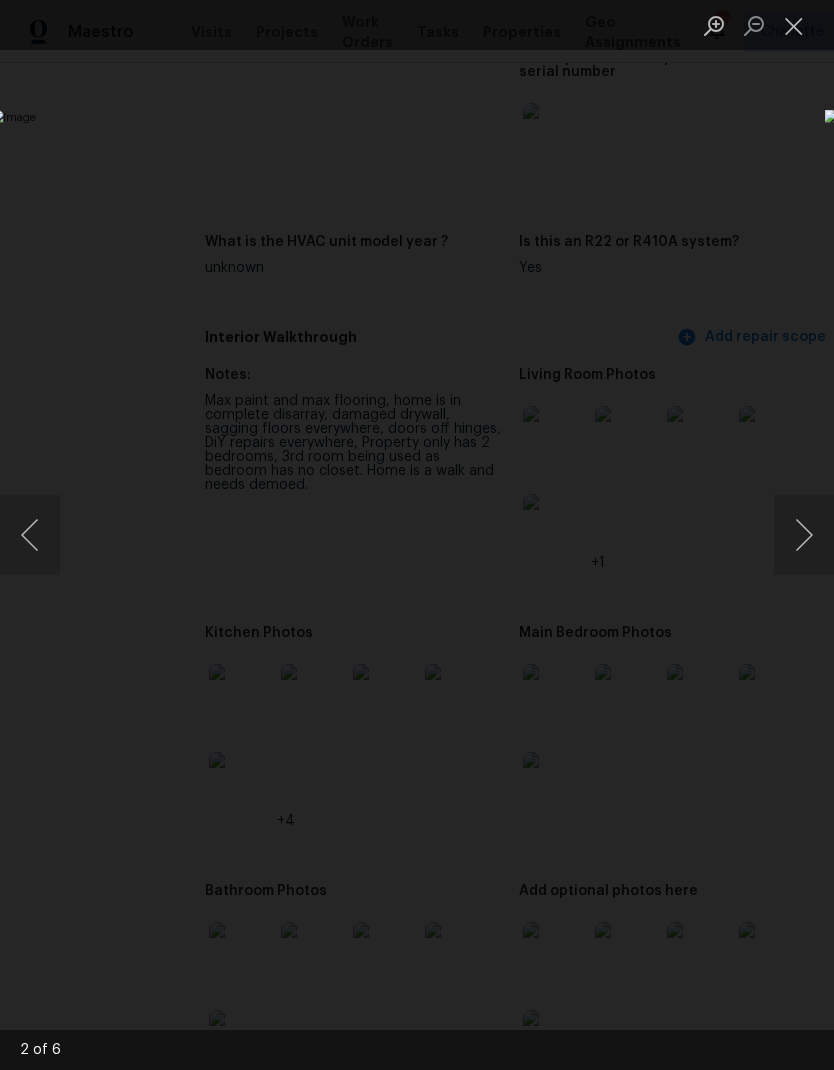 click at bounding box center (804, 535) 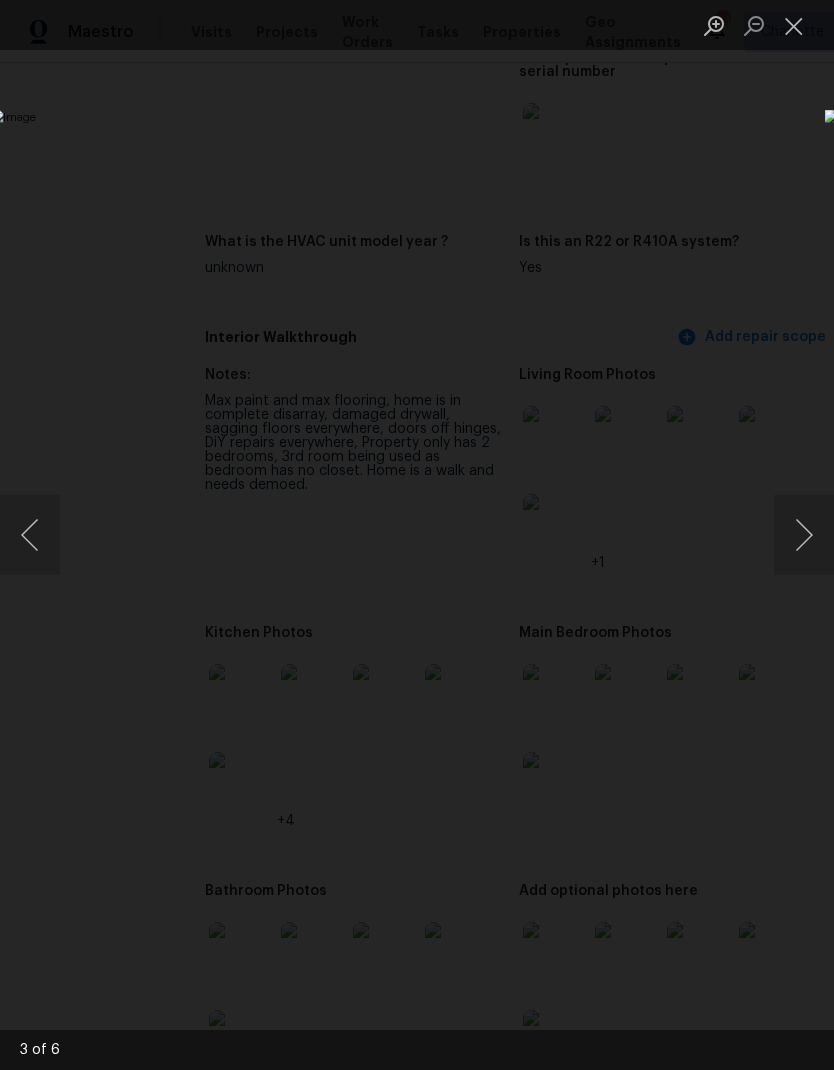 click at bounding box center [804, 535] 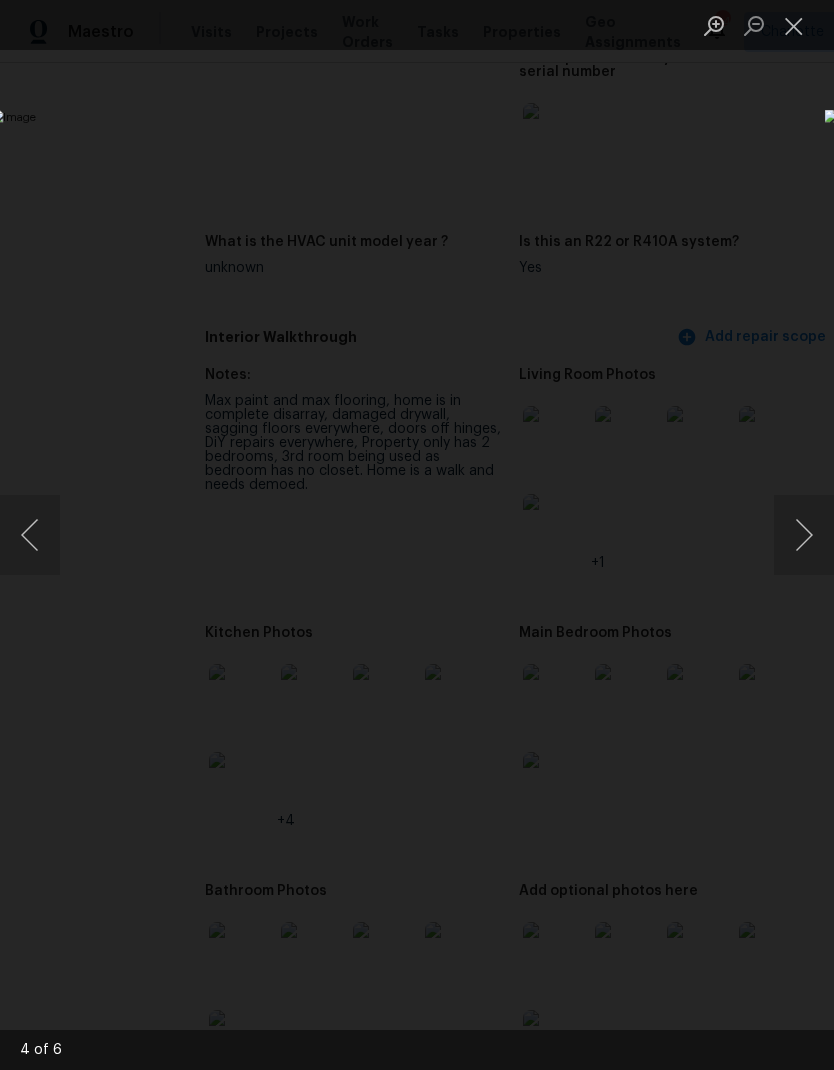 click at bounding box center [804, 535] 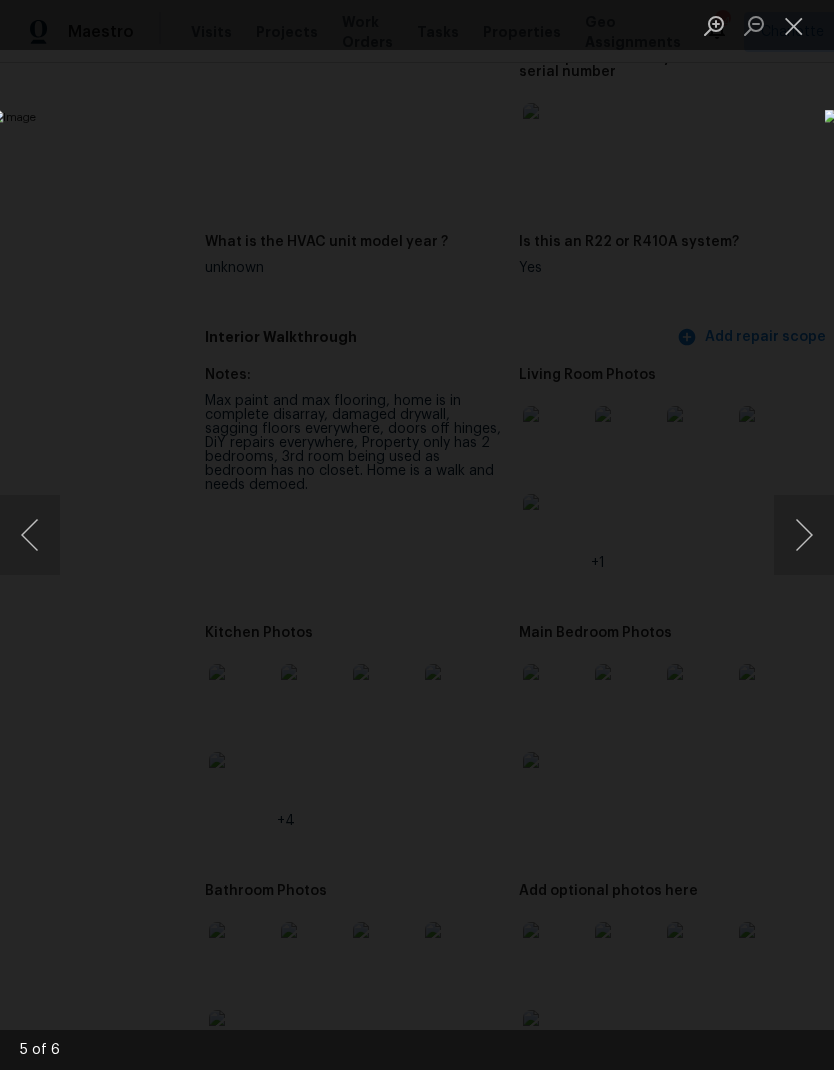click at bounding box center [804, 535] 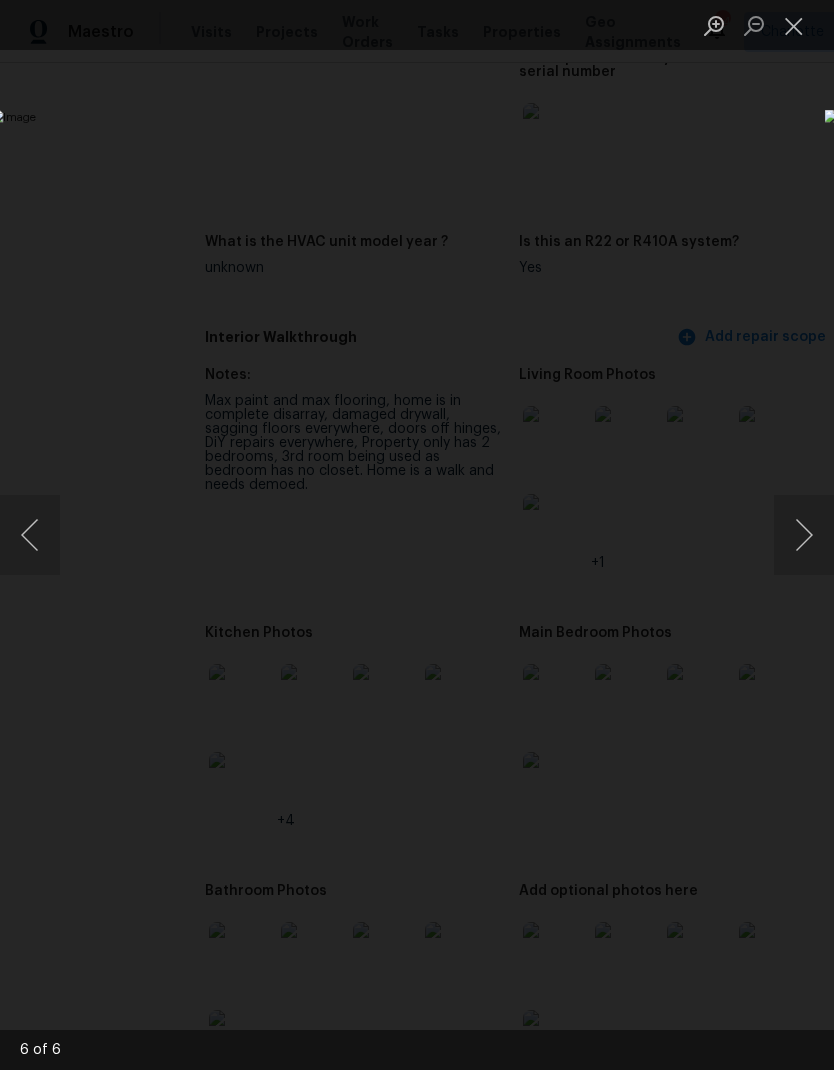 click at bounding box center [804, 535] 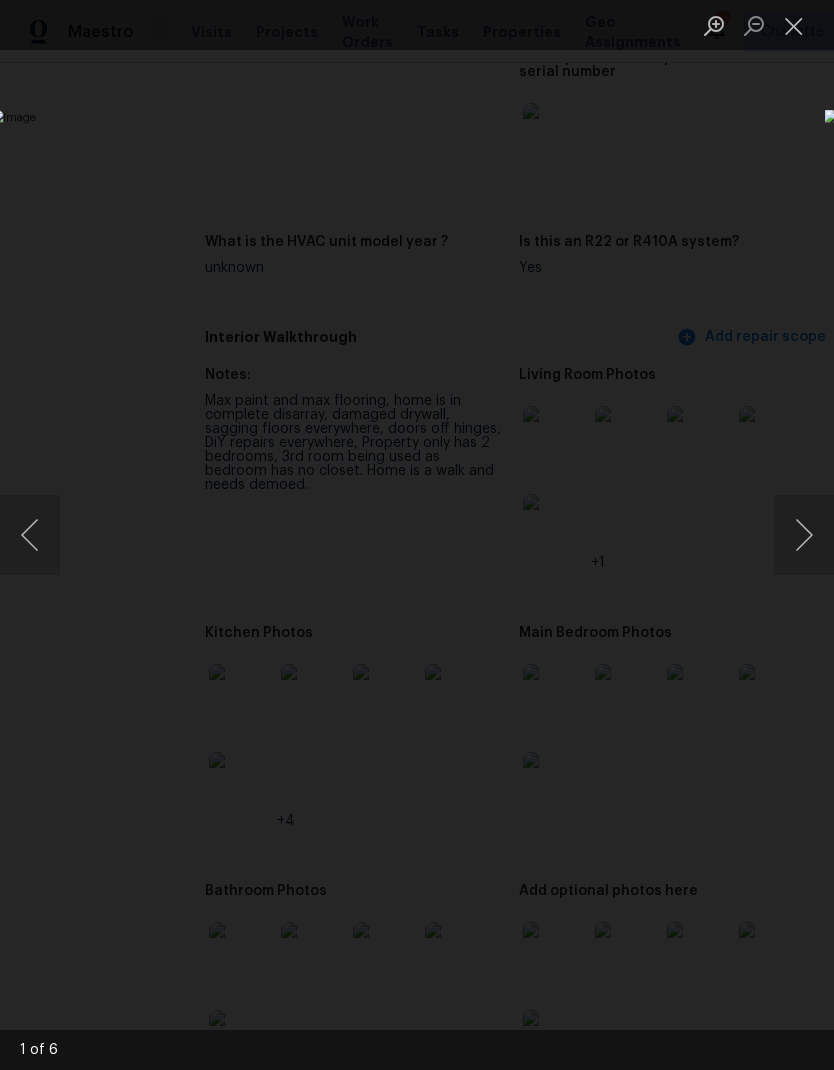 click at bounding box center [804, 535] 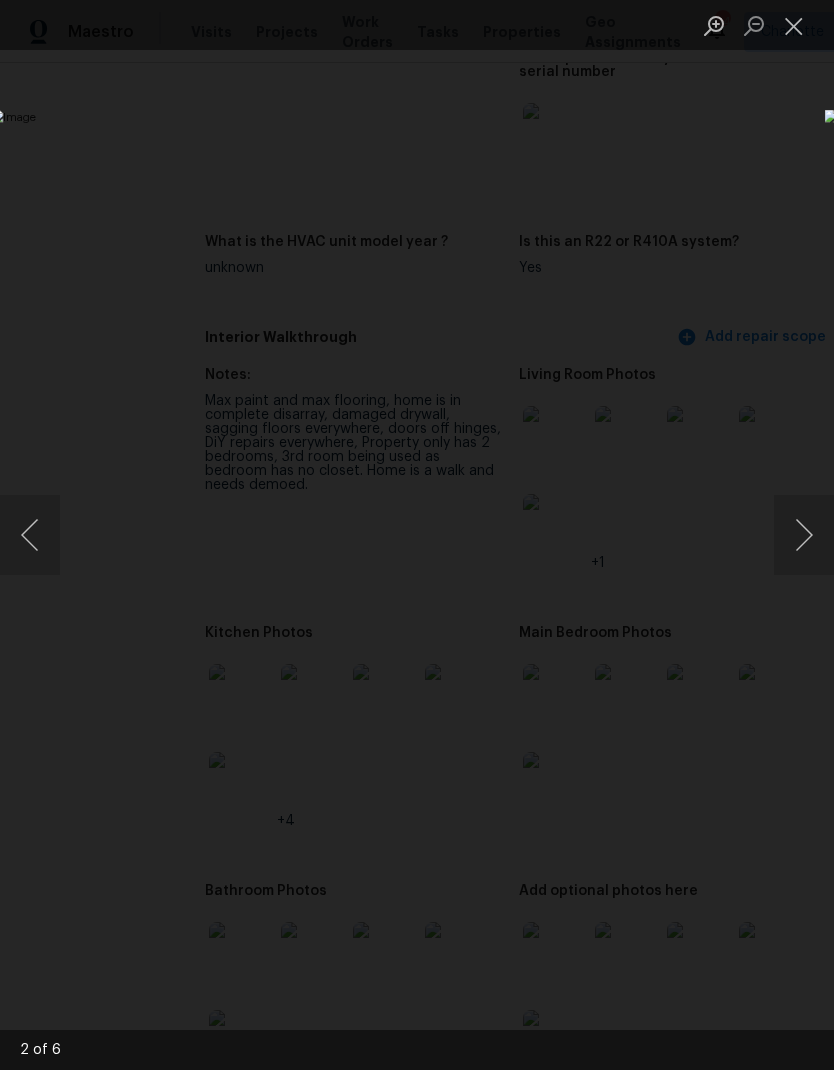 click at bounding box center [804, 535] 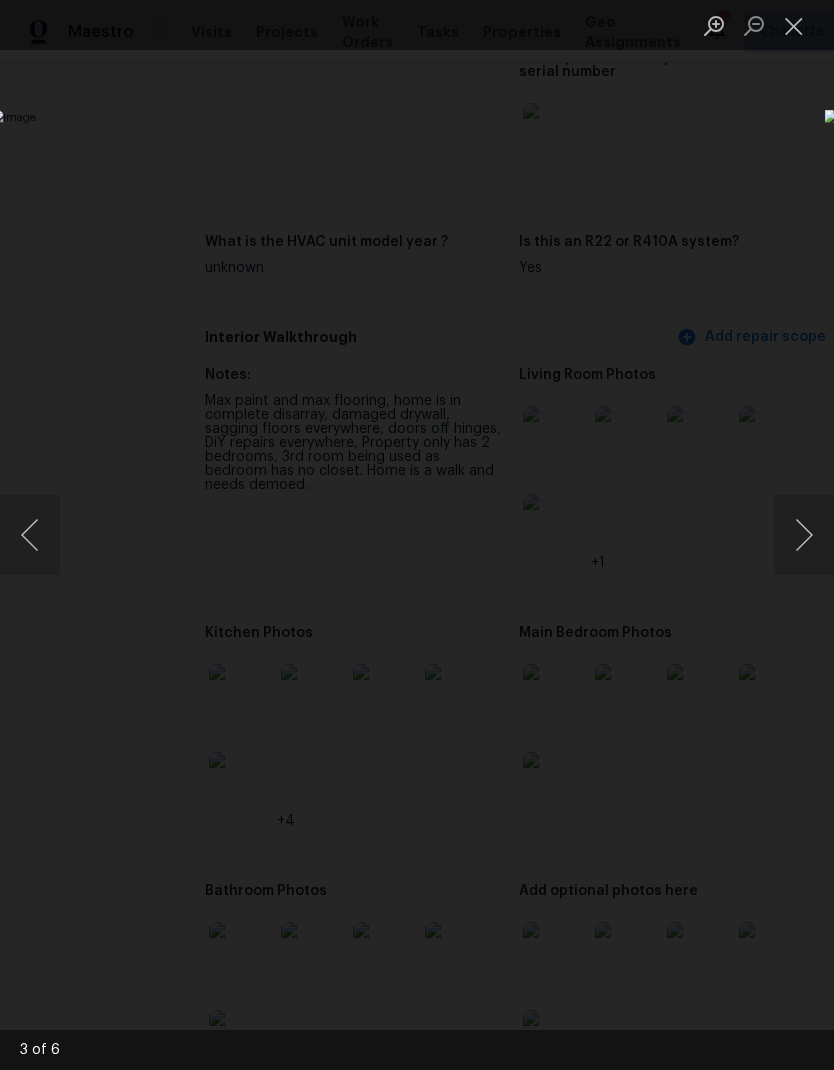 click at bounding box center (804, 535) 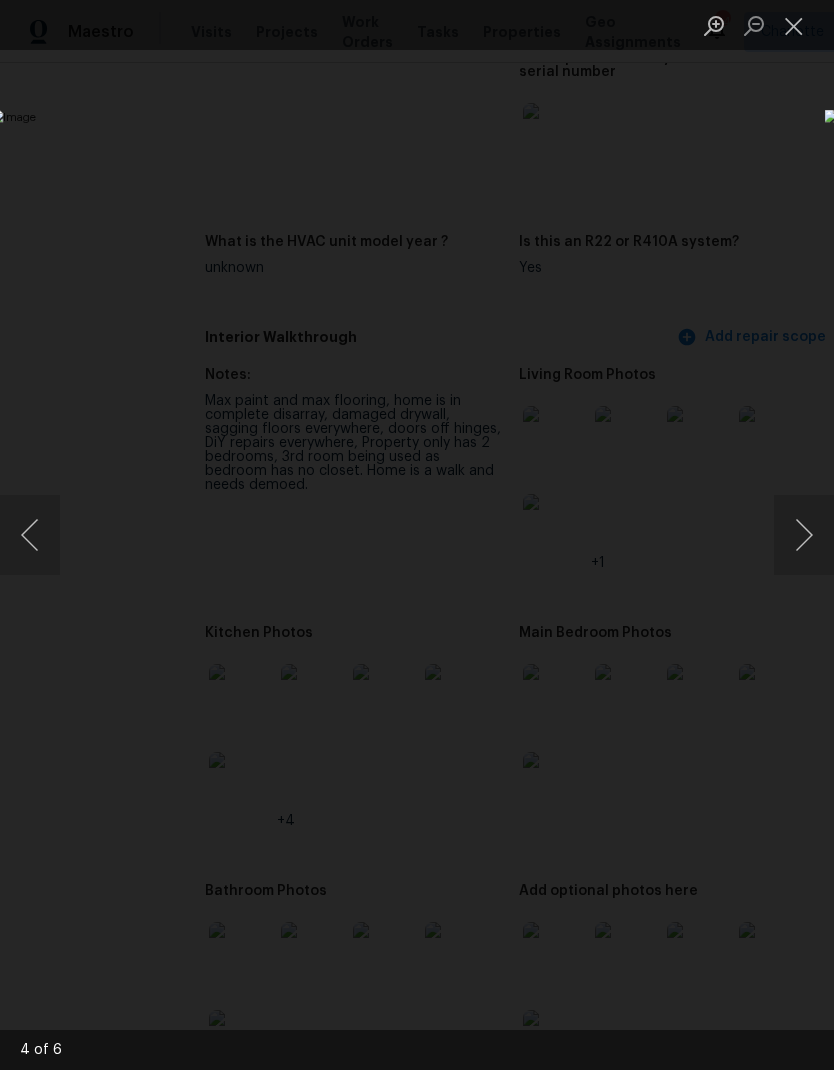 click at bounding box center (804, 535) 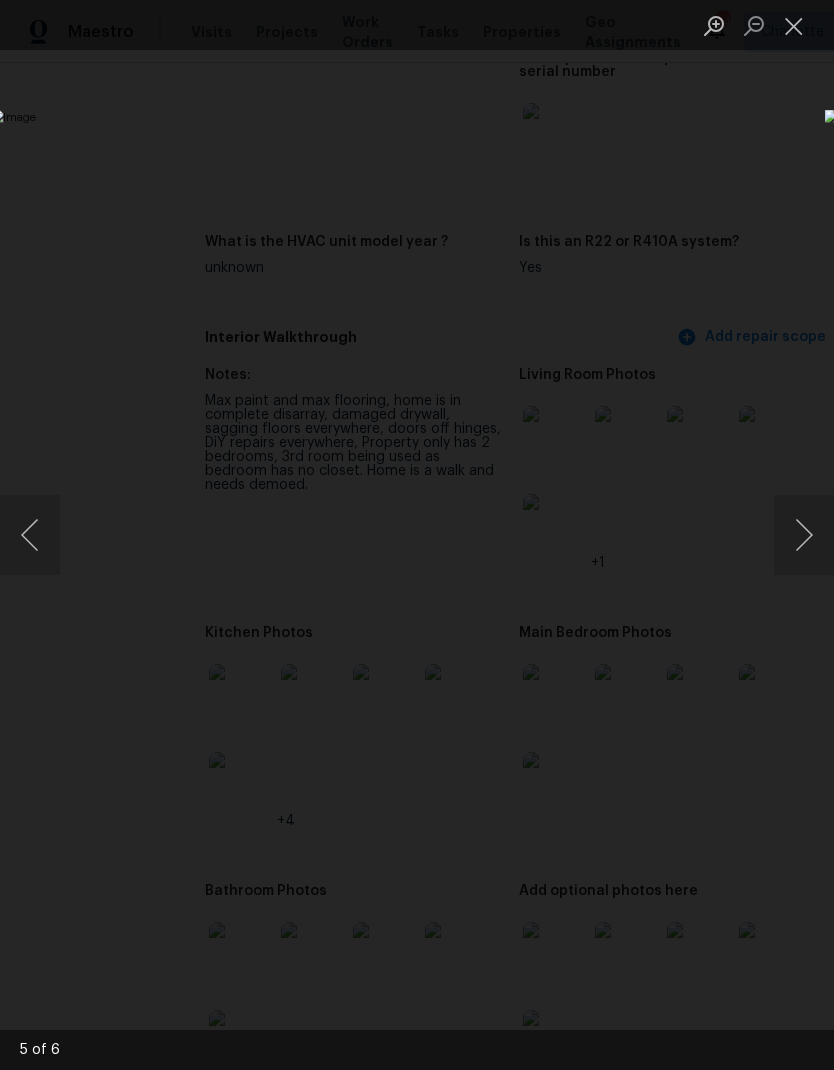 click at bounding box center [804, 535] 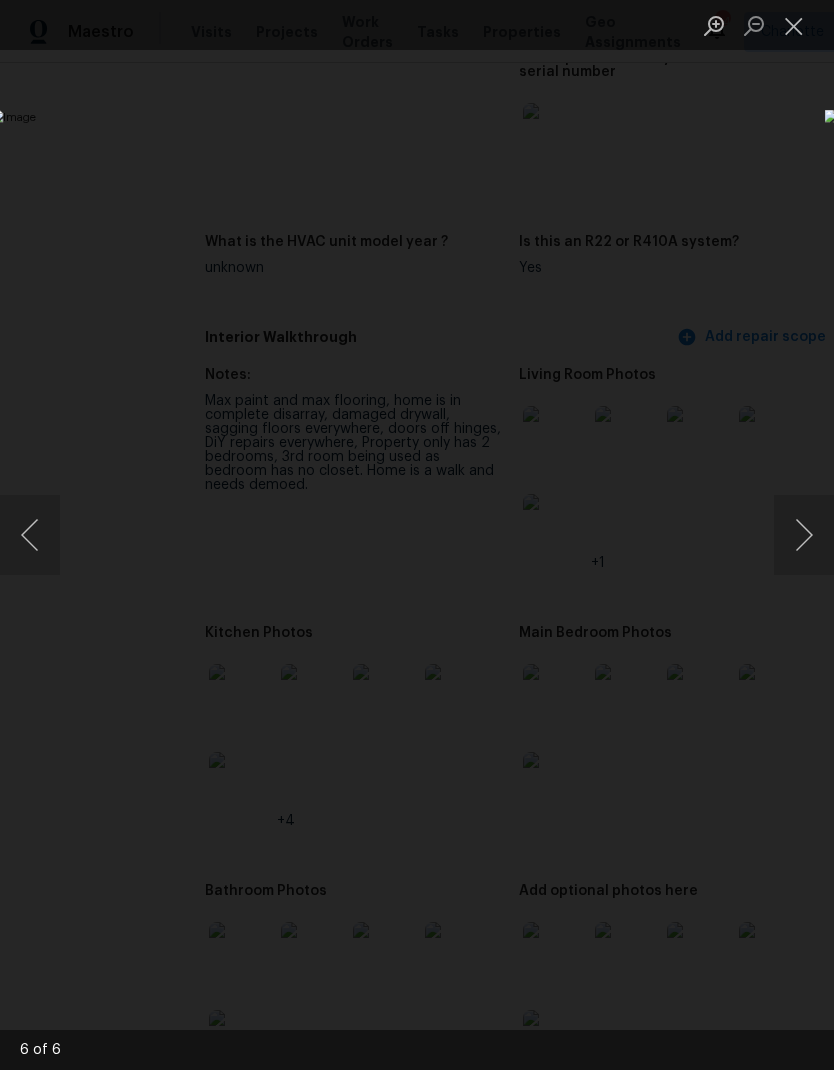 click at bounding box center [804, 535] 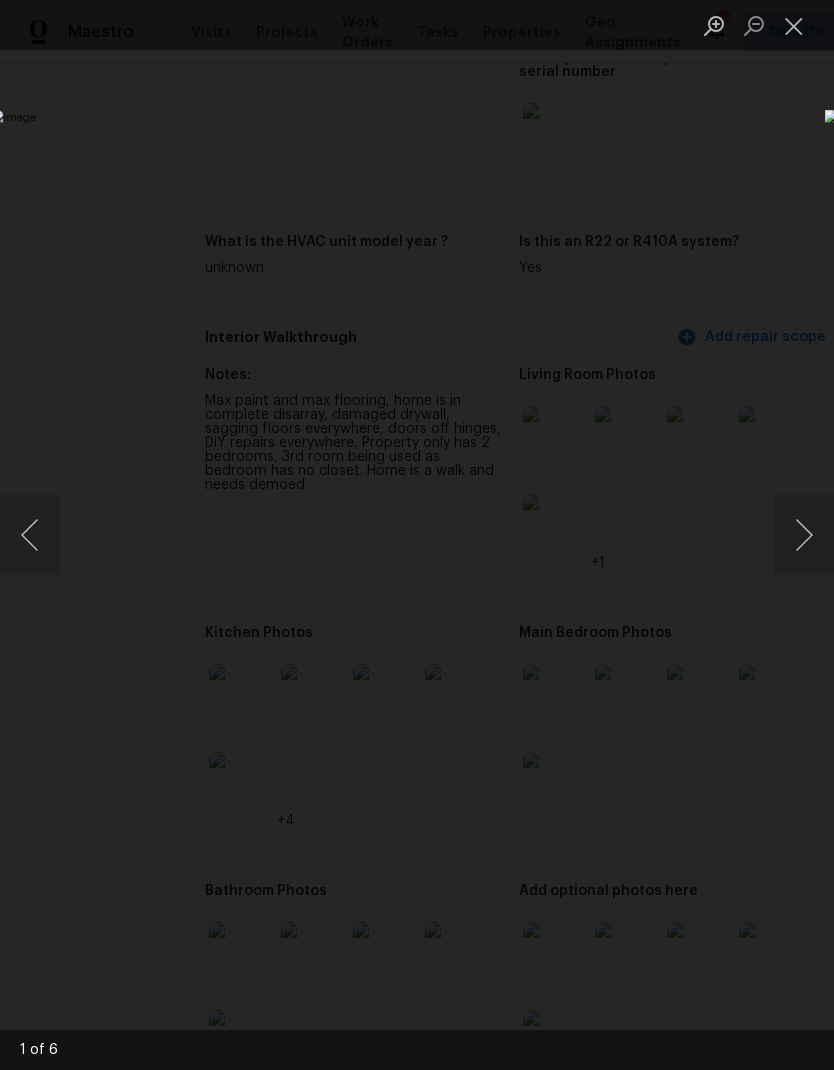 click at bounding box center [804, 535] 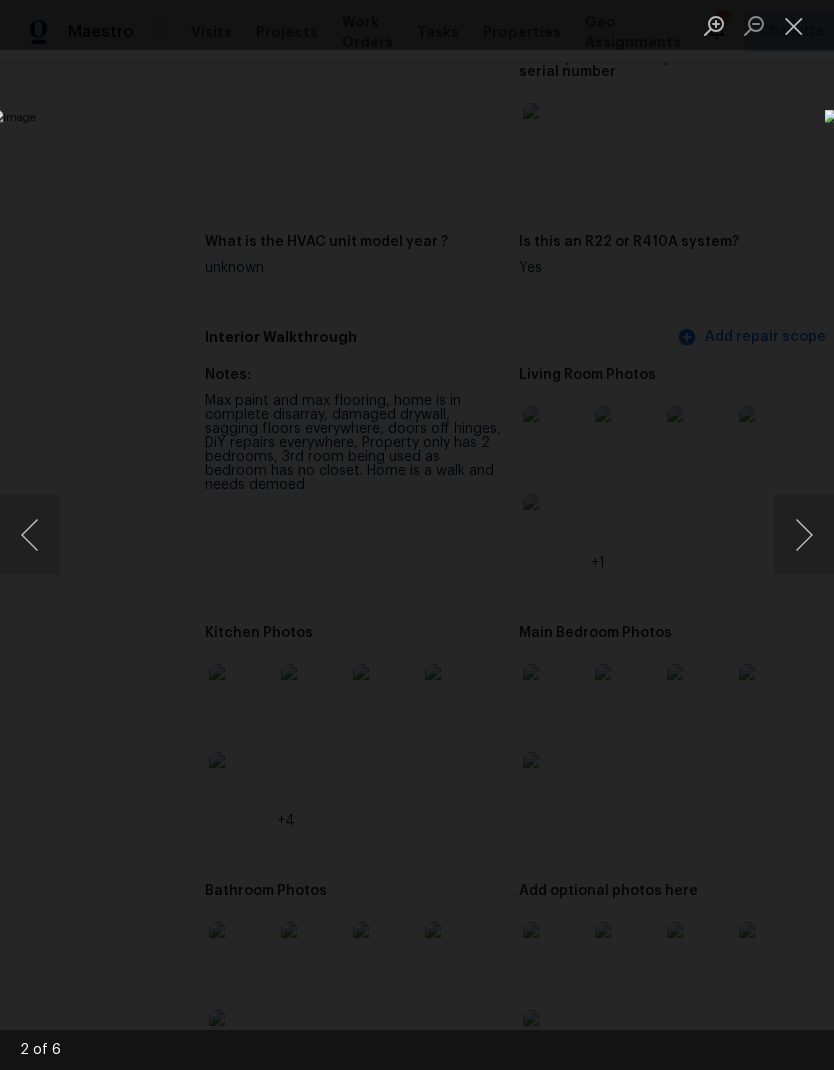 click at bounding box center [804, 535] 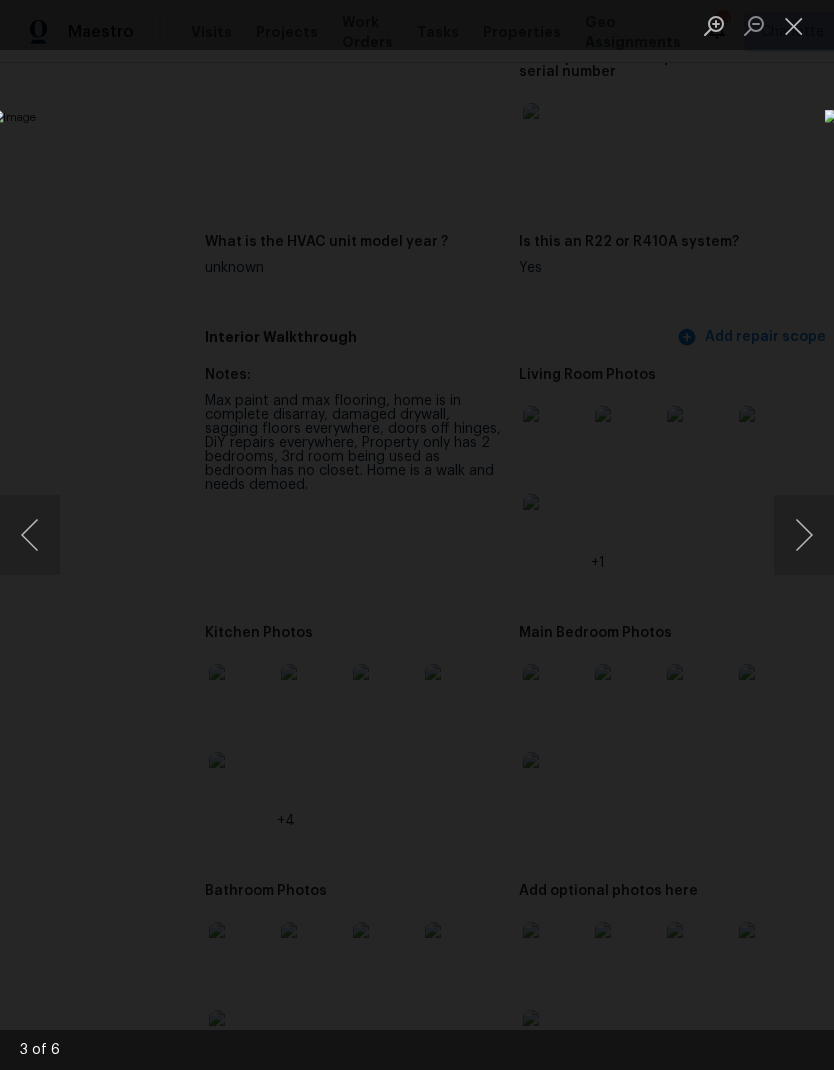 click at bounding box center [804, 535] 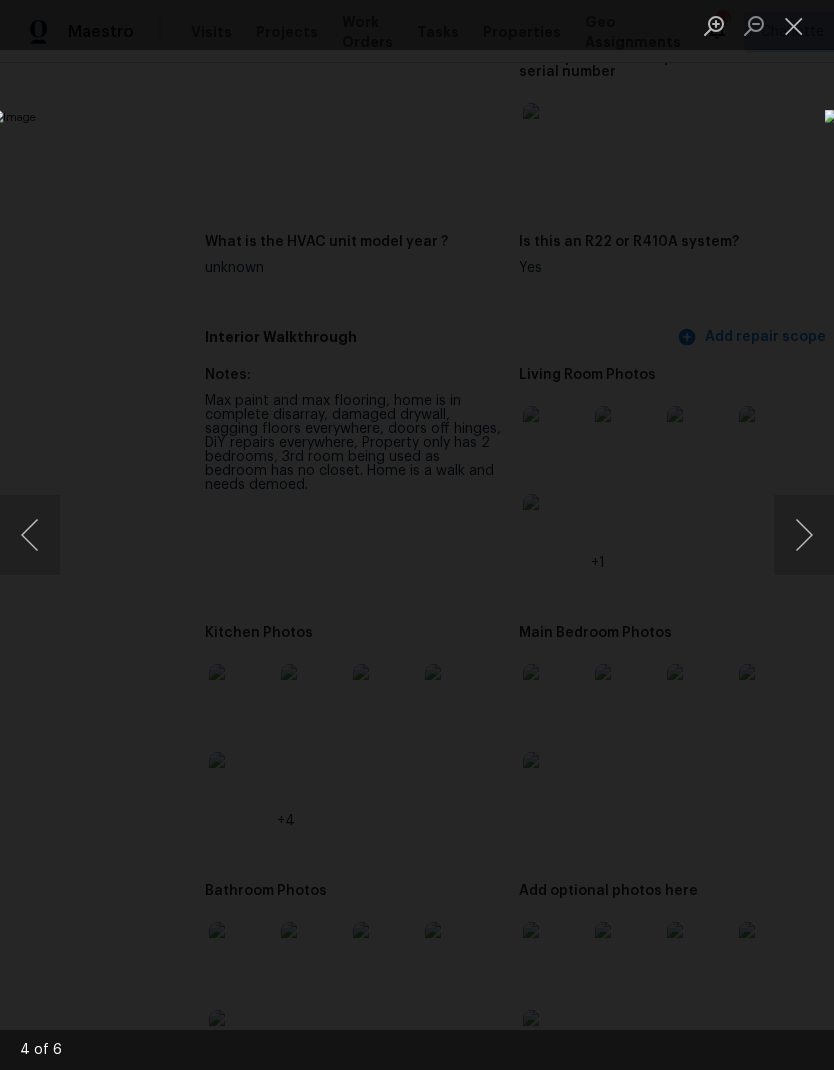 click at bounding box center (804, 535) 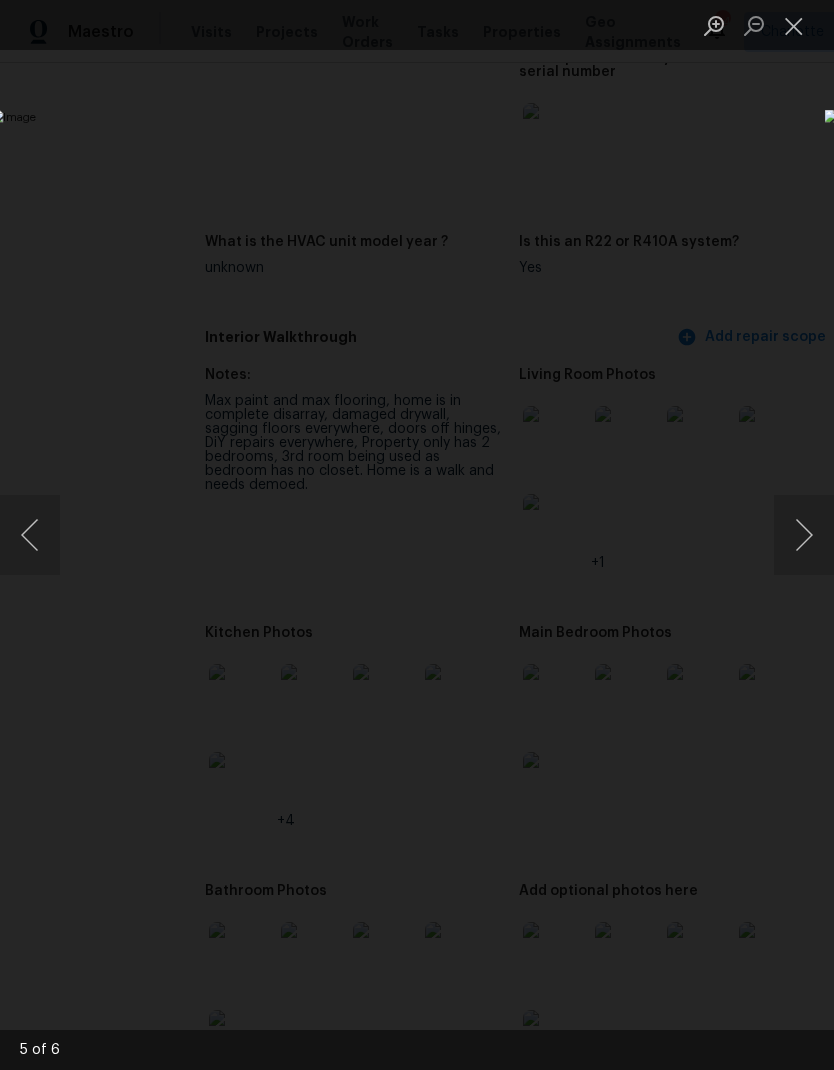 click at bounding box center [804, 535] 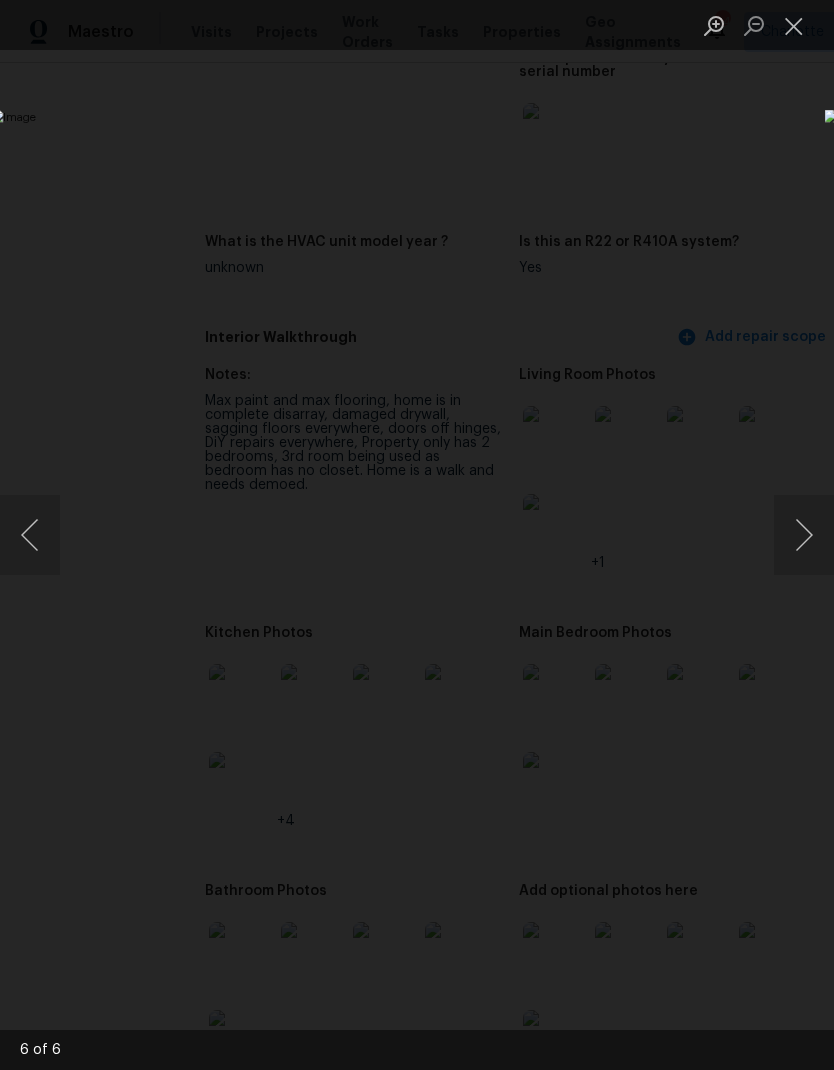 click at bounding box center (804, 535) 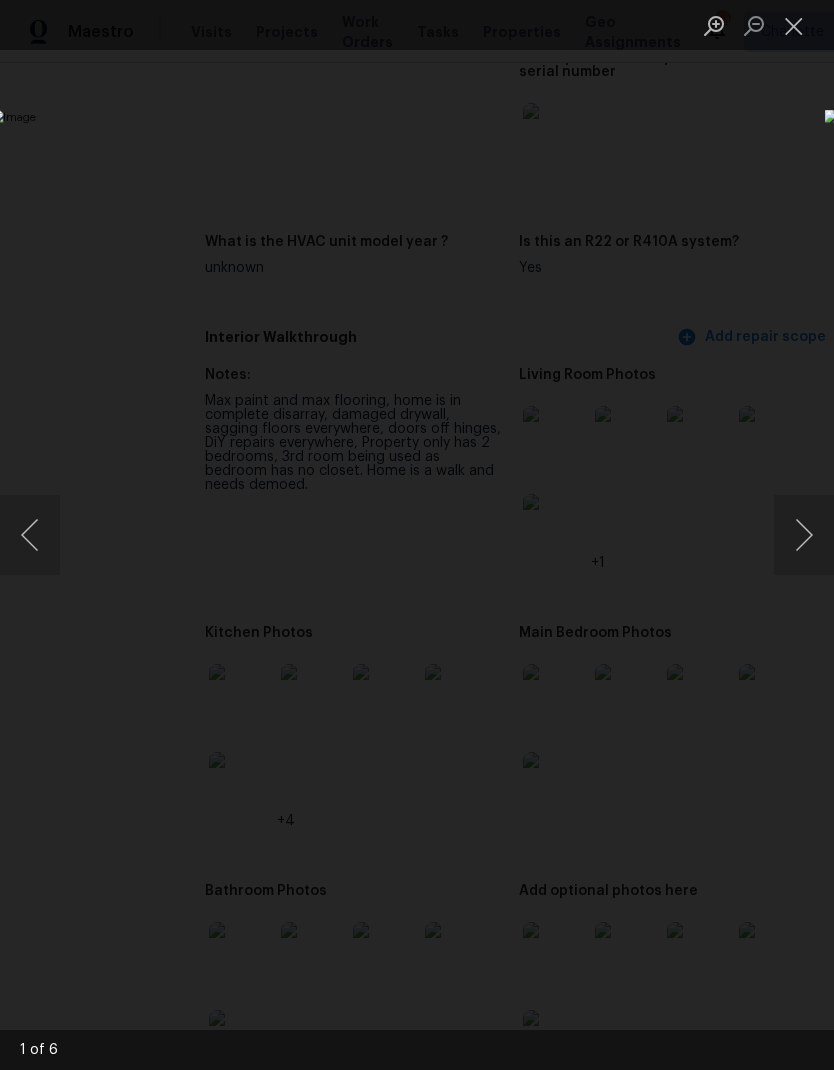 click at bounding box center (804, 535) 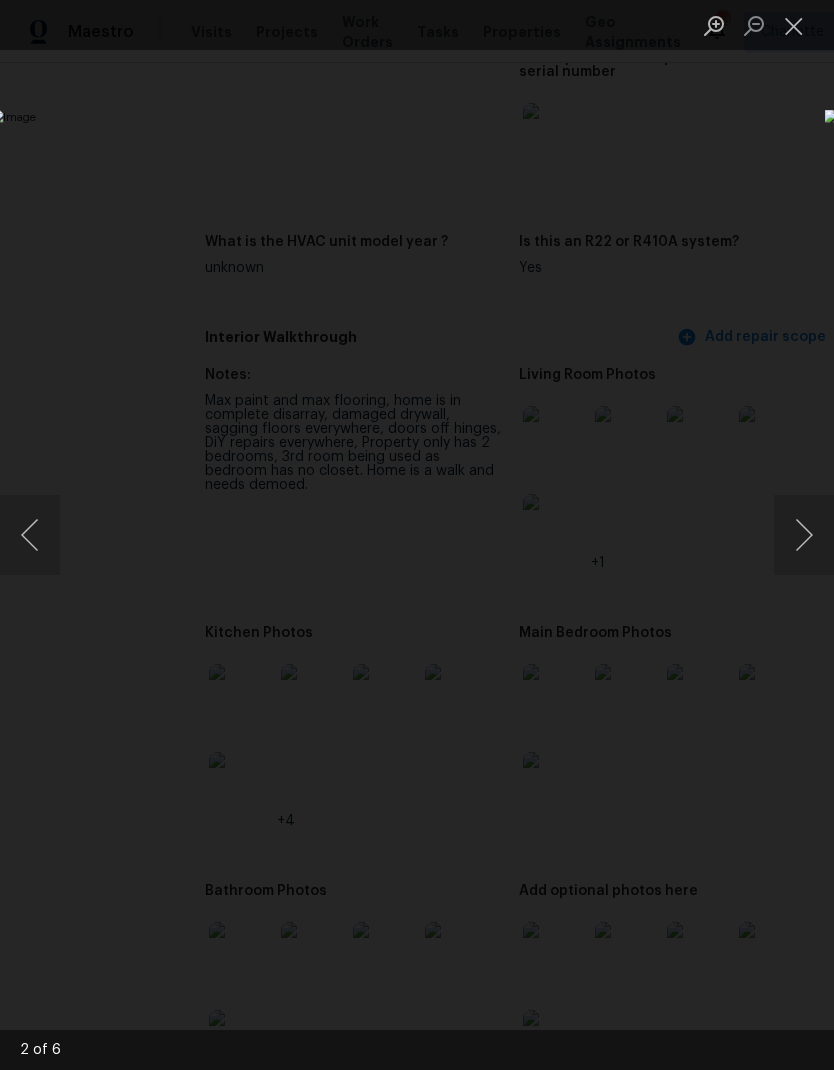 click at bounding box center (804, 535) 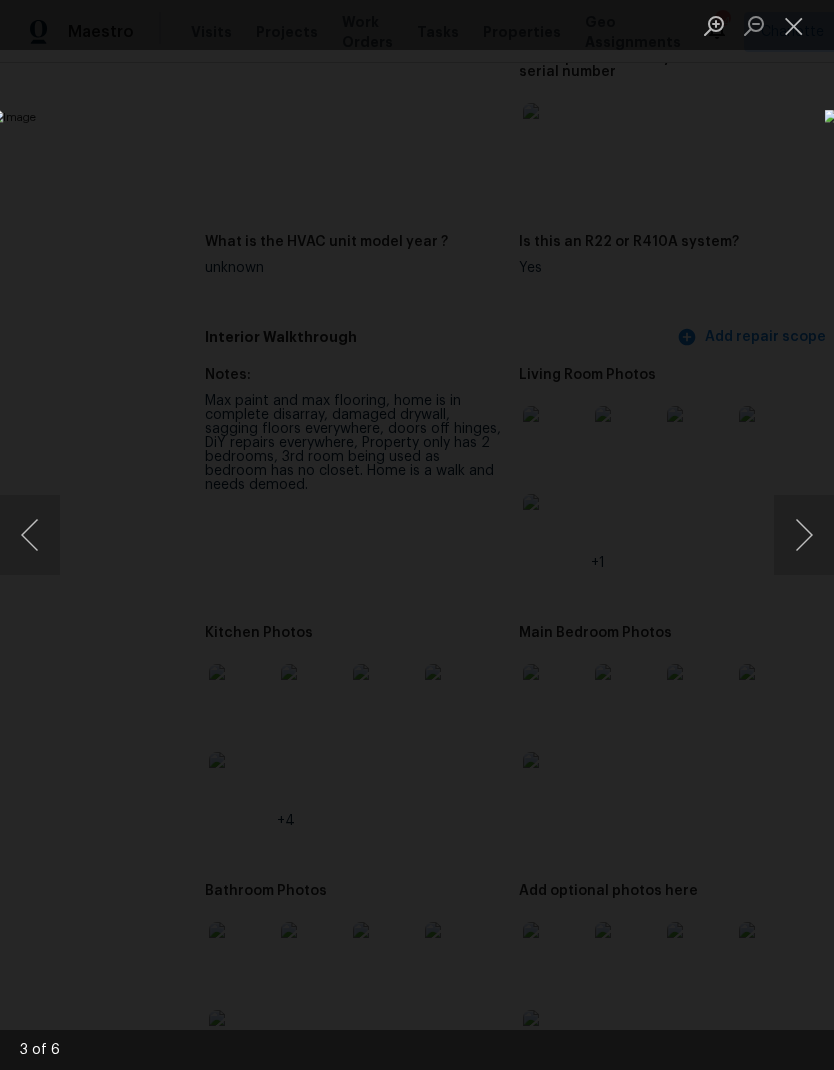 click at bounding box center (794, 25) 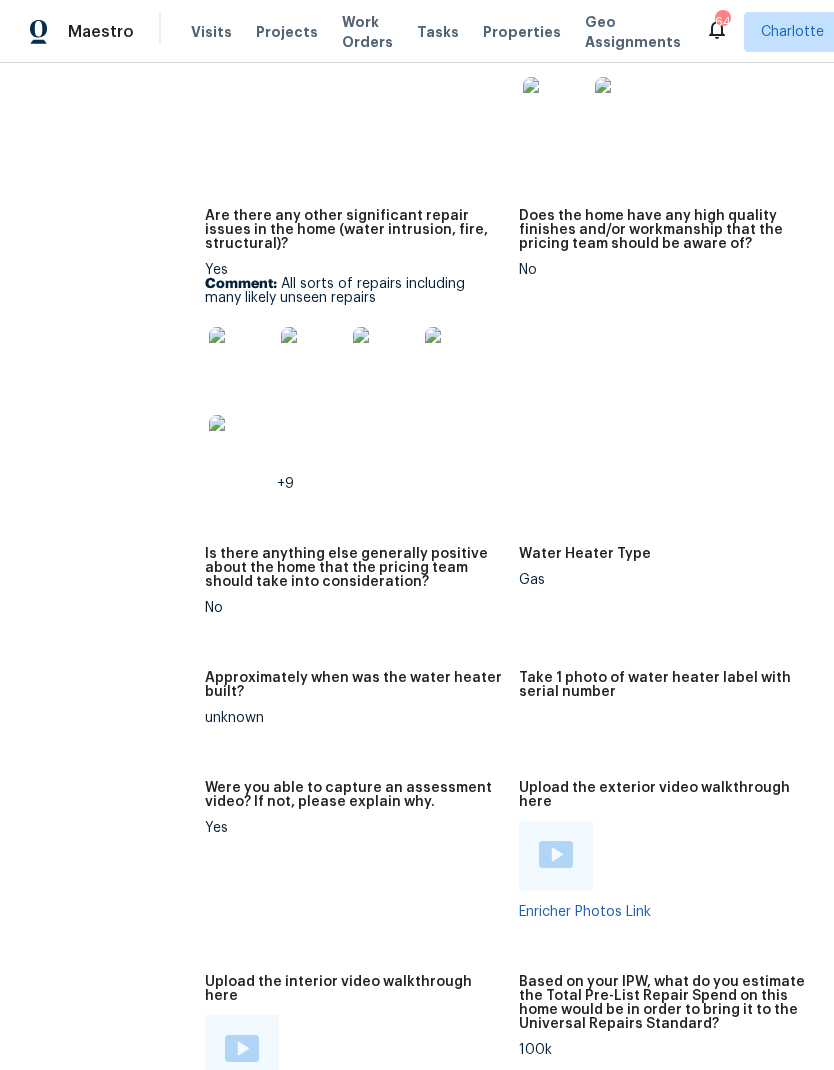 scroll, scrollTop: 3968, scrollLeft: 0, axis: vertical 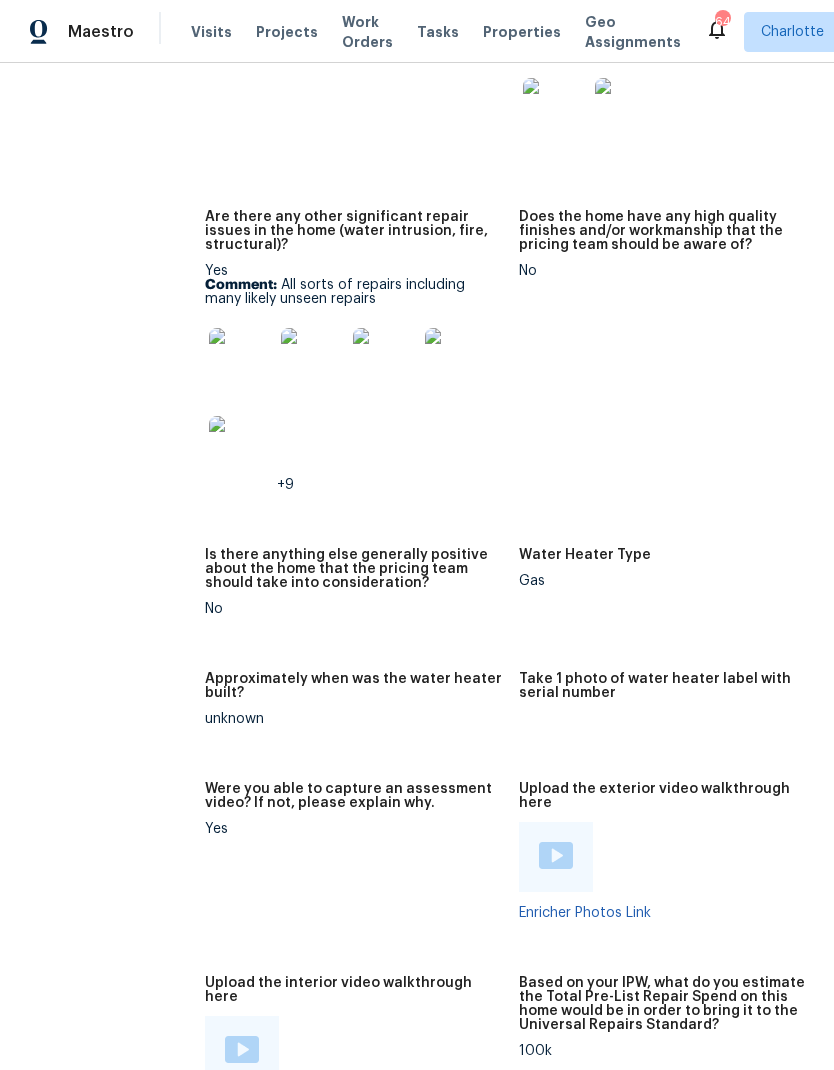 click at bounding box center (241, 360) 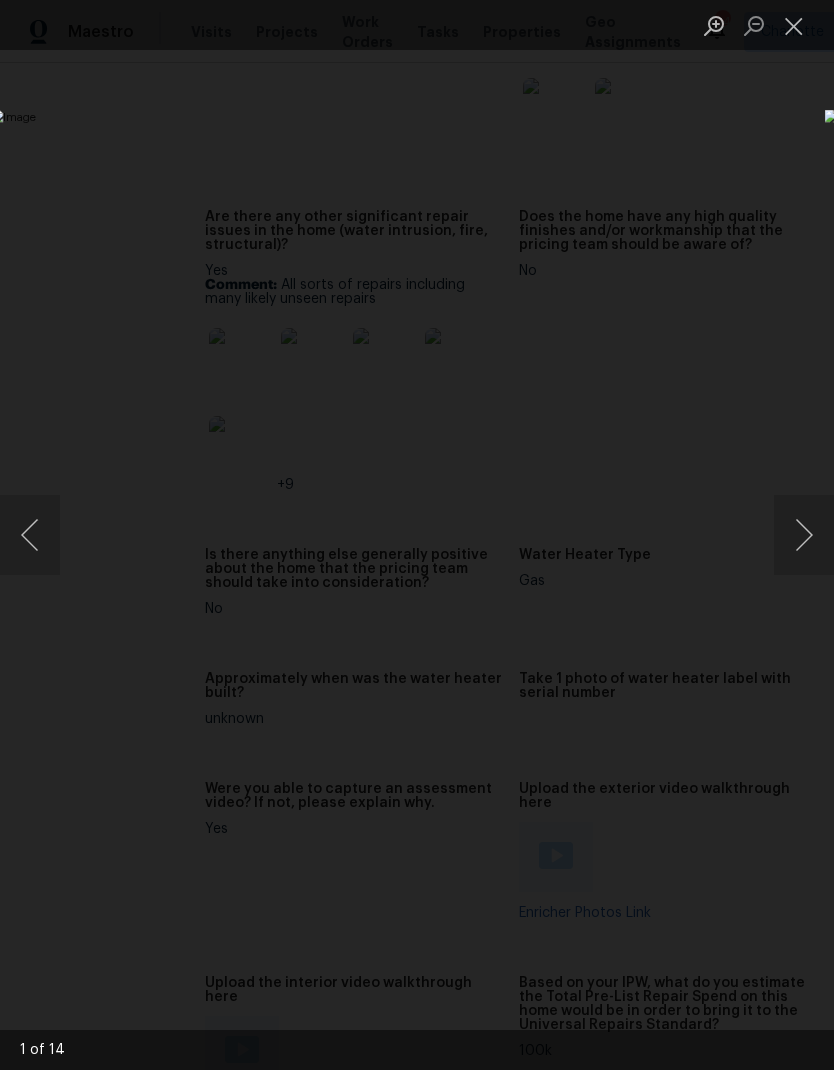 click at bounding box center (804, 535) 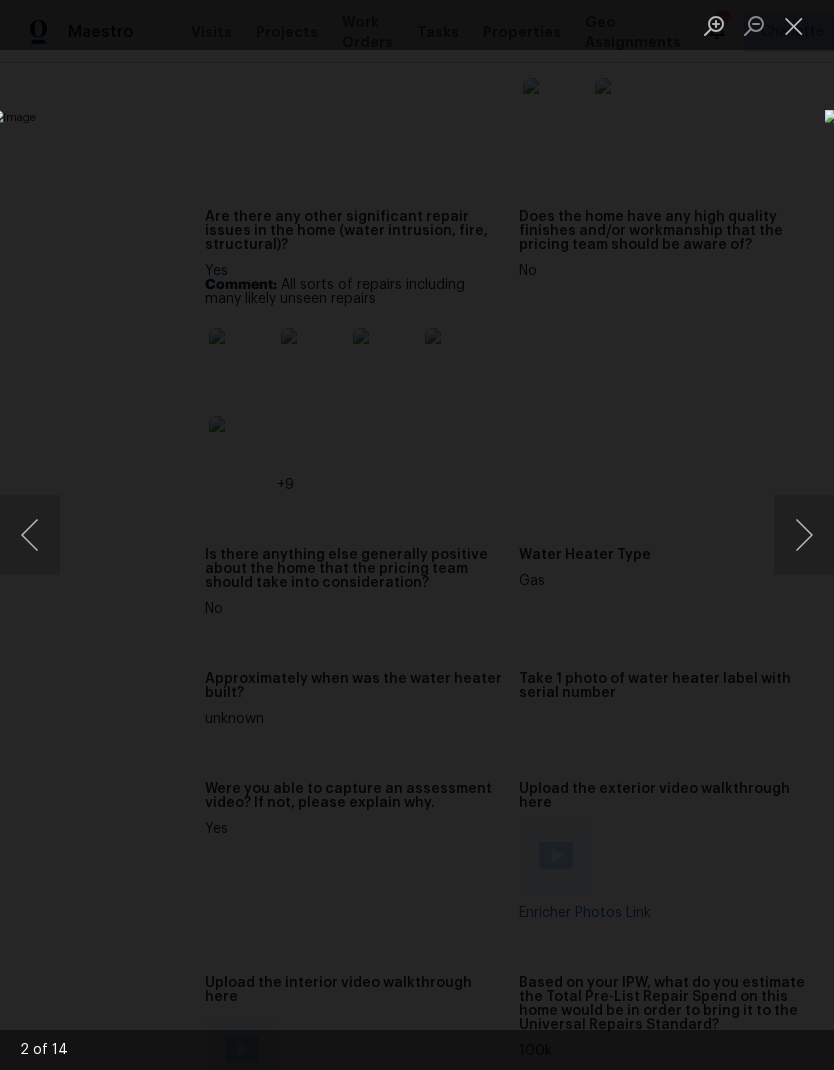 click at bounding box center (804, 535) 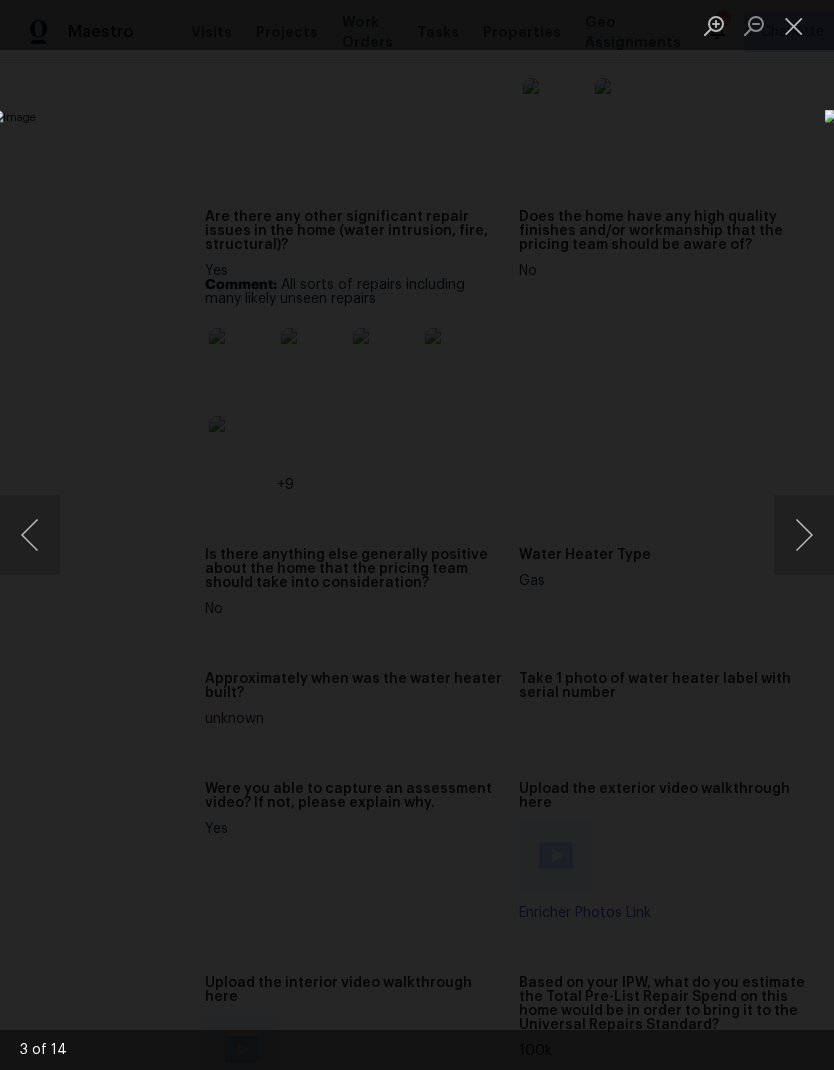click at bounding box center (30, 535) 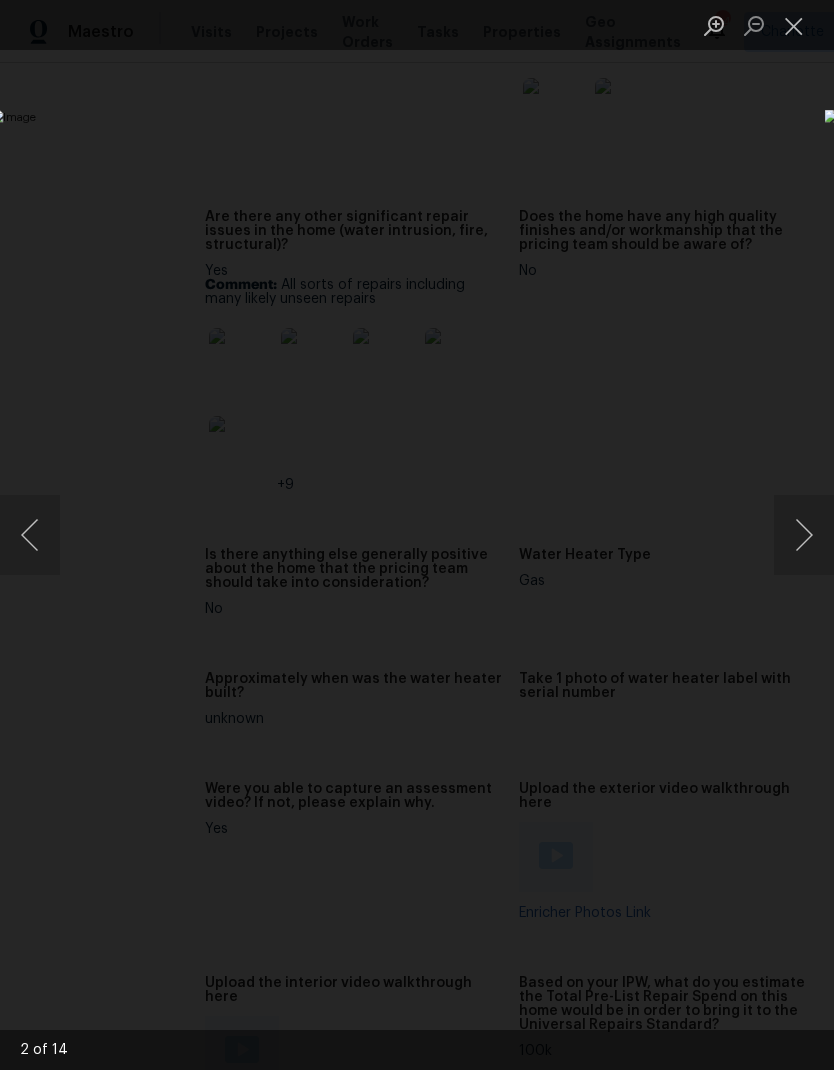 click at bounding box center [804, 535] 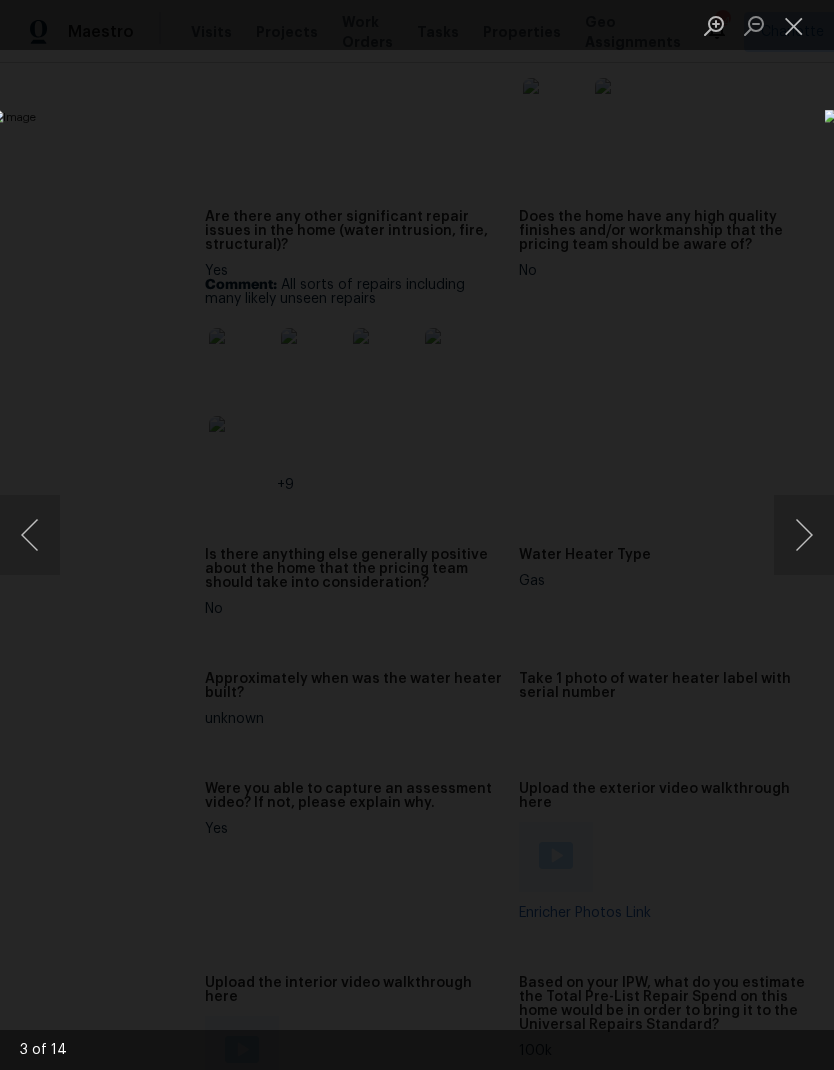 click at bounding box center (804, 535) 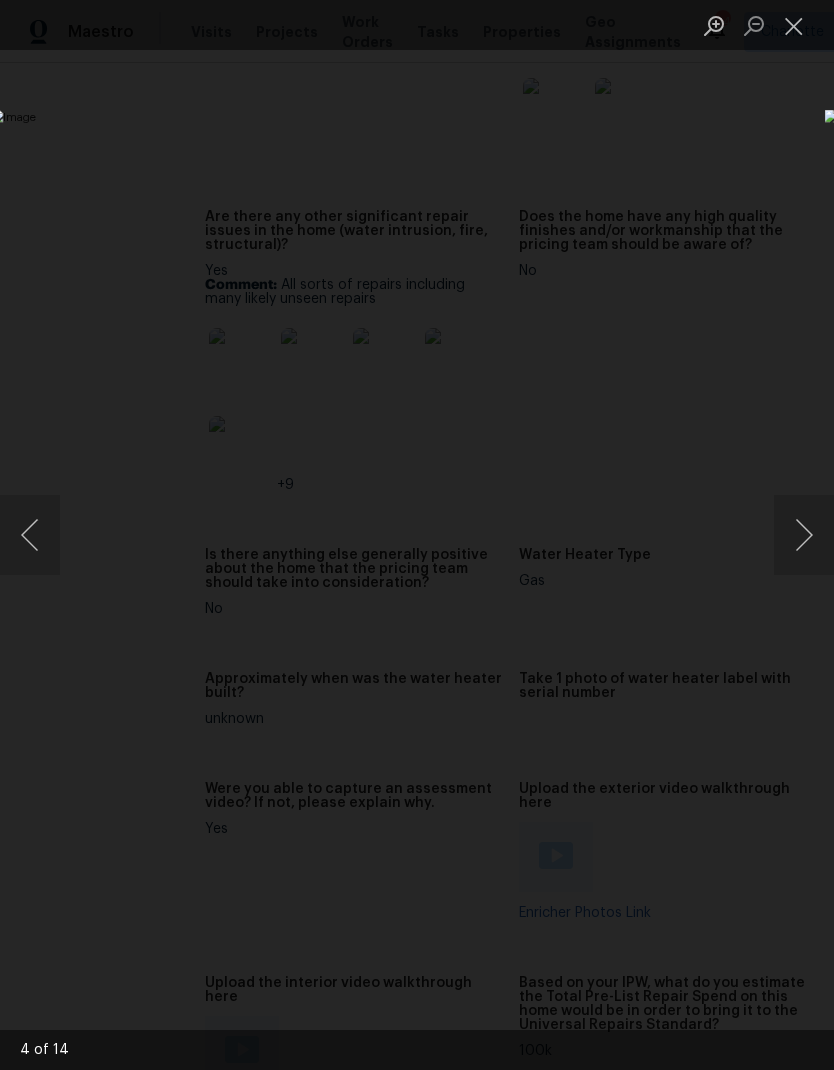 click at bounding box center [804, 535] 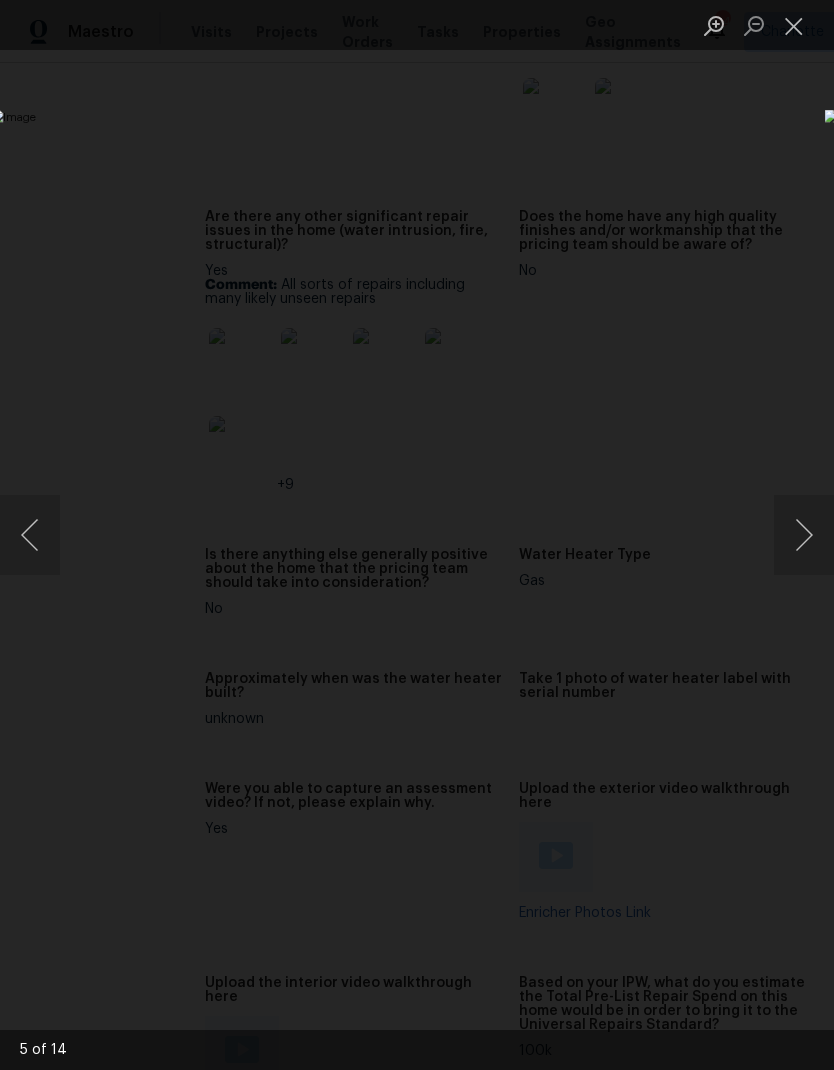 click at bounding box center (30, 535) 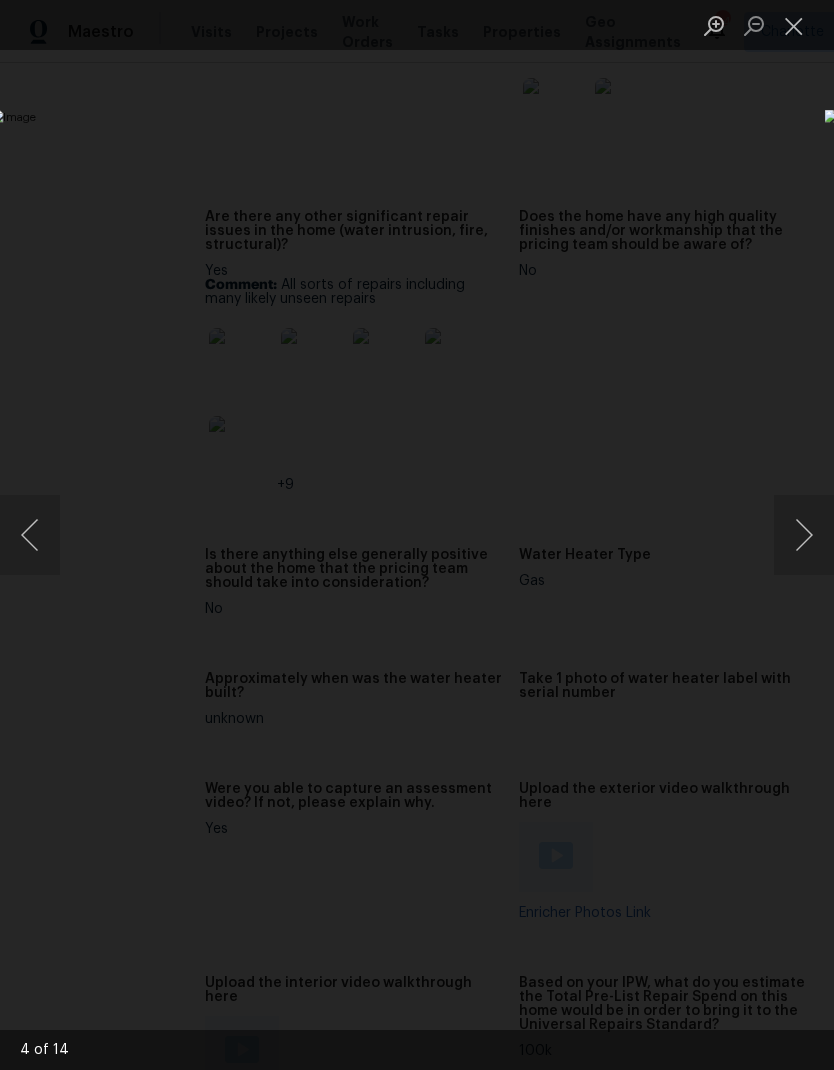 click at bounding box center (804, 535) 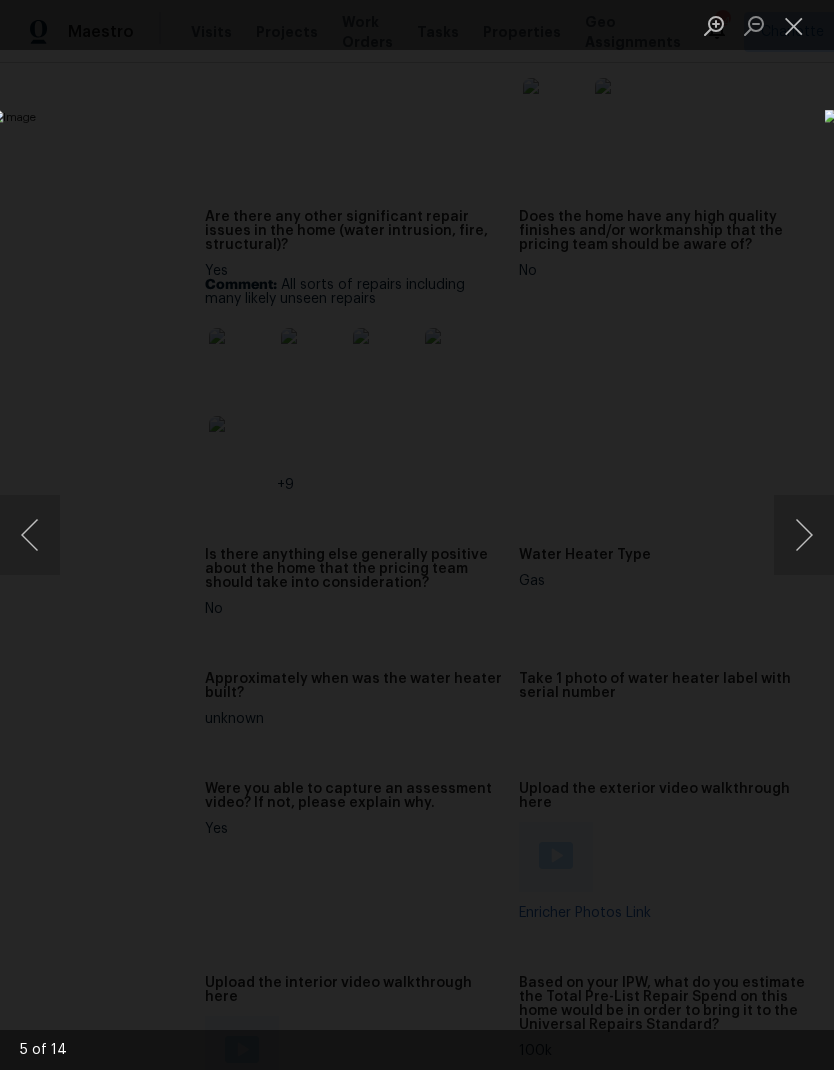 click at bounding box center [804, 535] 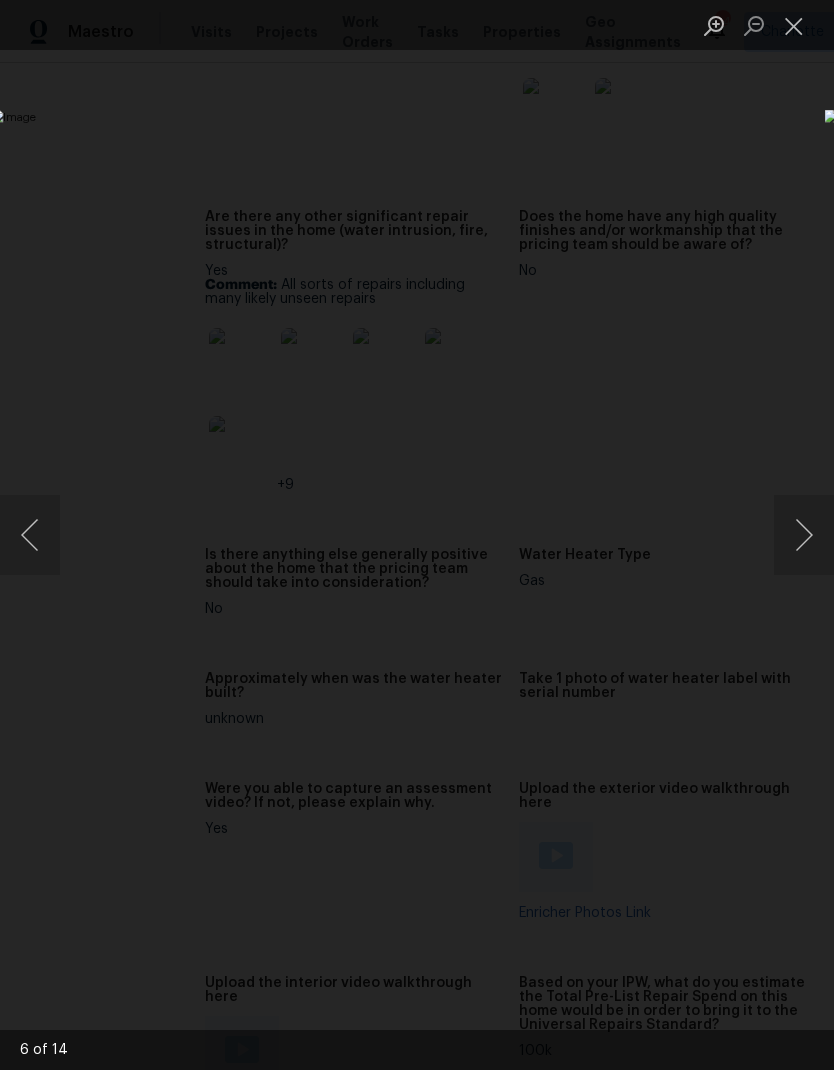 click at bounding box center [804, 535] 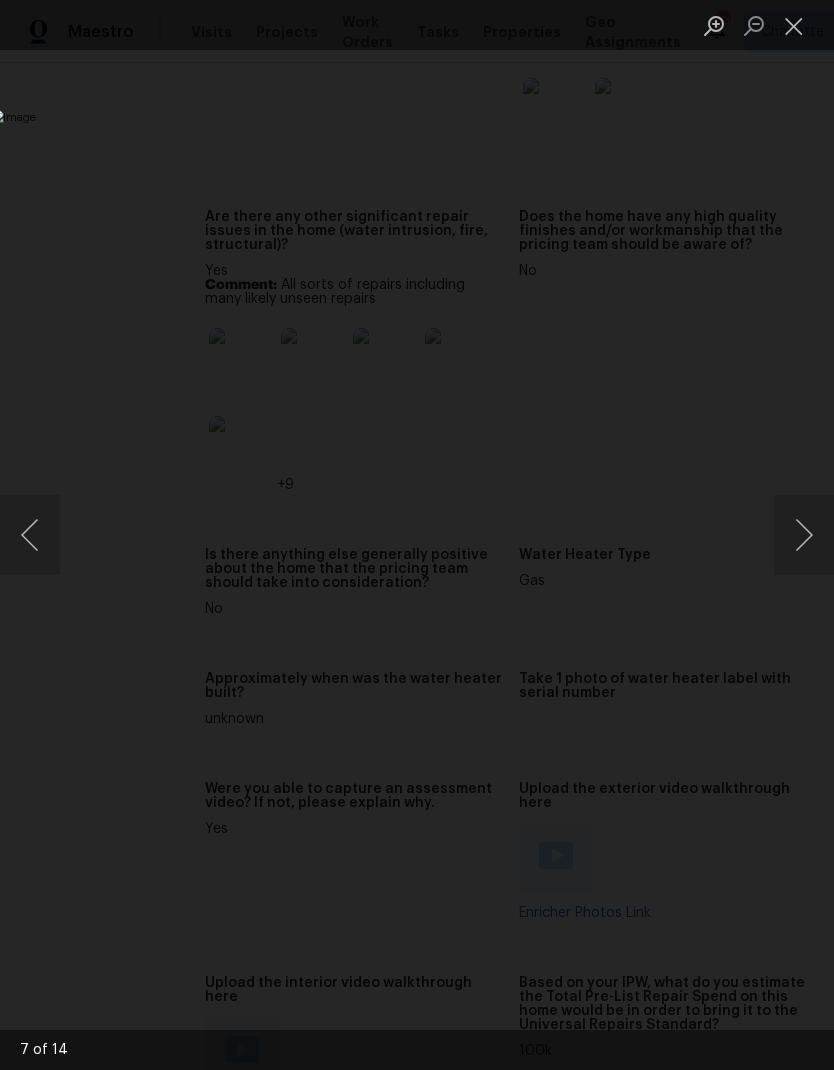 click at bounding box center [804, 535] 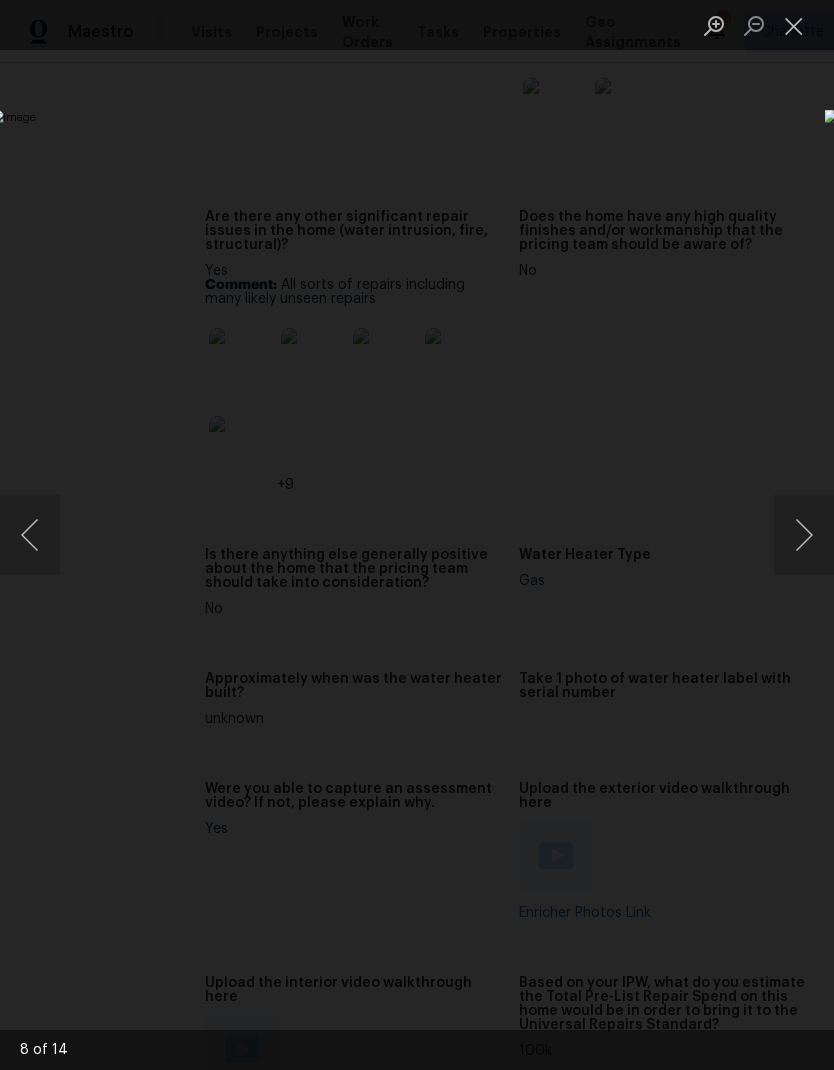 click at bounding box center (804, 535) 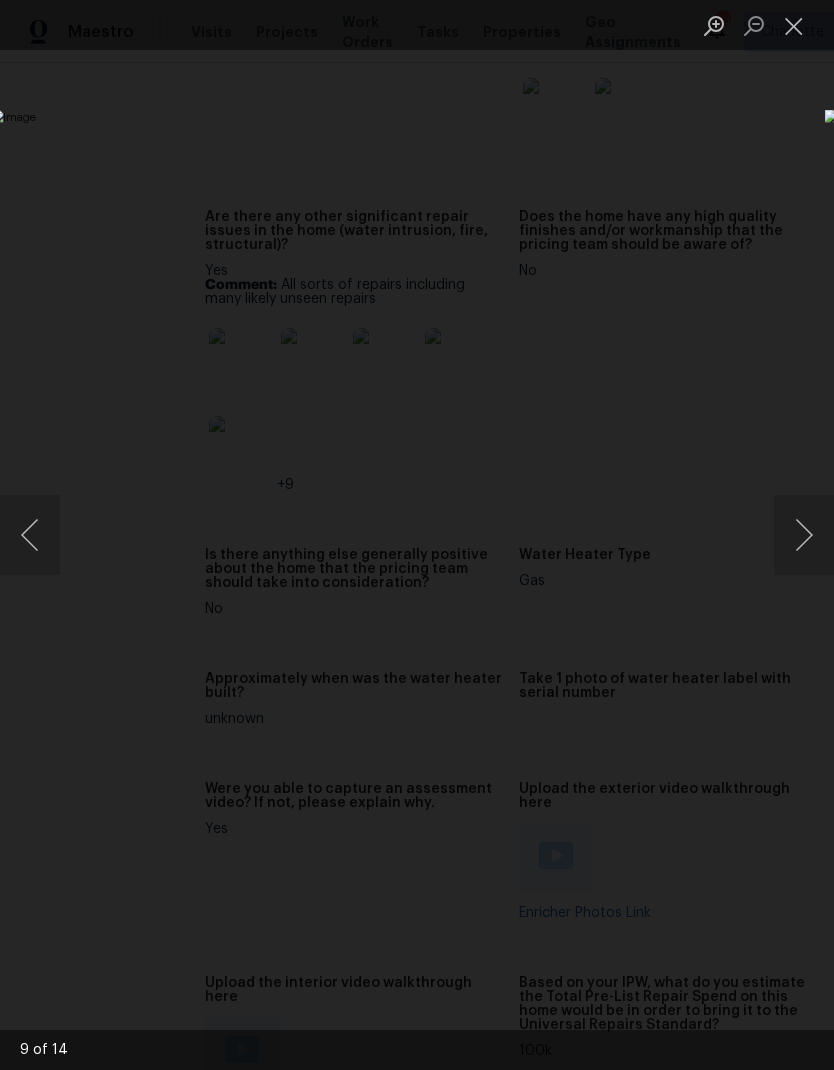 click at bounding box center (804, 535) 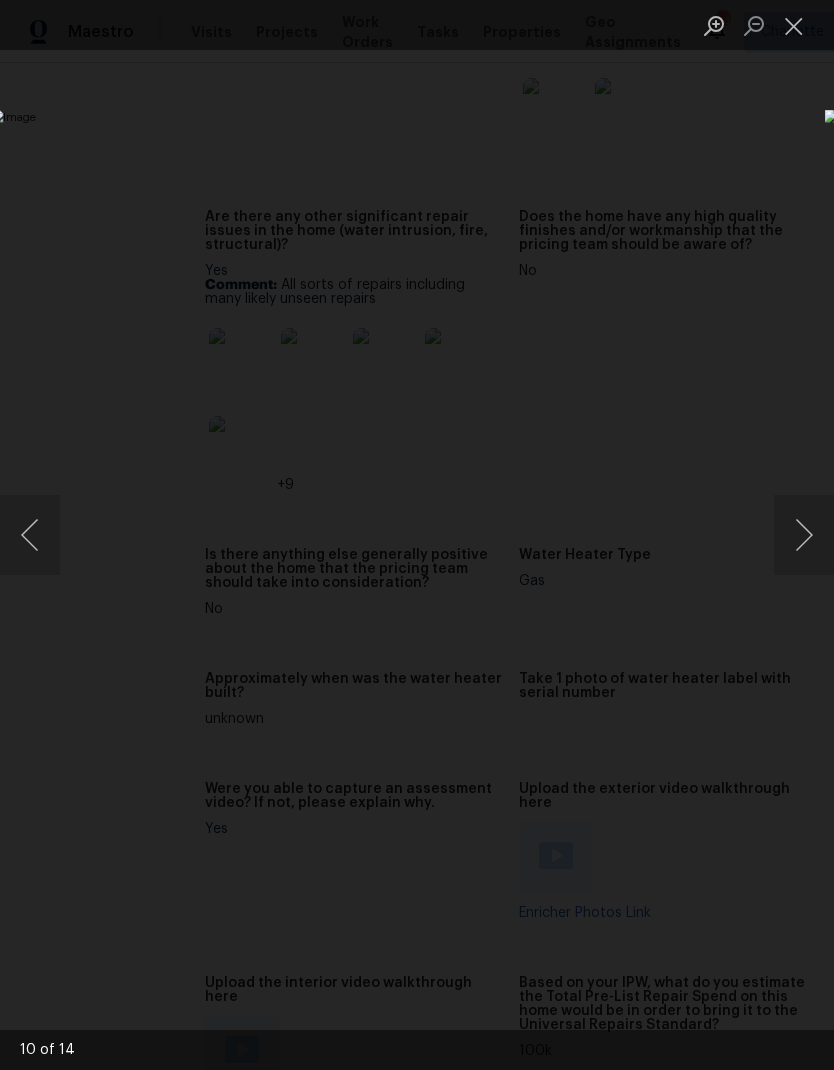 click at bounding box center [804, 535] 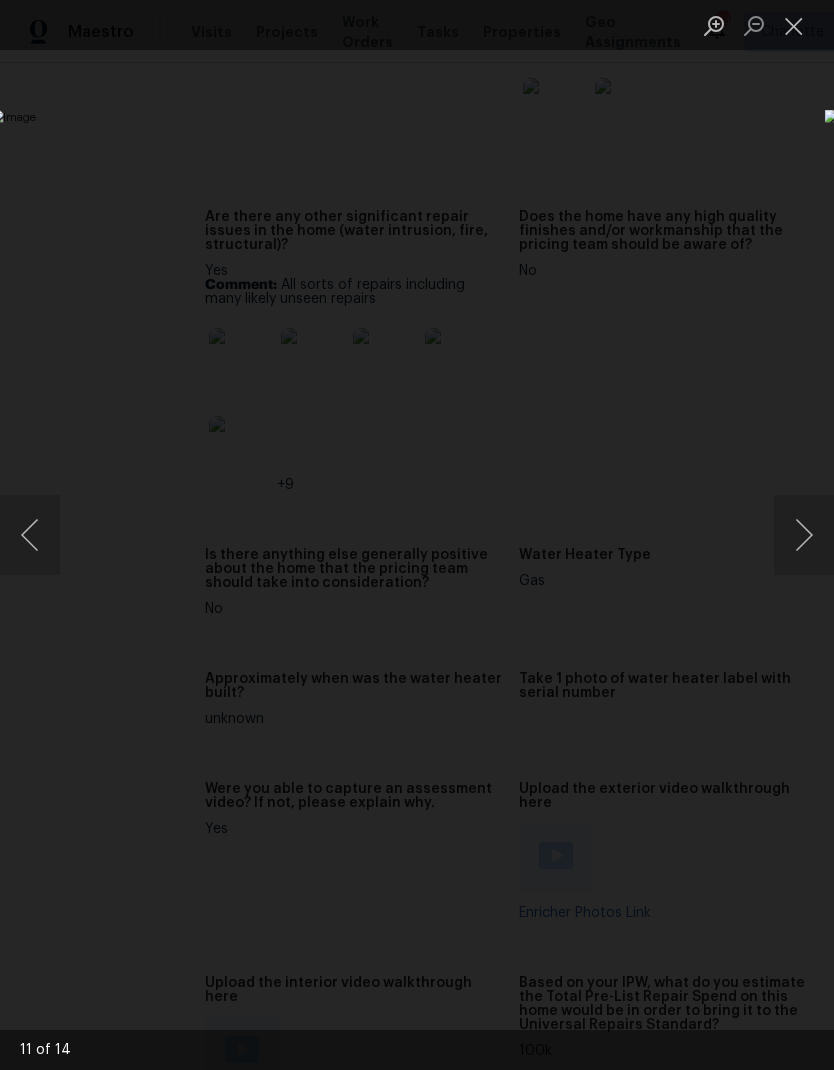 click at bounding box center [804, 535] 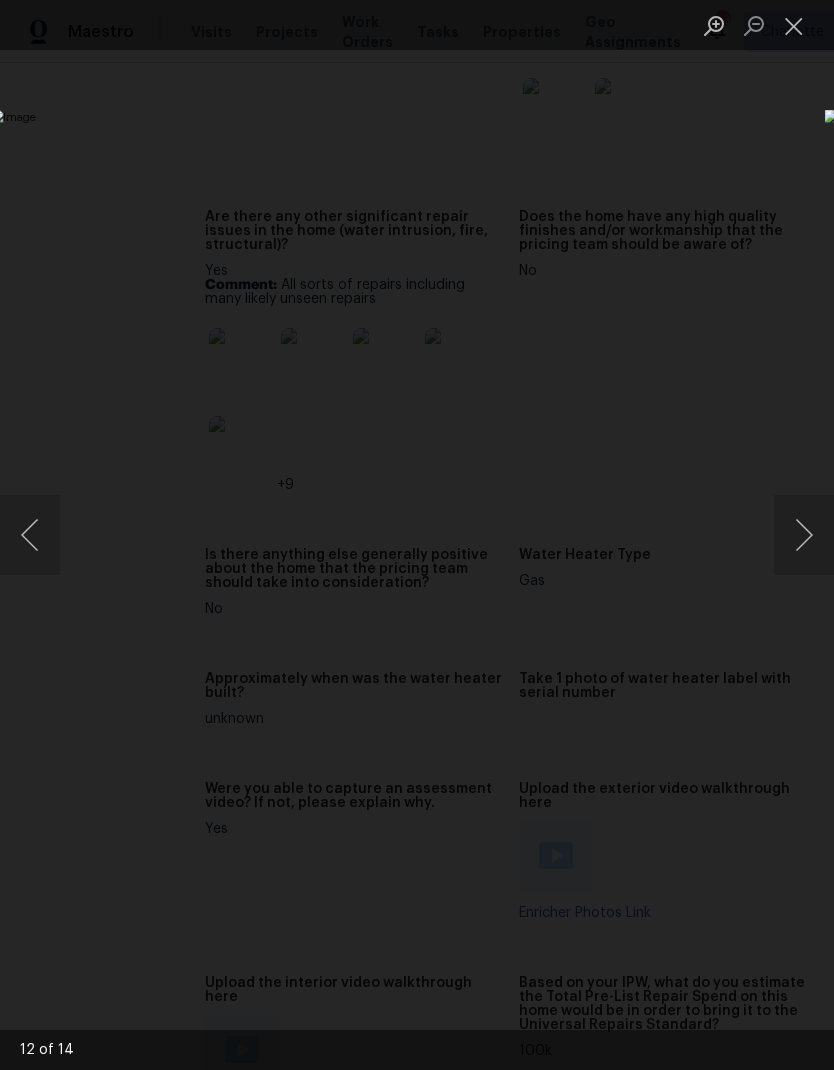 click at bounding box center [30, 535] 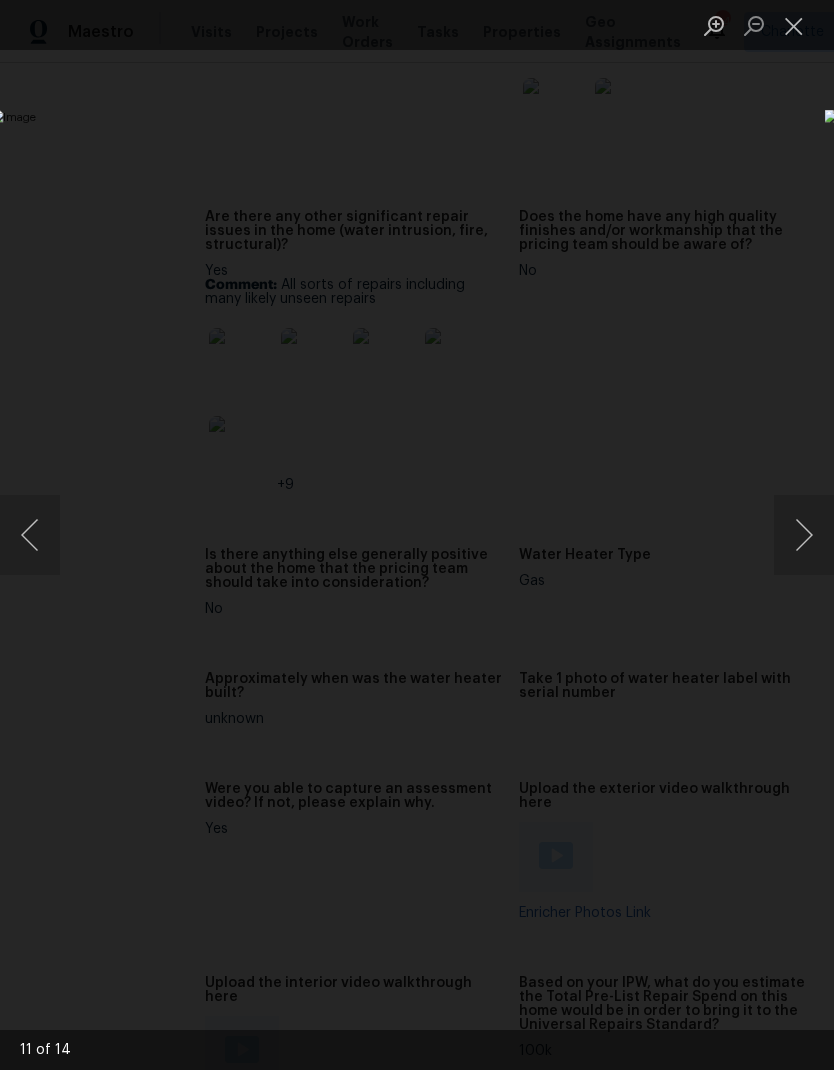 click at bounding box center (804, 535) 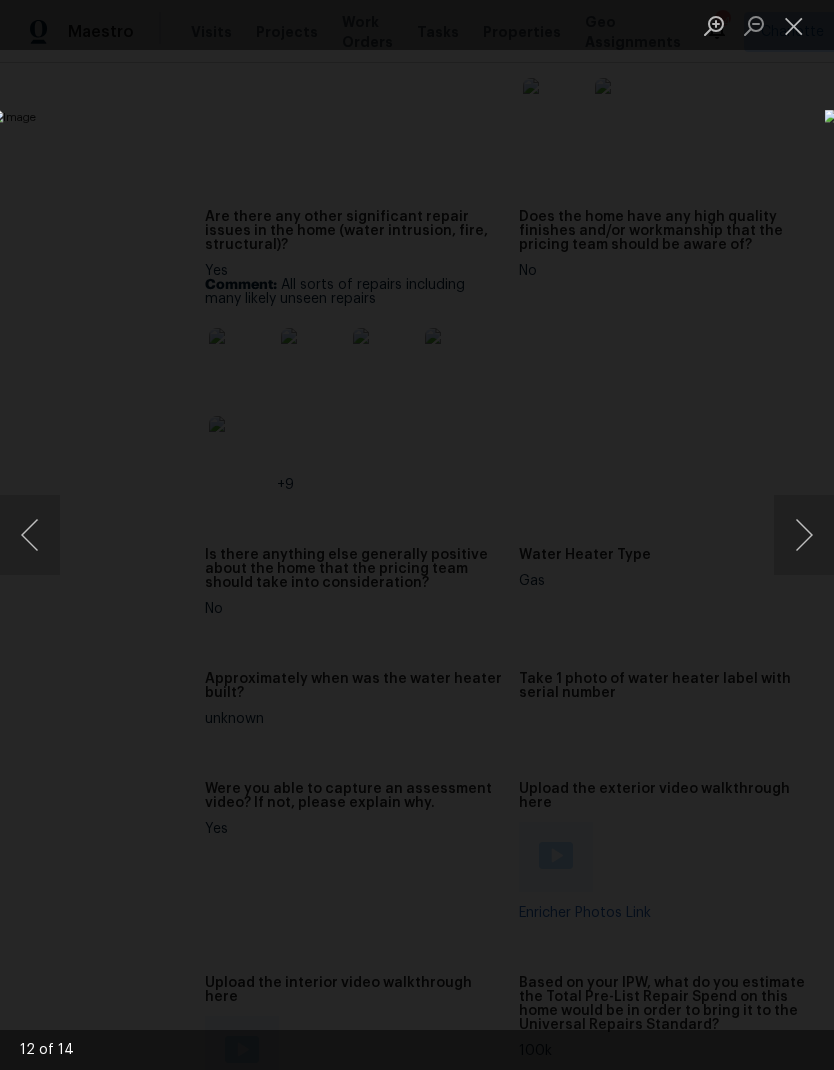 click at bounding box center (804, 535) 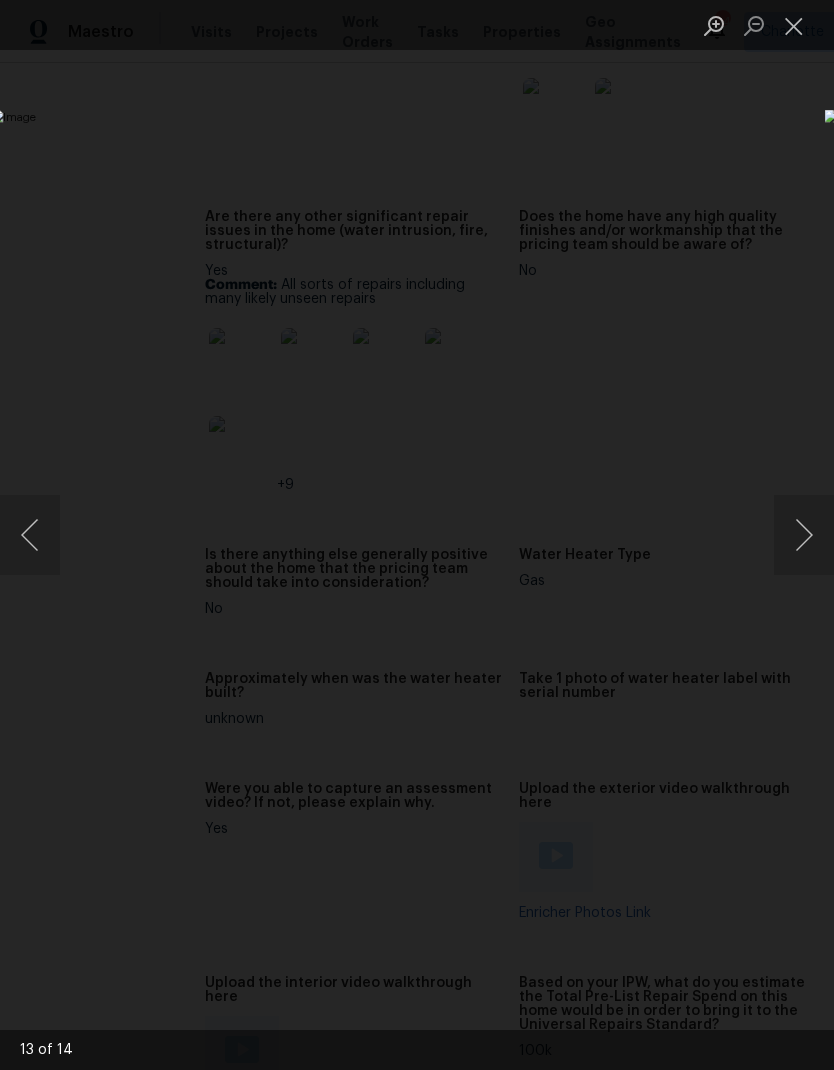 click at bounding box center (794, 25) 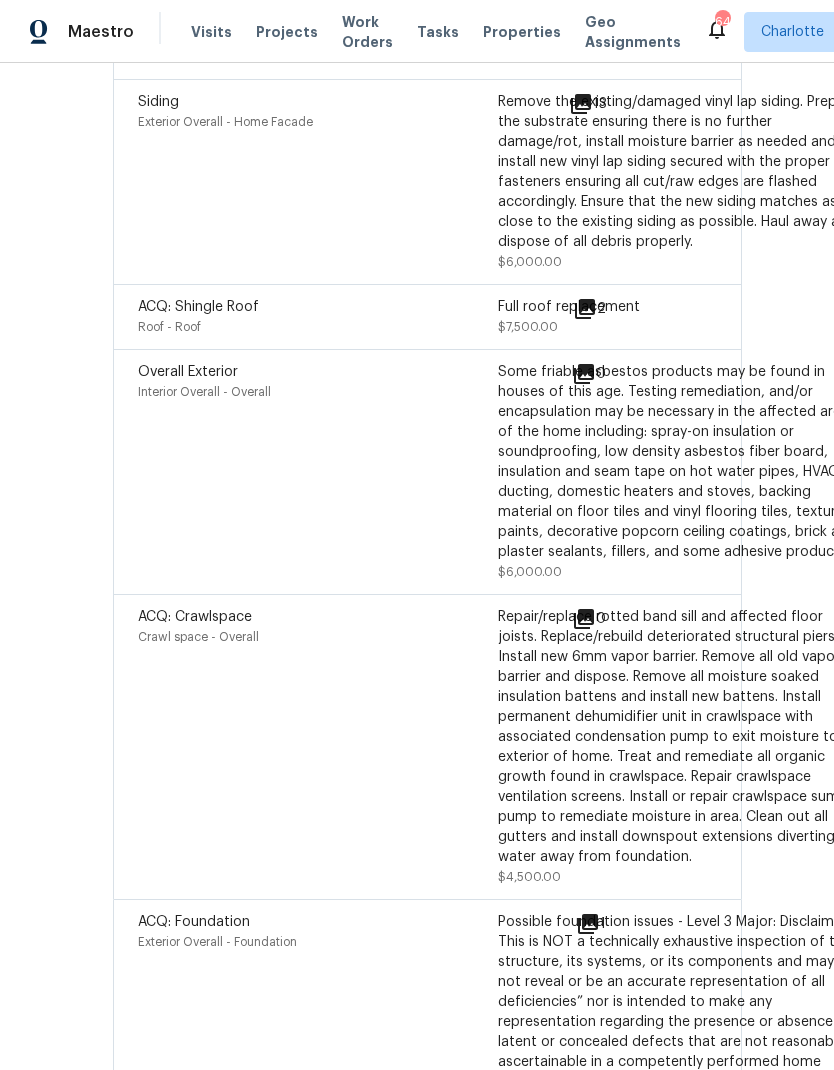 scroll, scrollTop: 6739, scrollLeft: 92, axis: both 